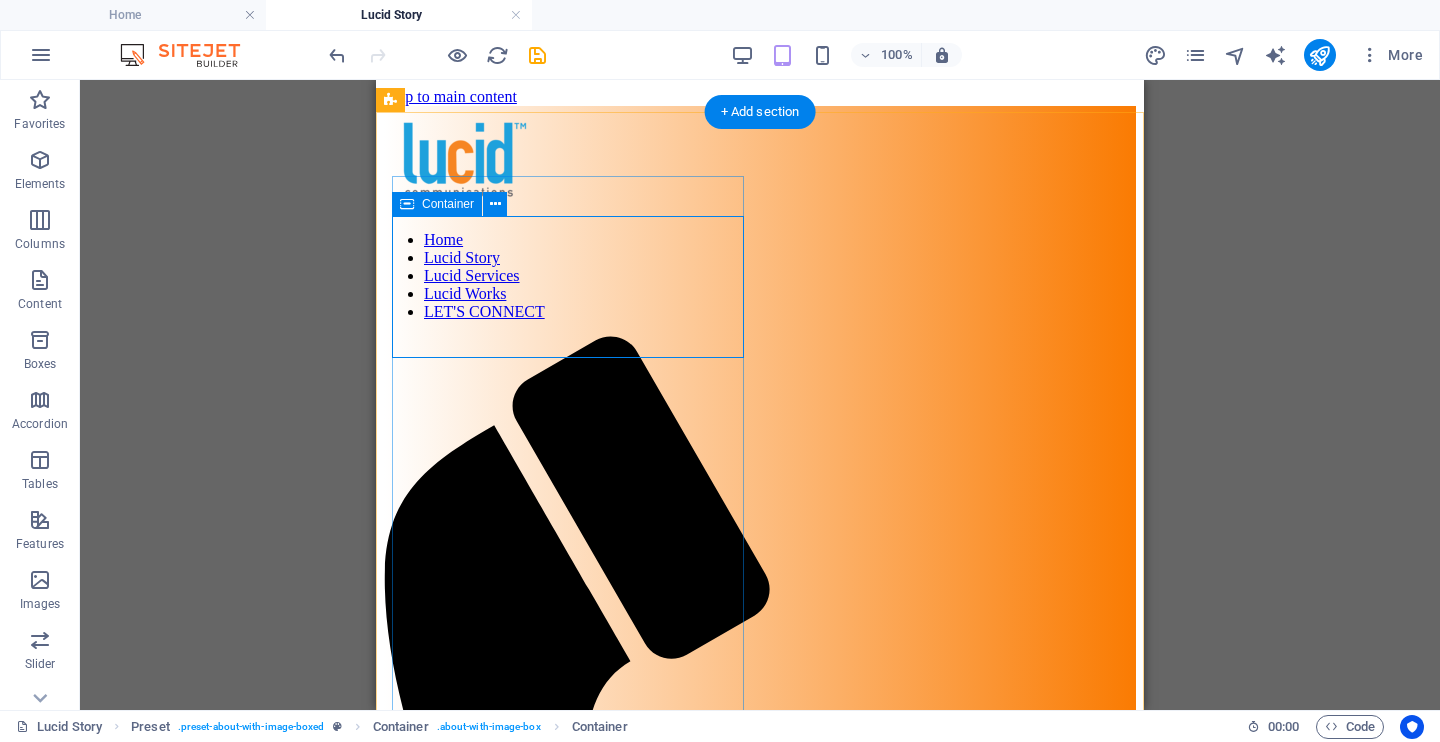 scroll, scrollTop: 880, scrollLeft: 0, axis: vertical 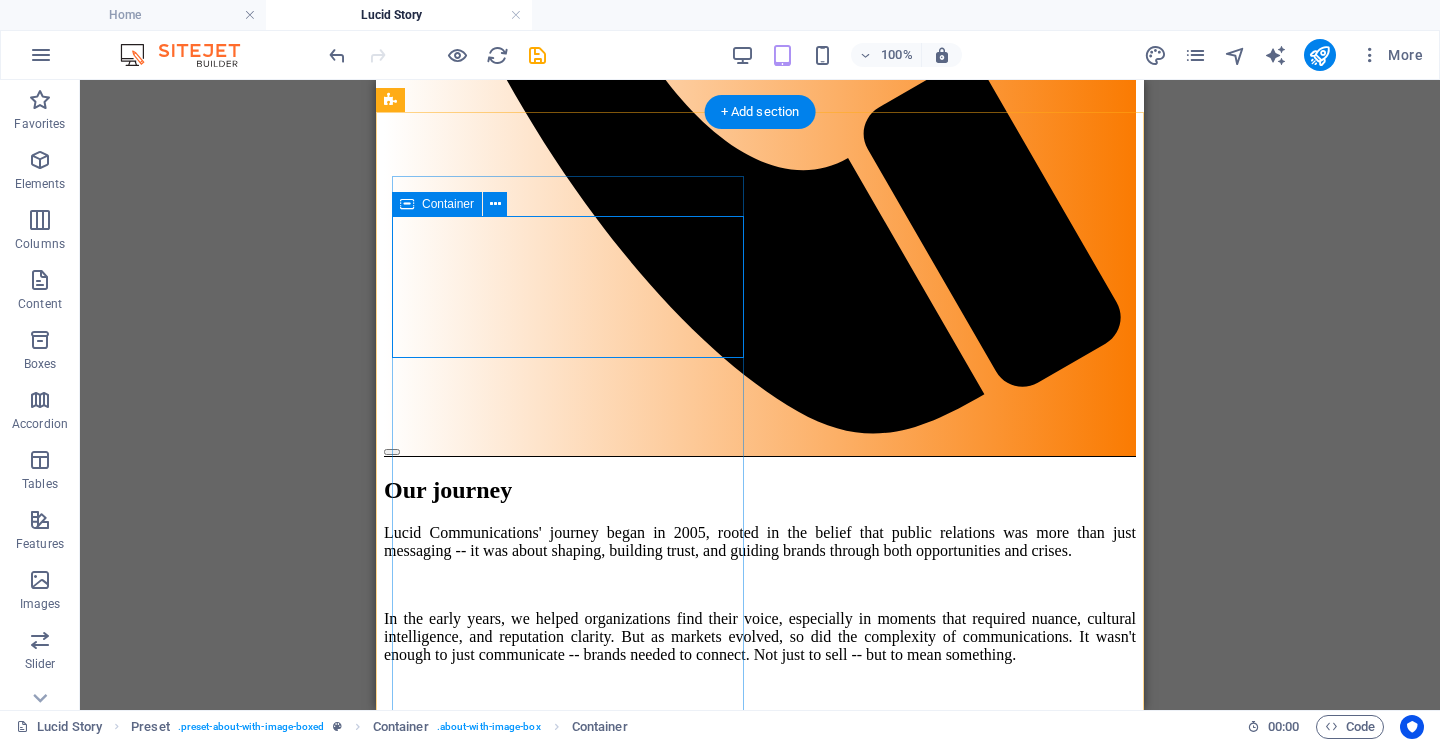 click at bounding box center [767, 1090] 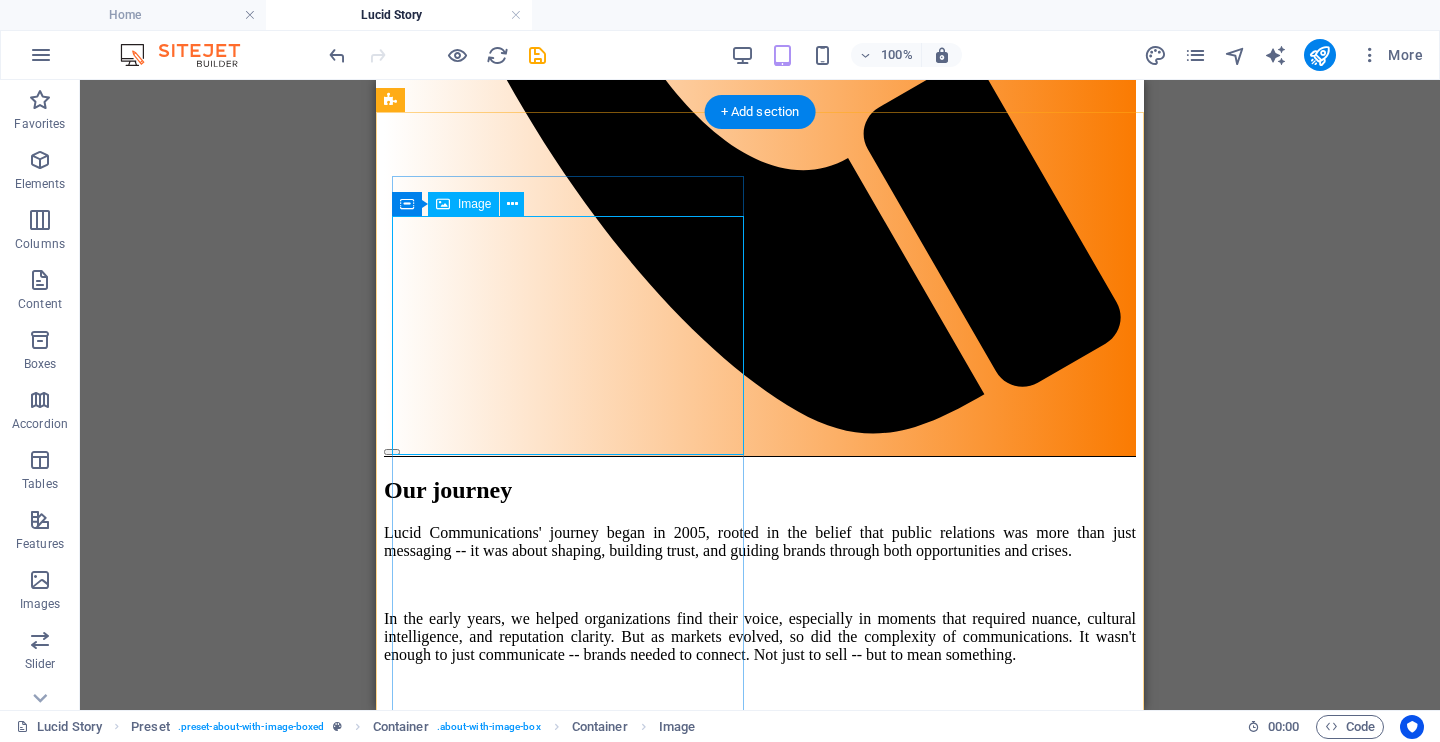 click at bounding box center [760, 1246] 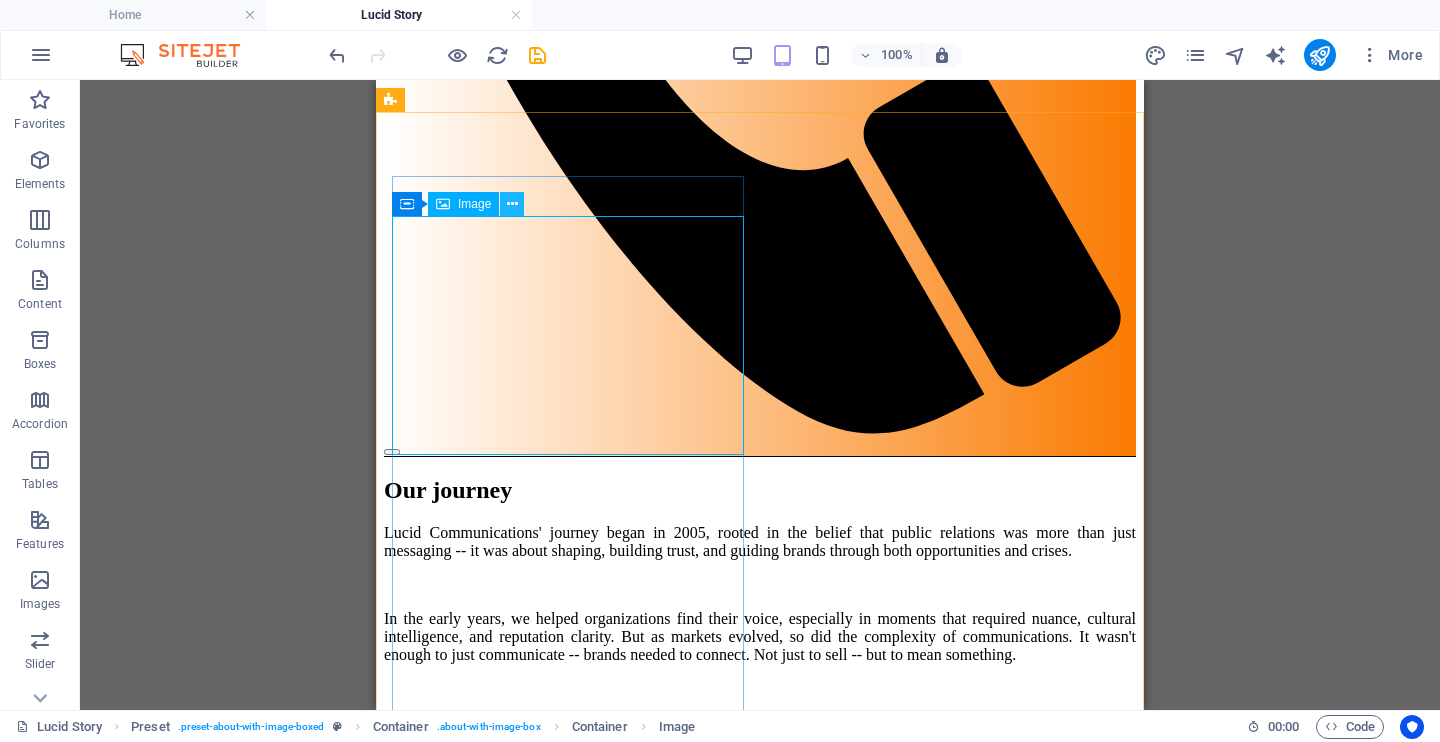 click at bounding box center [512, 204] 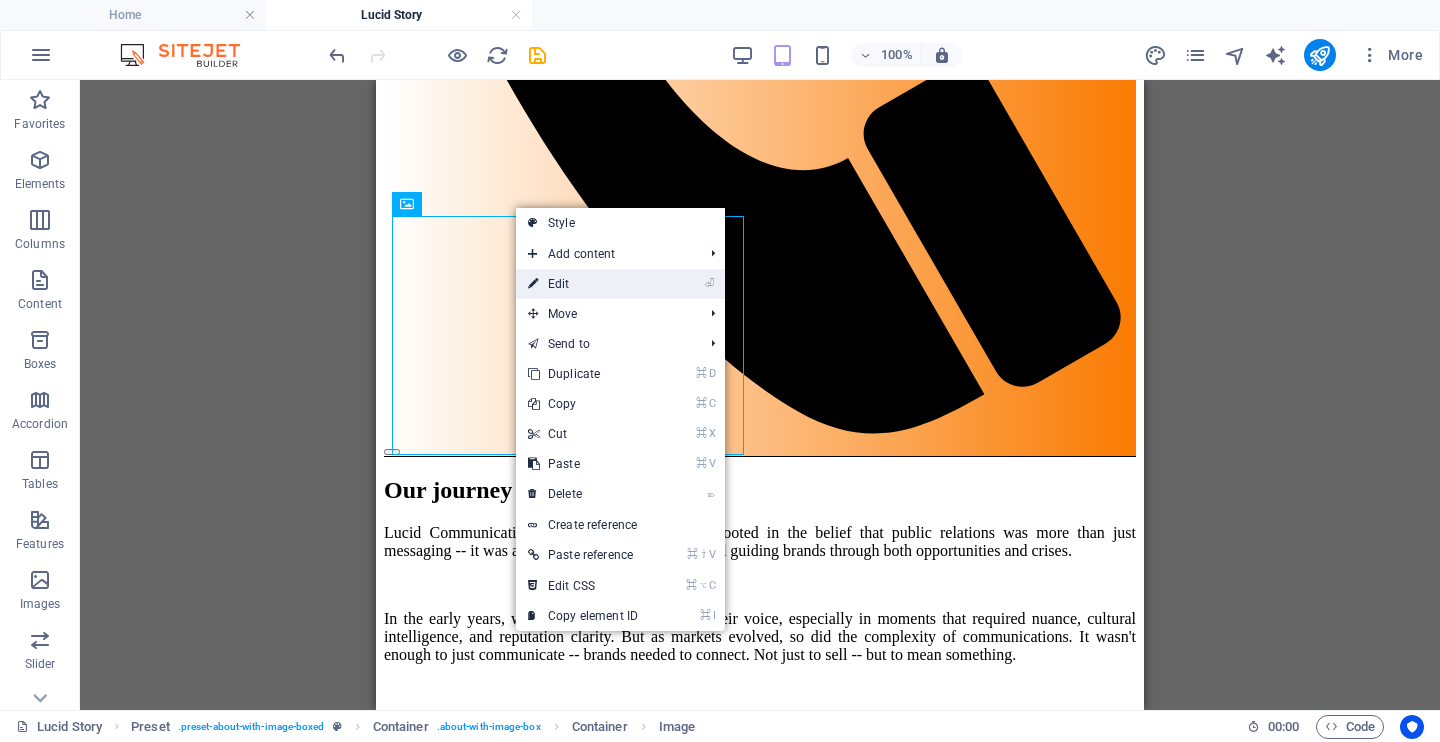 click on "⏎  Edit" at bounding box center [583, 284] 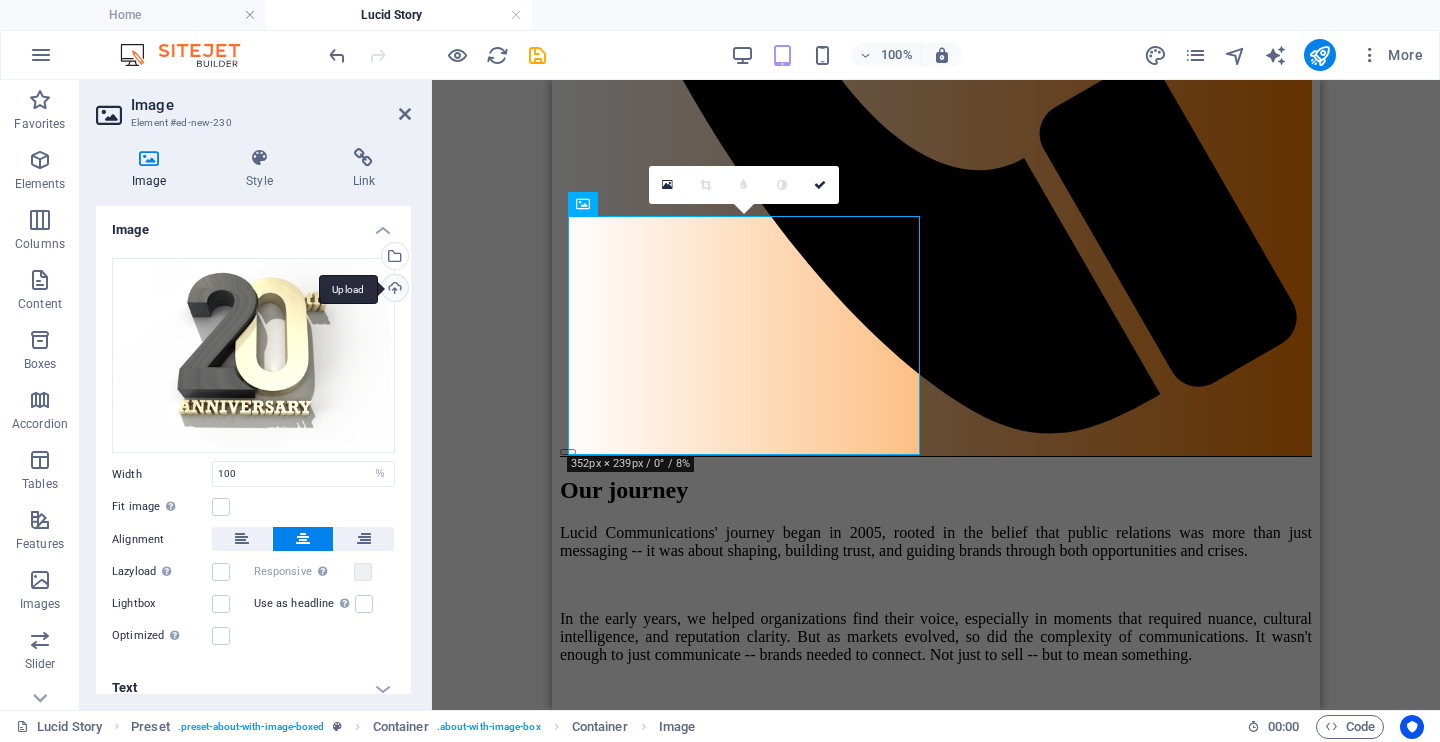 click on "Upload" at bounding box center (393, 290) 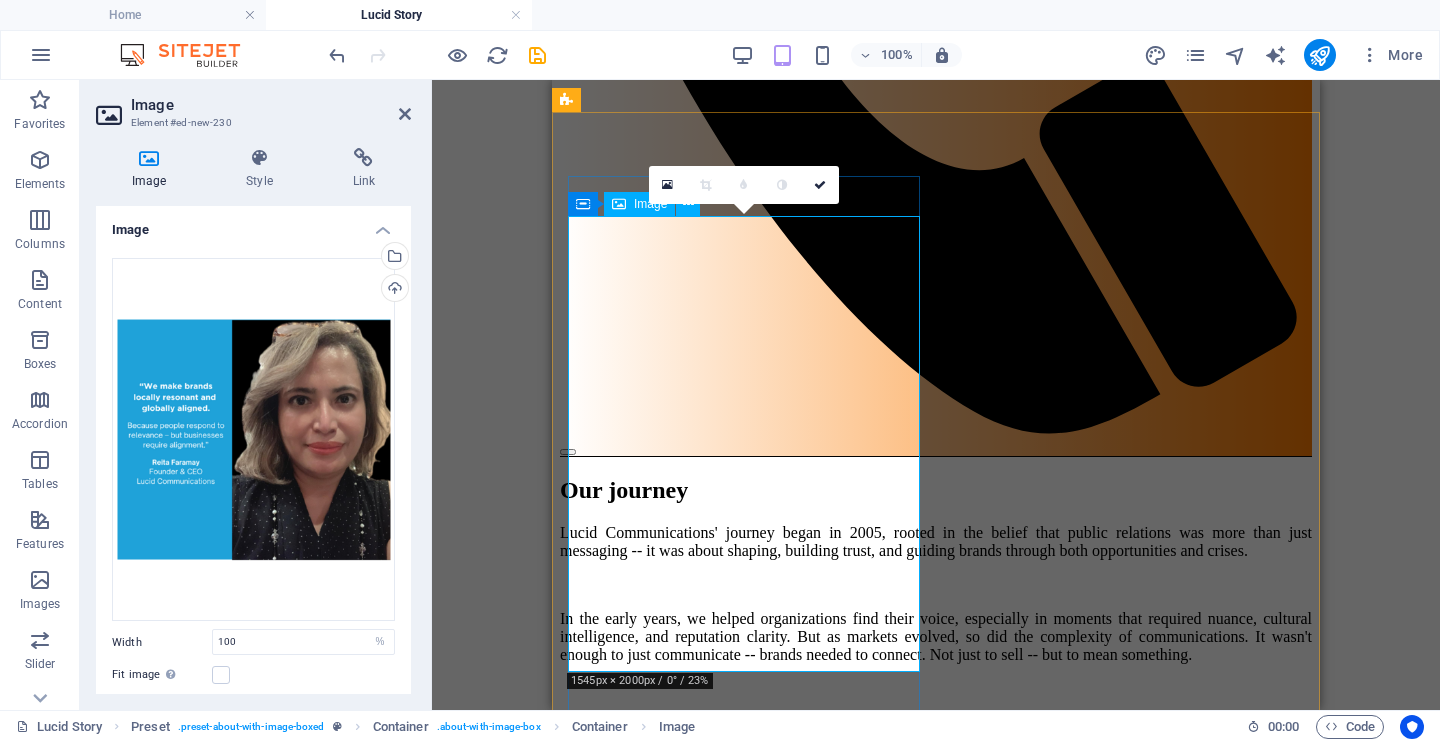 click at bounding box center (936, 1477) 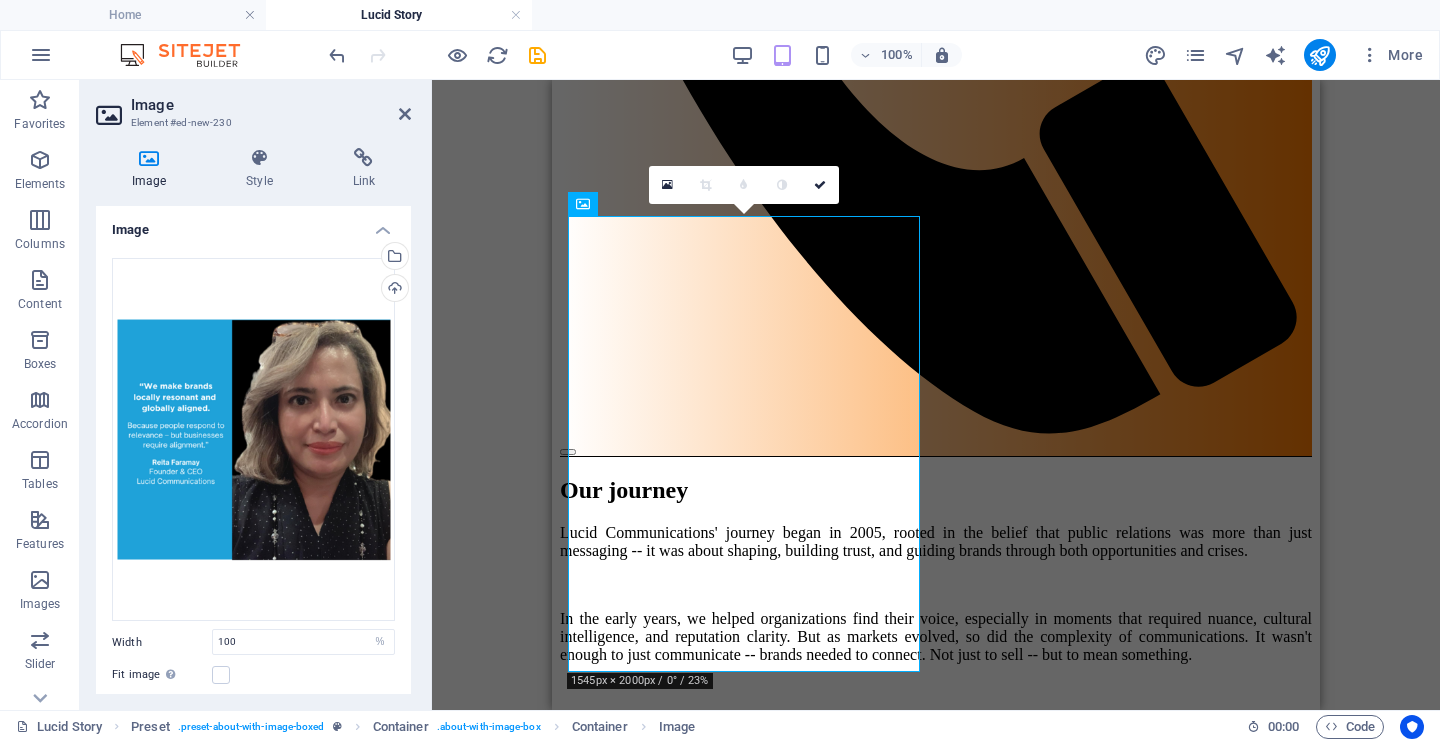 click on "Drag here to replace the existing content. Press “Ctrl” if you want to create a new element.
H2   Preset   Container   Image   Preset   Container   Container   H2   Text   Spacer   Button   Image   Preset   Container   H2   Text   Spacer   Button   Image   Preset   Container   H2   Text   Spacer   Button   Image   Reference   Text   Spacer   Button   Reference   Container   Placeholder   Container   Image [NUMBERS] / [NUMBER] | [TEXT] [TEXT]" at bounding box center (936, 395) 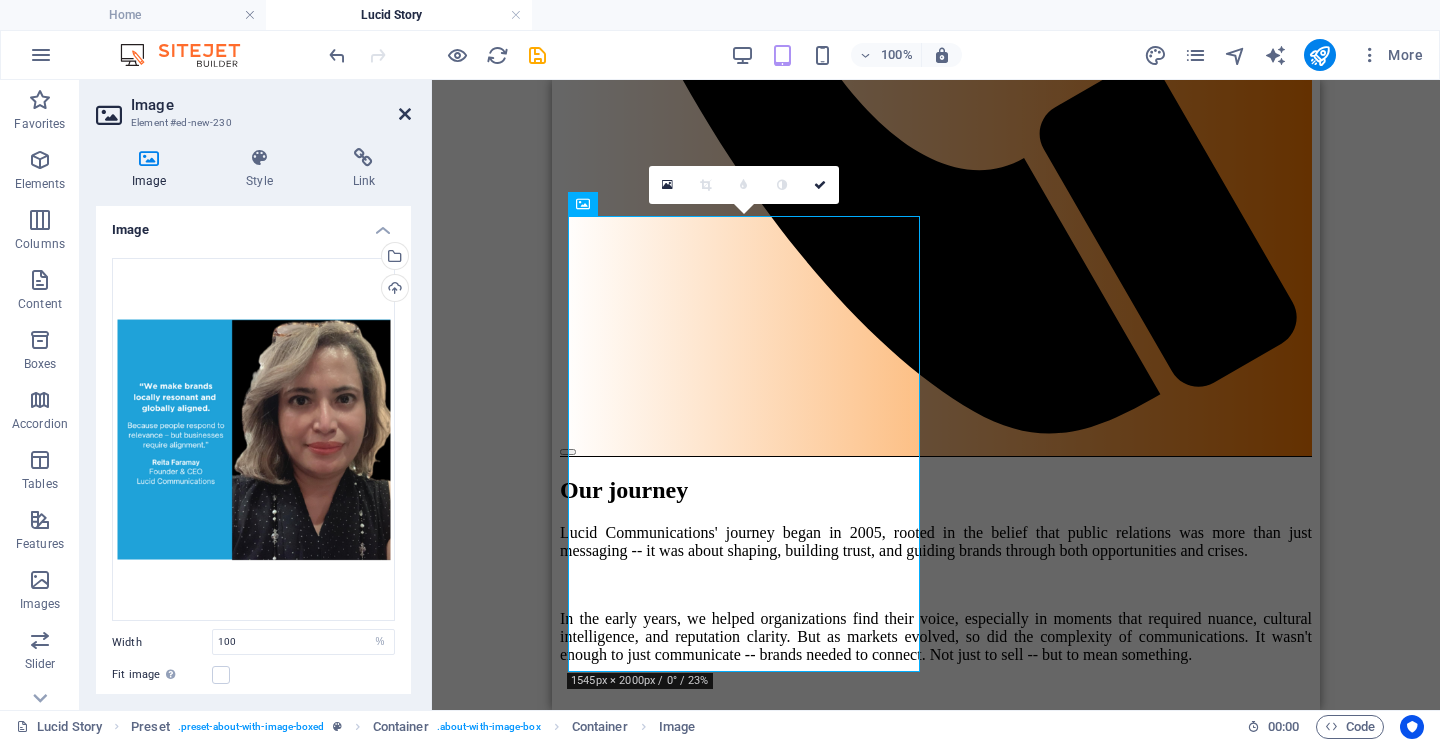 click at bounding box center (405, 114) 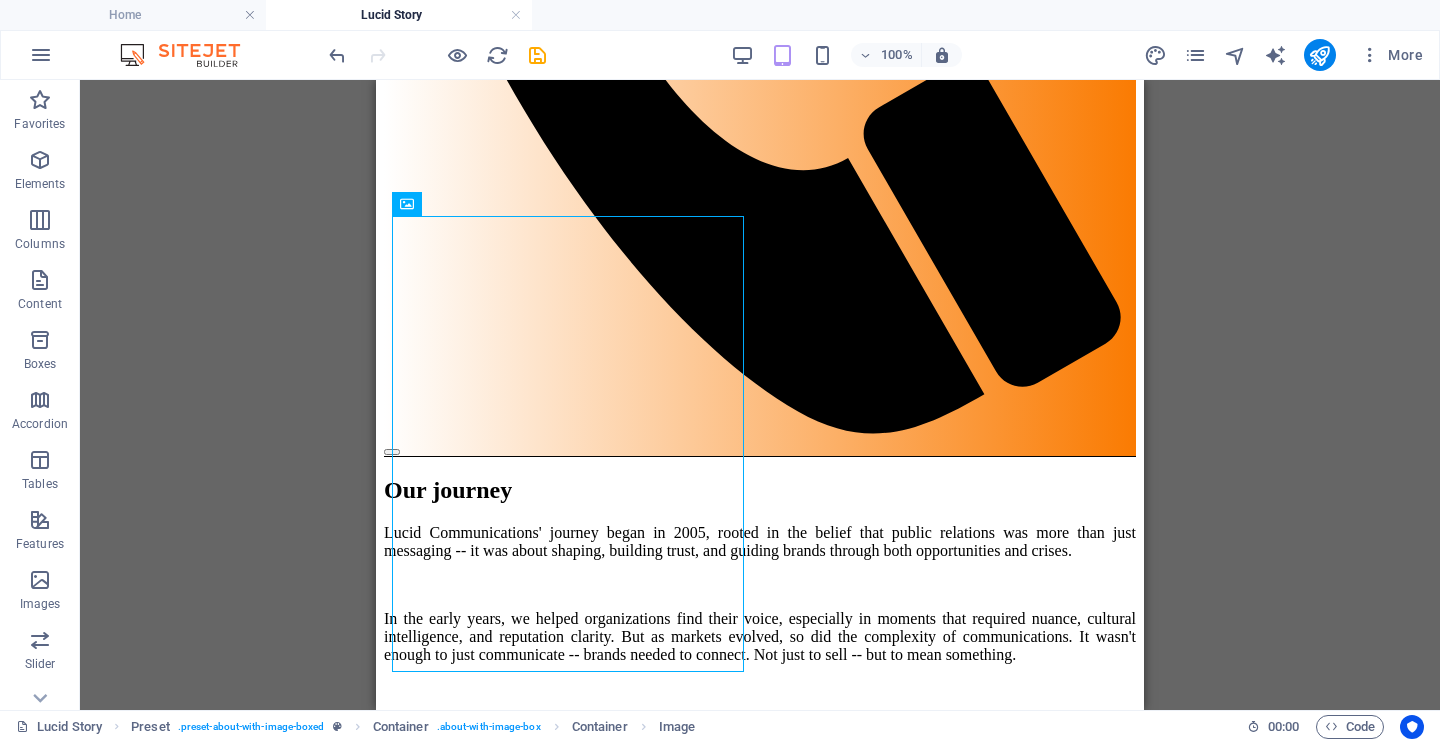 click on "Drag here to replace the existing content. Press “Ctrl” if you want to create a new element.
H2   Preset   Container   Image   Preset   Container   Container   H2   Text   Spacer   Button   Image   Preset   Container   H2   Text   Spacer   Button   Image   Preset   Container   H2   Text   Spacer   Button   Image   Reference   Text   Spacer   Button   Reference   Container   Placeholder   Container   Image" at bounding box center [760, 395] 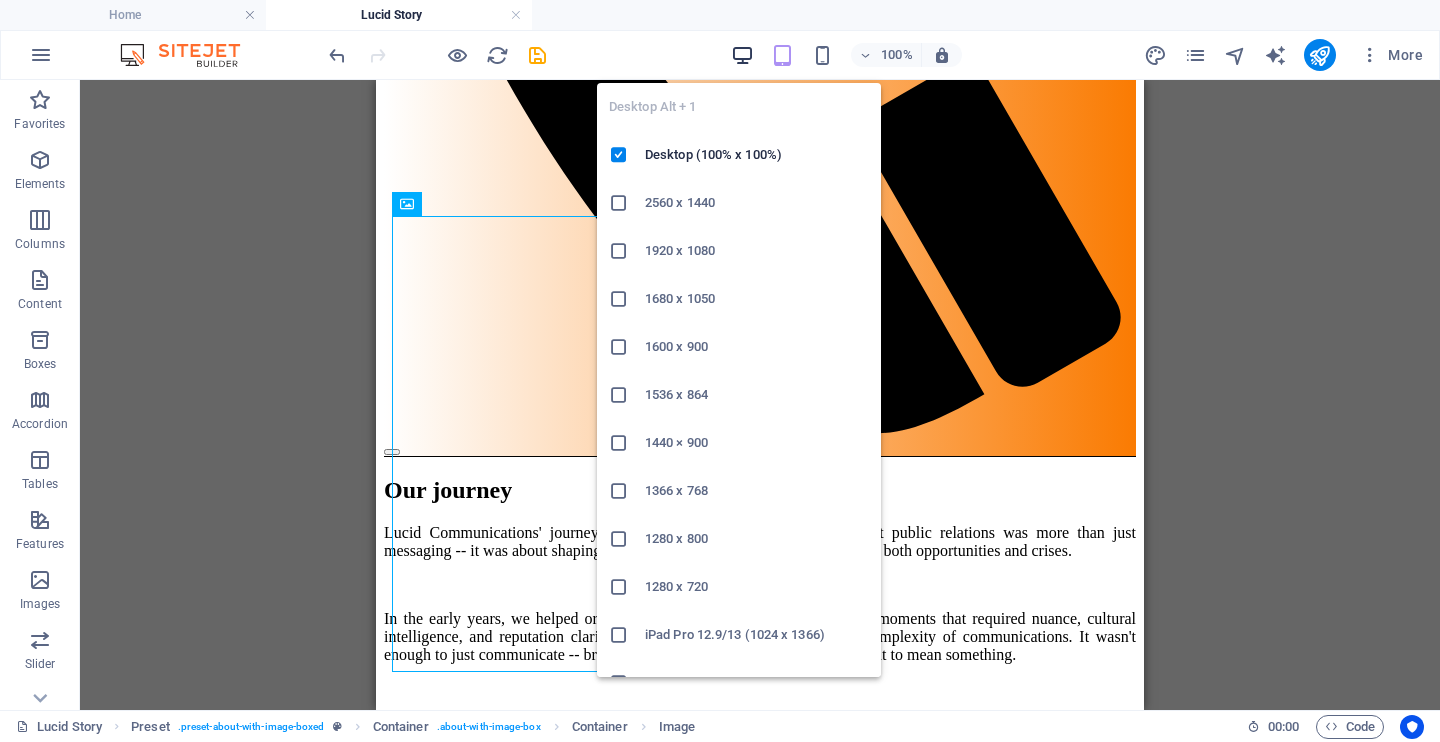 click at bounding box center [742, 55] 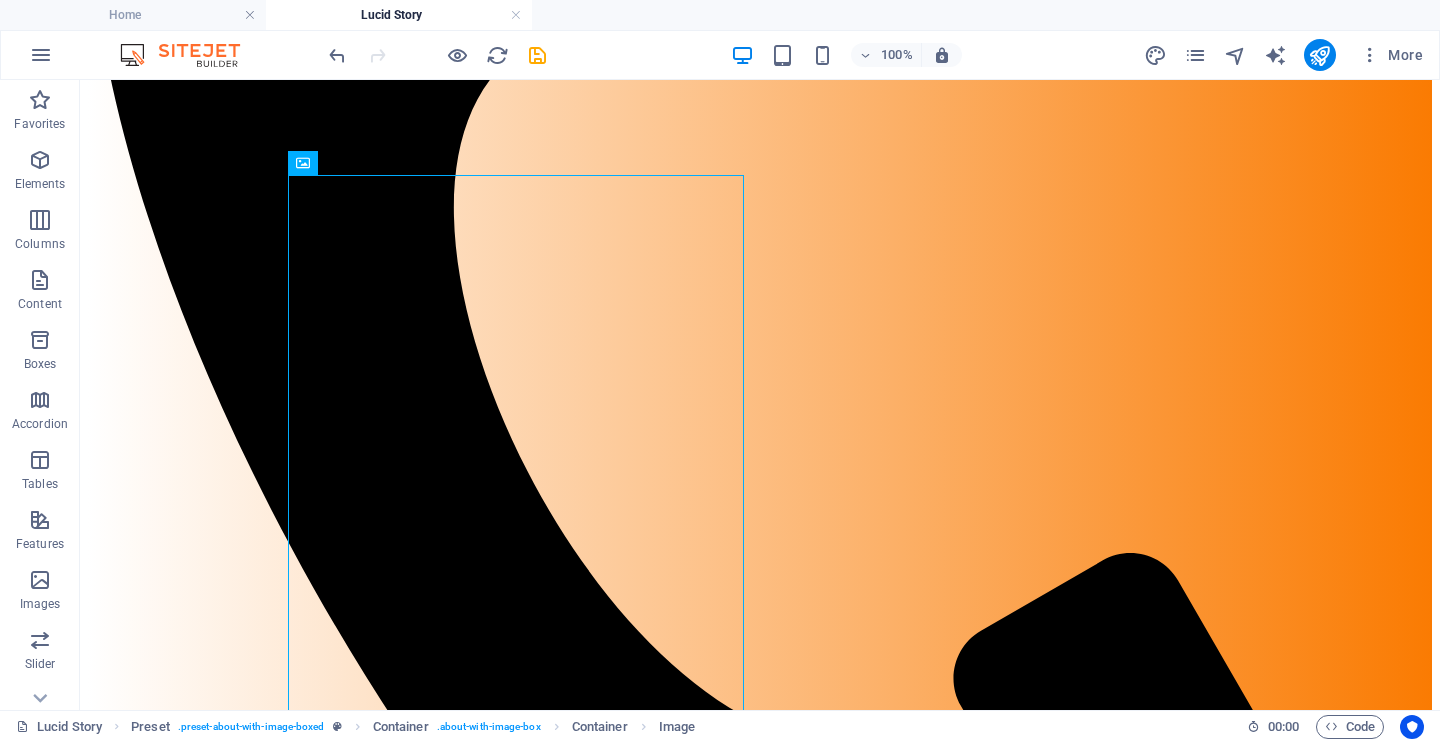 click on "Skip to main content
Home Lucid Story Lucid Services Lucid Works LET'S CONNECT Our journey Lucid Communications' journey began in 2005, rooted in the belief that public relations was more than just messaging -- it was about shaping, building trust, and guiding brands through both opportunities and crises. In the early years, we helped organizations find their voice, especially in moments that required nuance, cultural intelligence, and reputation clarity. But as markets evolved, so did the complexity of communications. It wasn't enough to just communicate -- brands needed to connect. Not just to sell -- but to mean something. By 2016, our founder made a strategic and decisive move: to expand Lucid's capabilities beyond traditional PR and into the broader realm of integrated marketing and communications. That meant pairing storytelling with strategy. Creative with context. Global vision with local relevance. LUCID WORKS Our mission "We make brands locally resonant and globally aligned. LUCID WORKS bold ideas" at bounding box center [760, 2671] 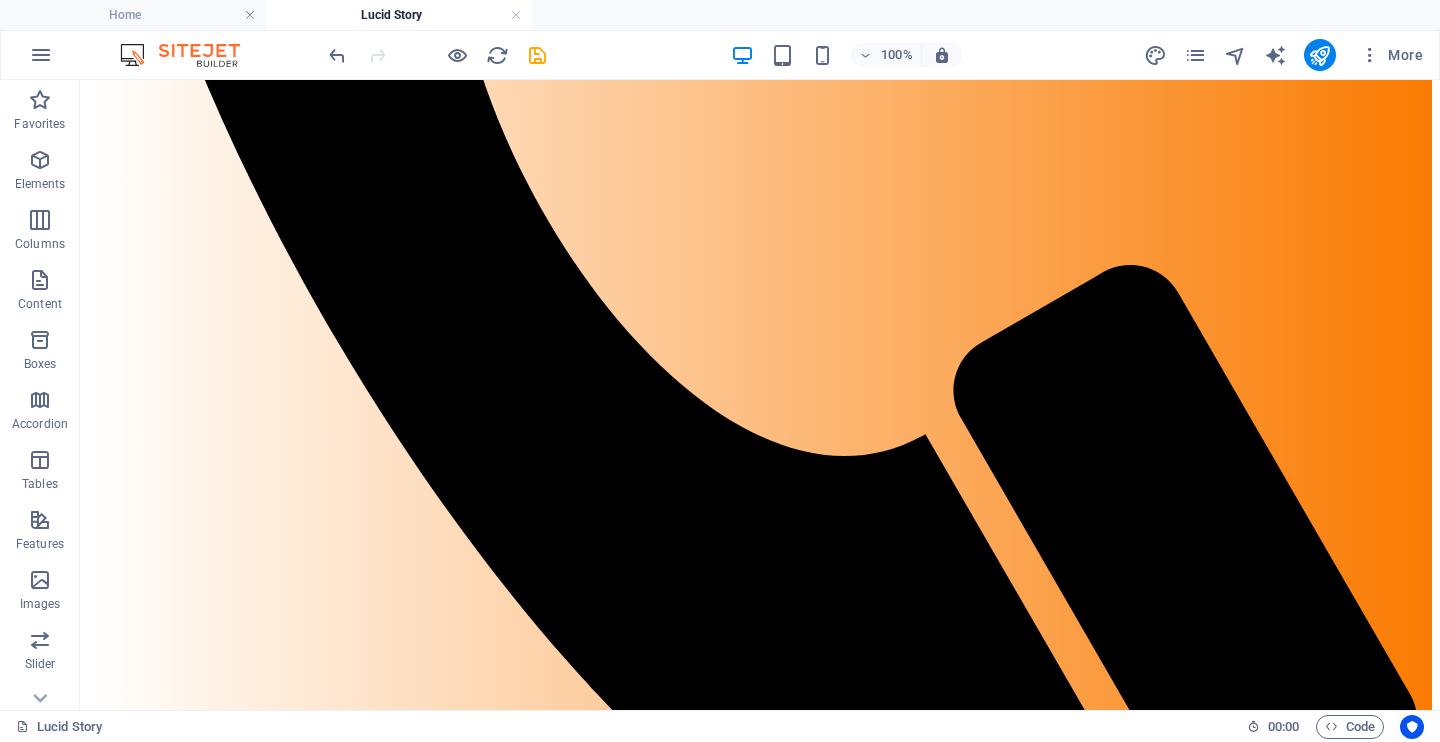 scroll, scrollTop: 1200, scrollLeft: 0, axis: vertical 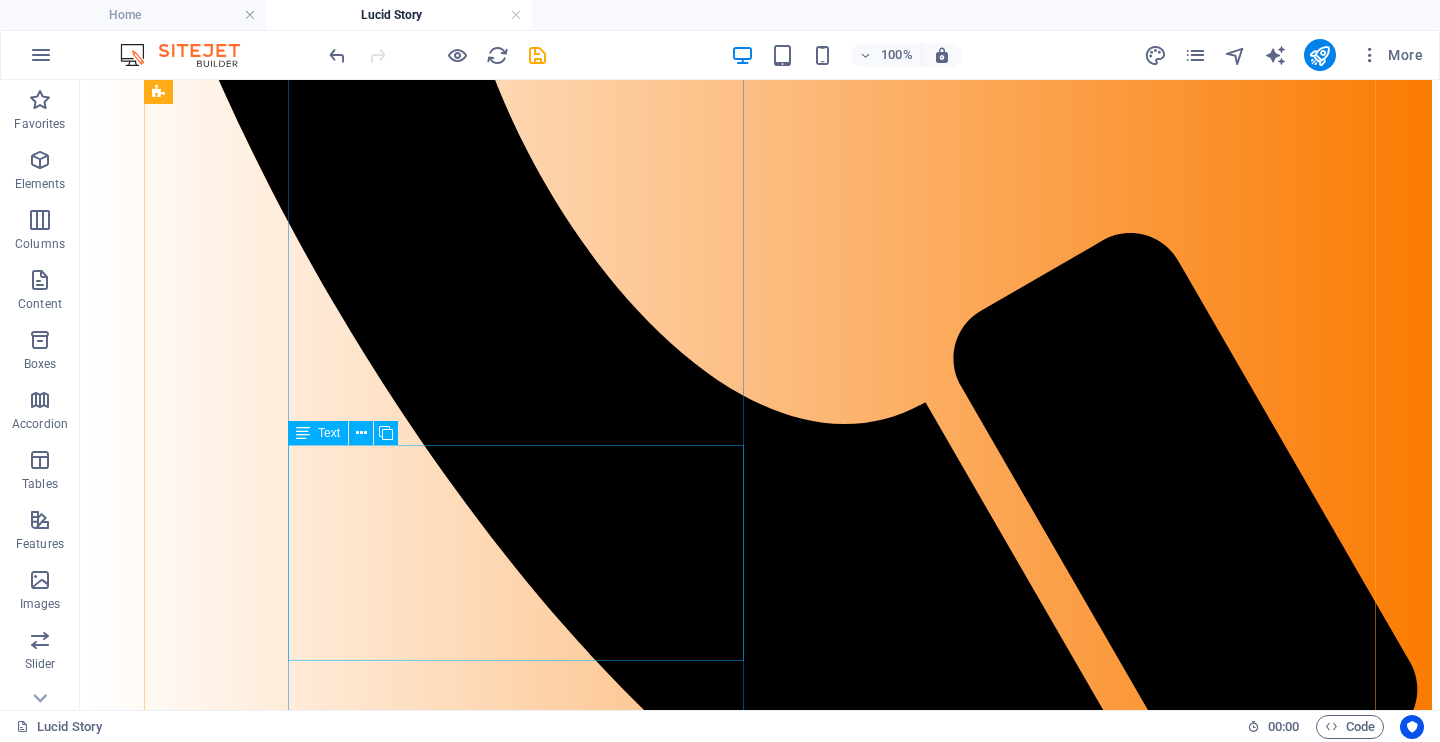 click on ""We make brands locally resonant and globally aligned. Because people respond to relevance -- but businesses require alignment," said Reita Faramay, Founder & CEO of Lucid Communications. Lucid exists to bridge the gap -- between cultures, between intentions and interpretations, between insight and action. We help brands find clarity in complexity, and power in precision." at bounding box center (760, 3336) 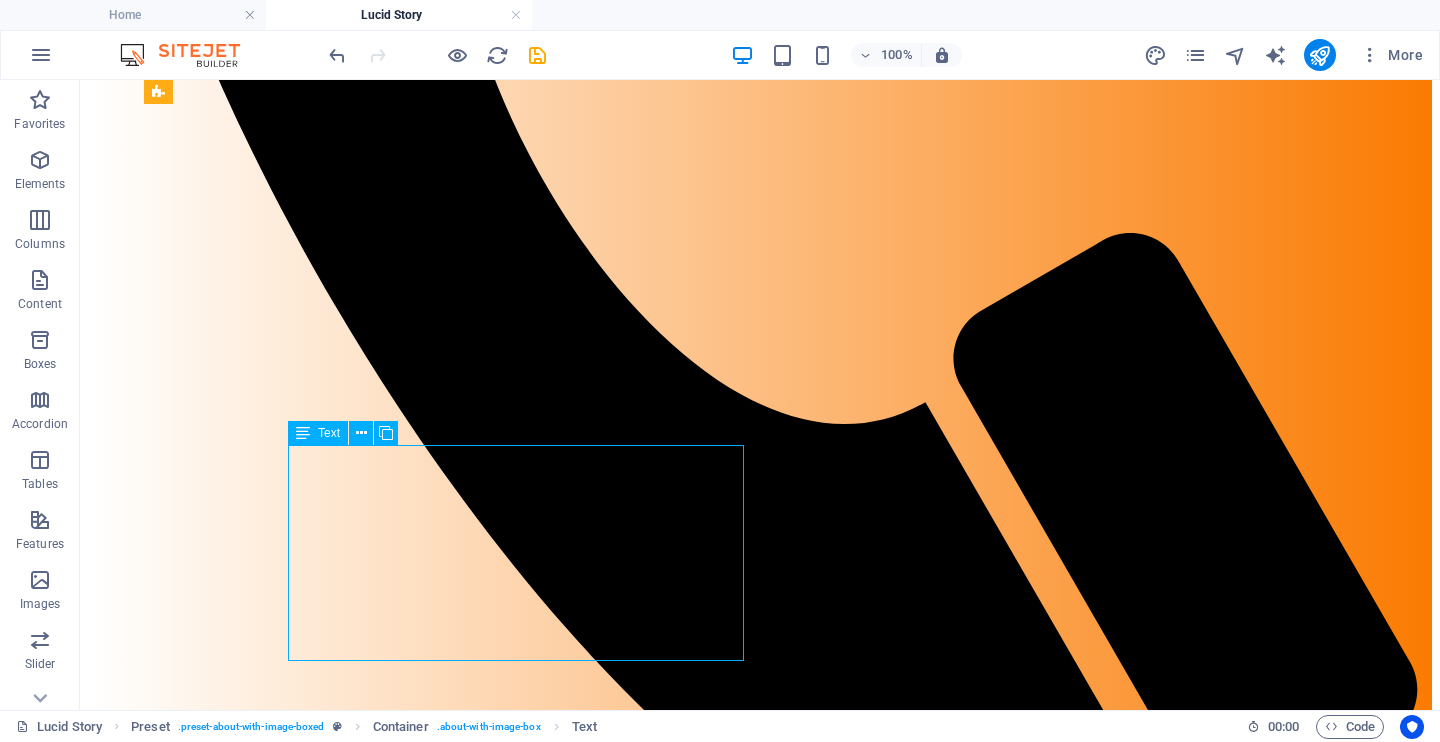 click on ""We make brands locally resonant and globally aligned. Because people respond to relevance -- but businesses require alignment," said Reita Faramay, Founder & CEO of Lucid Communications. Lucid exists to bridge the gap -- between cultures, between intentions and interpretations, between insight and action. We help brands find clarity in complexity, and power in precision." at bounding box center (760, 3336) 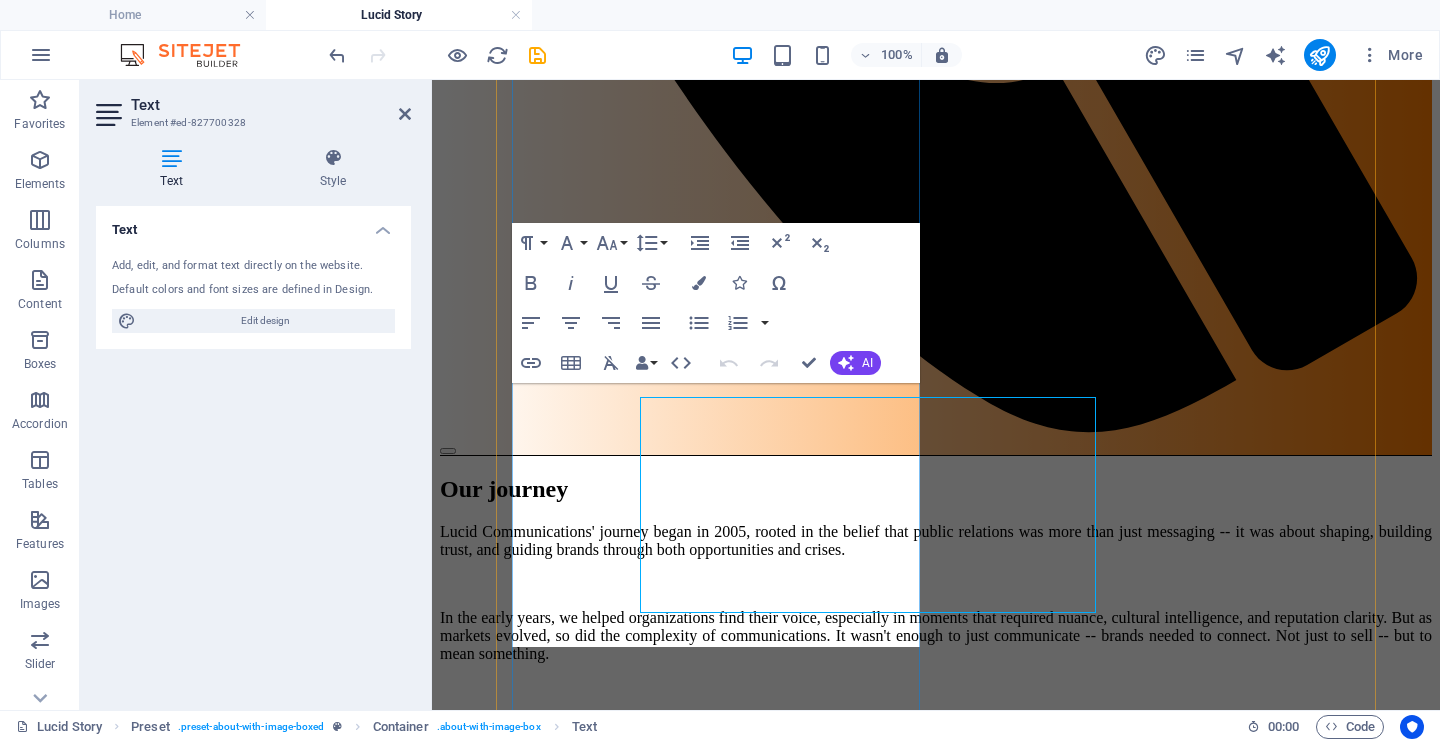 scroll, scrollTop: 1248, scrollLeft: 0, axis: vertical 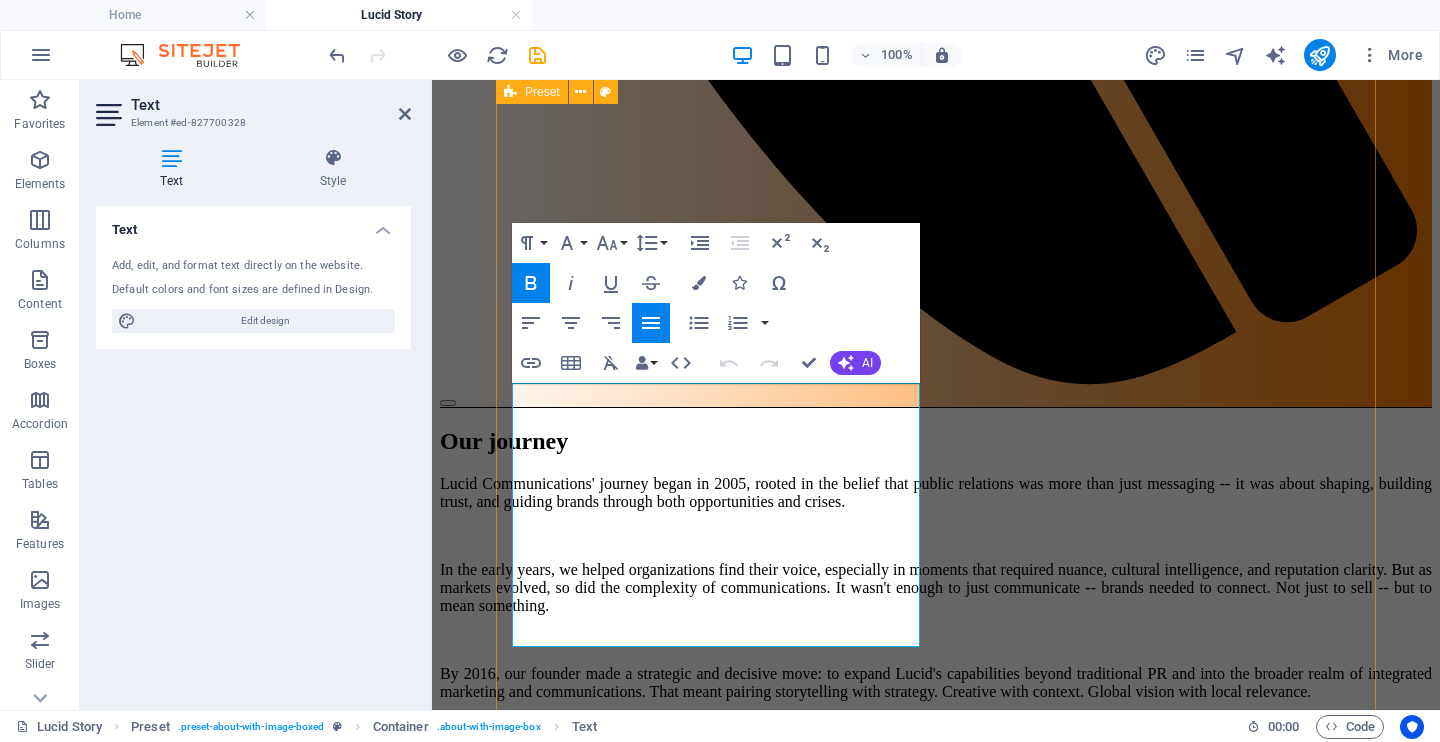 drag, startPoint x: 821, startPoint y: 516, endPoint x: 507, endPoint y: 382, distance: 341.39713 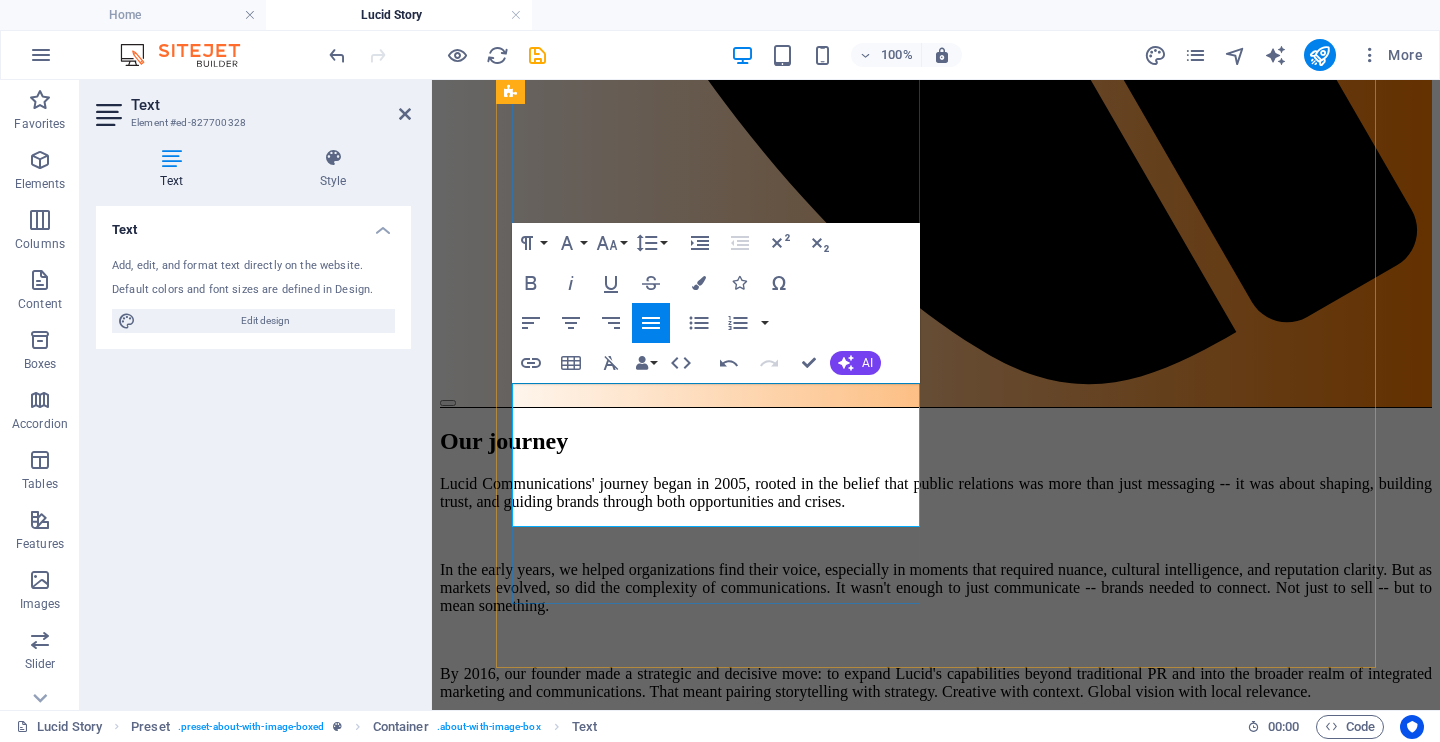 click at bounding box center [936, 2294] 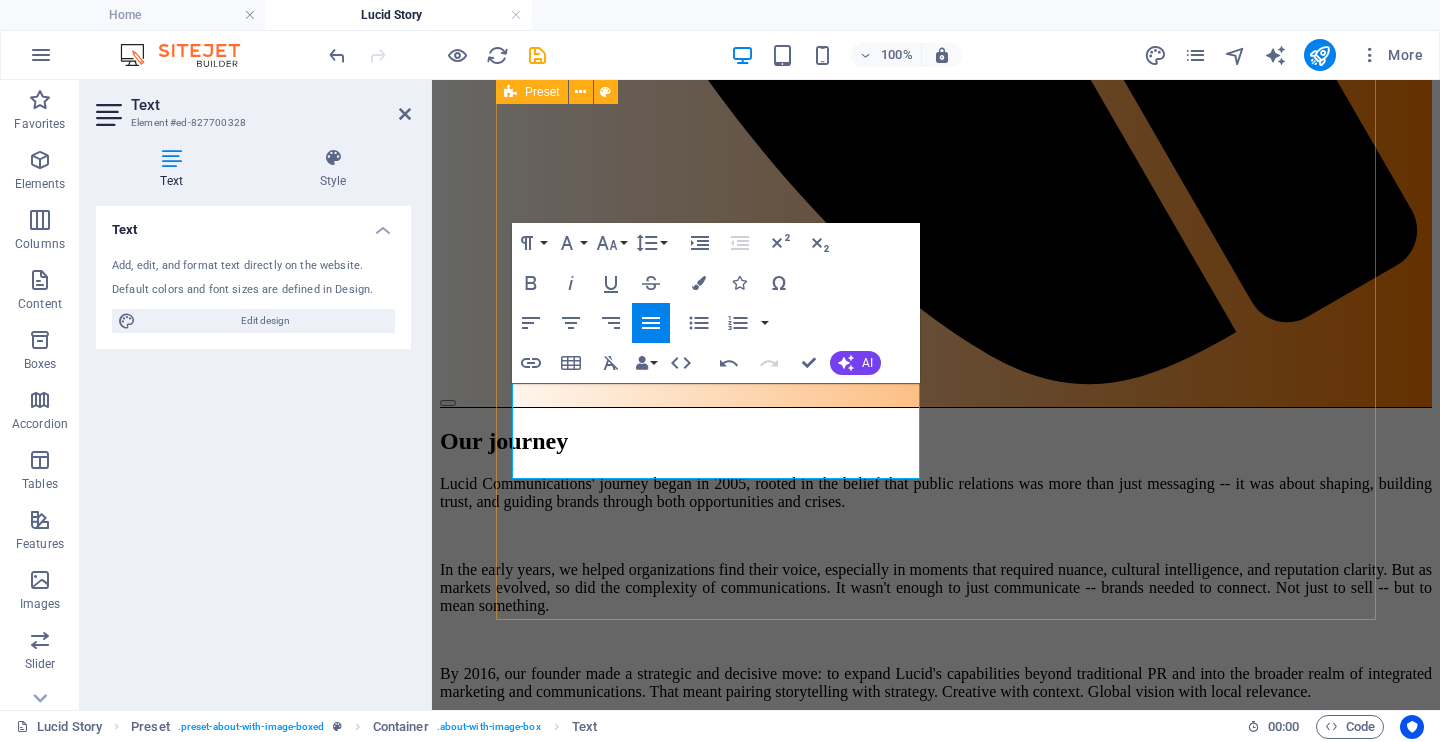 click on "Our mission Lucid exists to bridge the gap -- between culture between intentions and interpretations, between insight and action. We help brands find clarity in complexity, and power in precision. LUCID WORKS" at bounding box center (936, 1729) 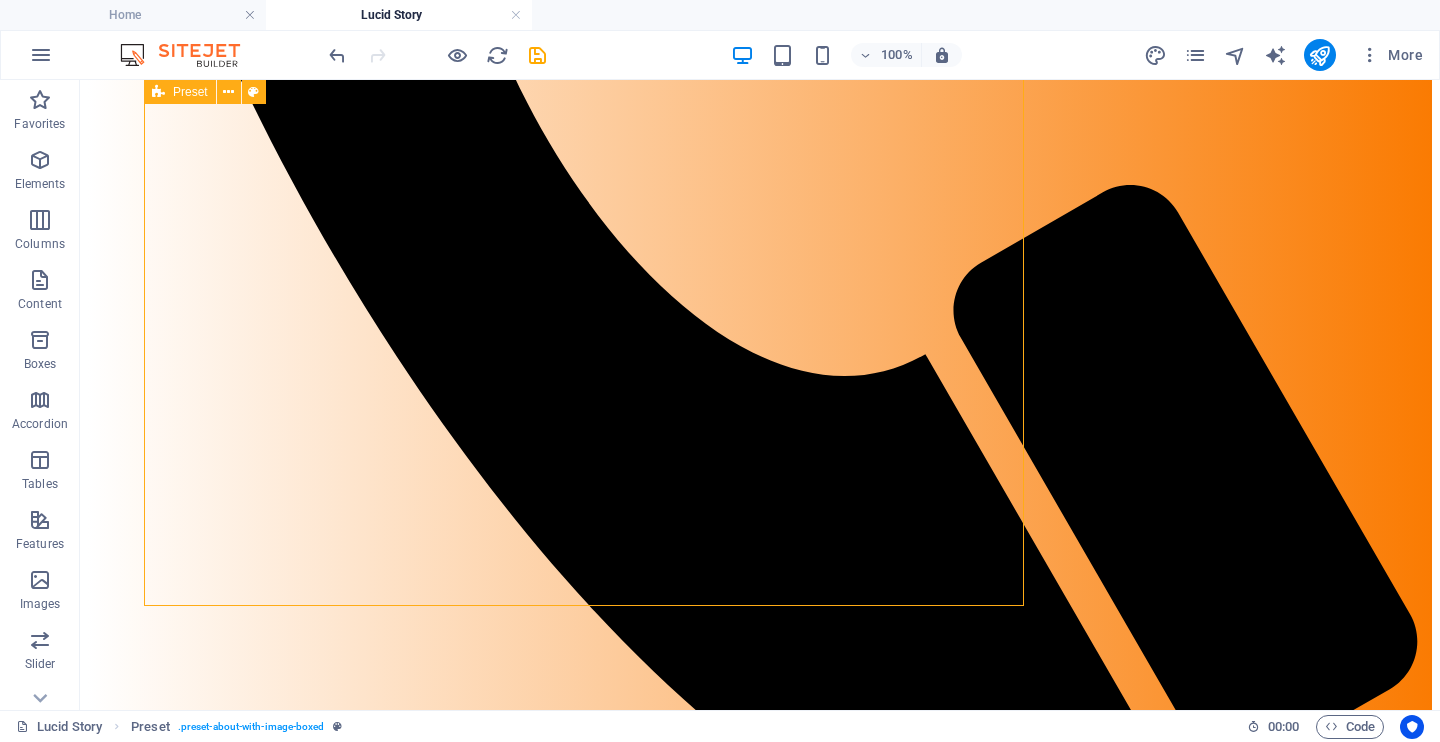 click on "Our mission Lucid exists to bridge the gap -- between culture between intentions and interpretations, between insight and action. We help brands find clarity in complexity, and power in precision. LUCID WORKS" at bounding box center [760, 2470] 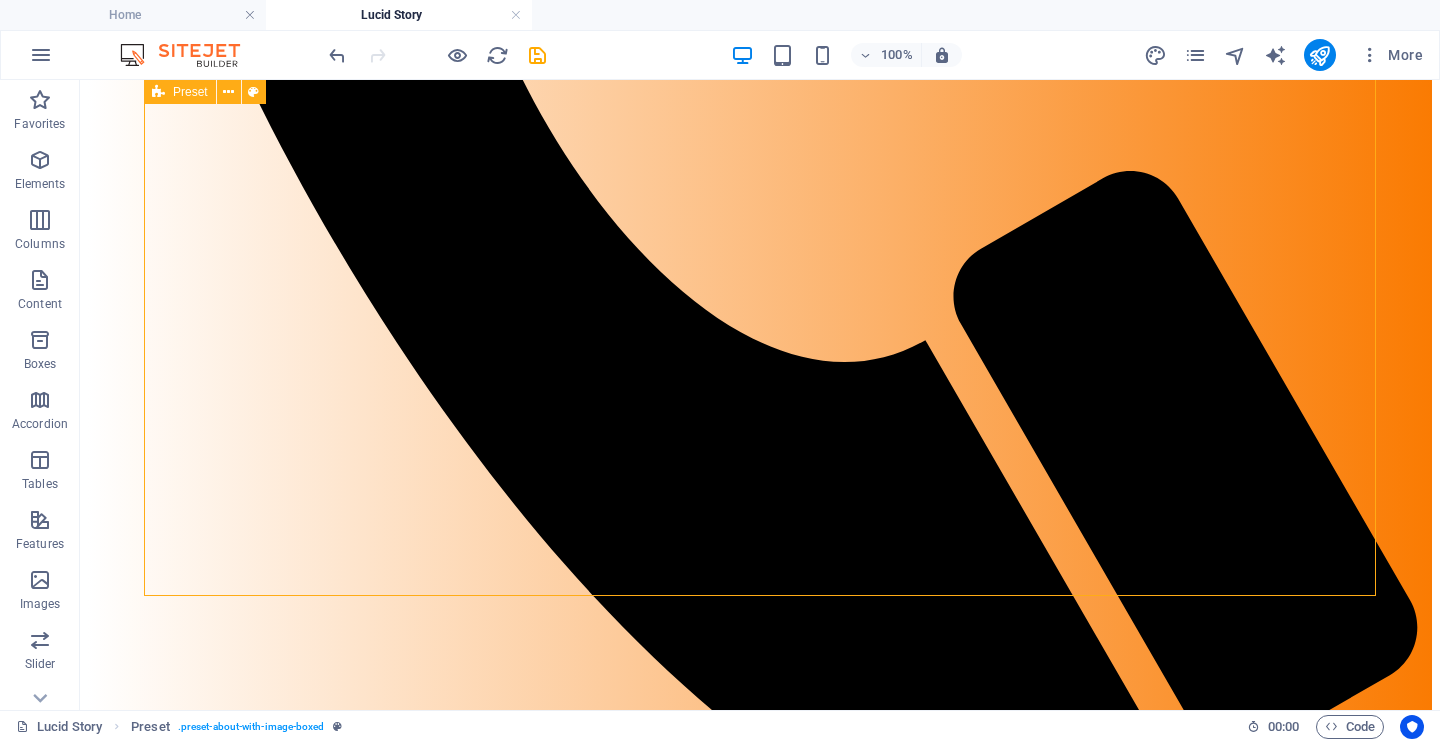 click on "Our mission Lucid exists to bridge the gap -- between culture between intentions and interpretations, between insight and action. We help brands find clarity in complexity, and power in precision. LUCID WORKS" at bounding box center [760, 2456] 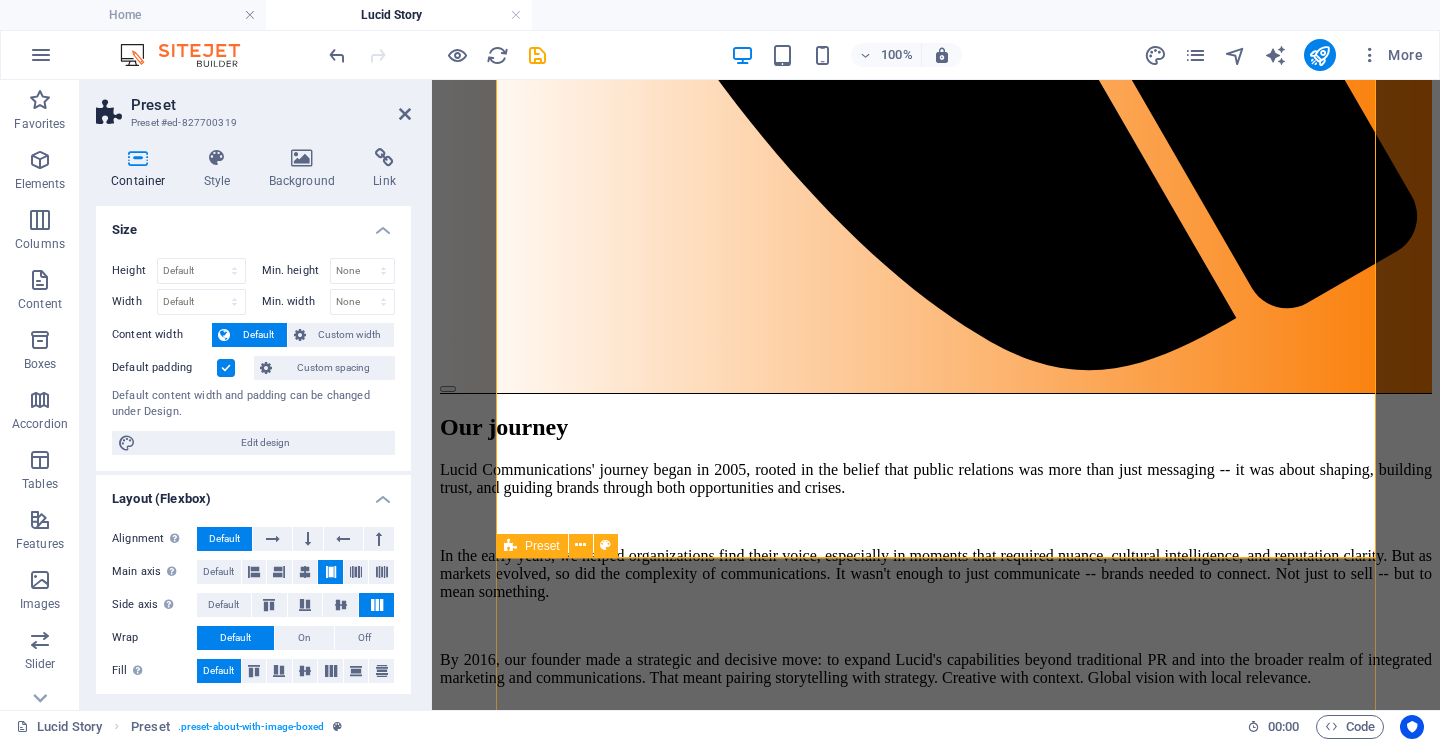scroll, scrollTop: 1310, scrollLeft: 0, axis: vertical 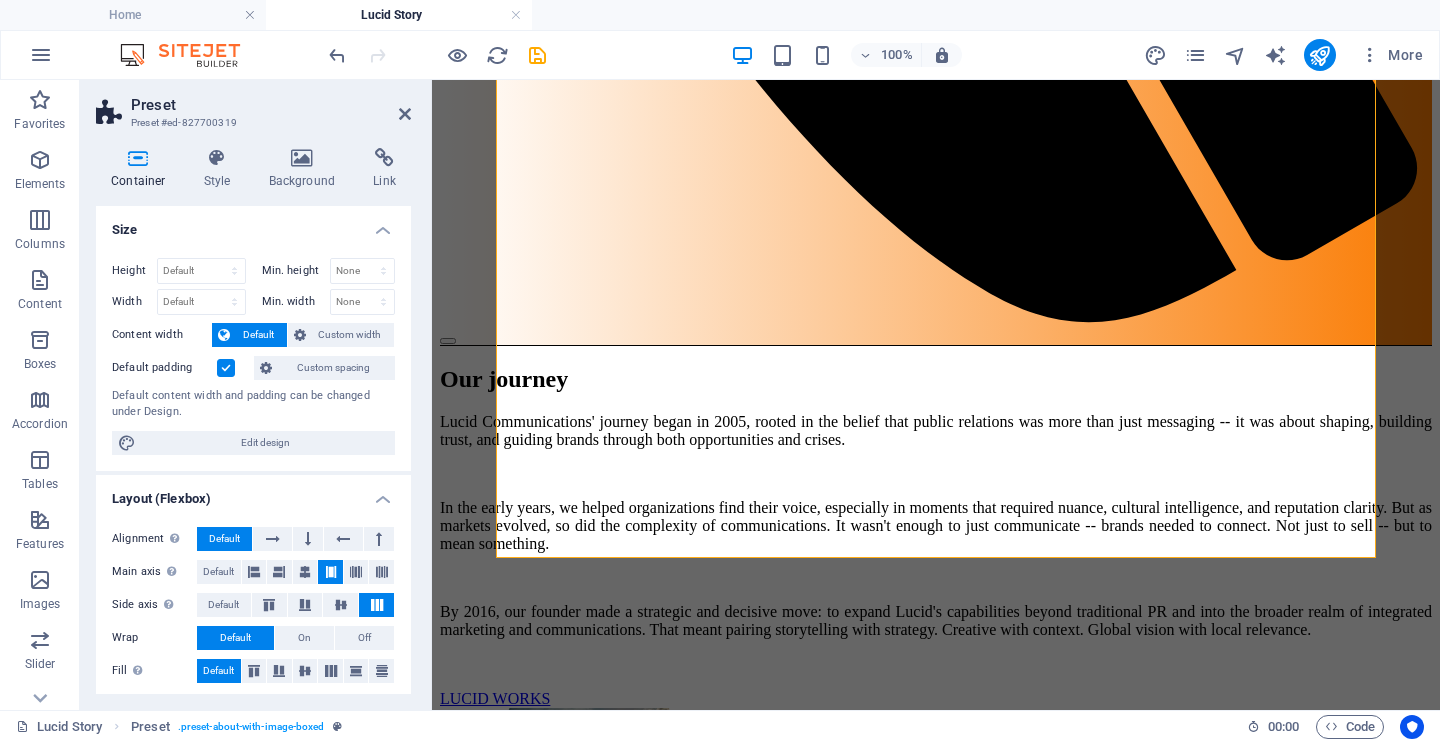 click on "Skip to main content
Home Lucid Story Lucid Services Lucid Works LET'S CONNECT Our journey Lucid Communications' journey began in 2005, rooted in the belief that public relations was more than just messaging -- it was about shaping, building trust, and guiding brands through both opportunities and crises. In the early years, we helped organizations find their voice, especially in moments that required nuance, cultural intelligence, and reputation clarity. But as markets evolved, so did the complexity of communications. It wasn't enough to just communicate -- brands needed to connect. Not just to sell -- but to mean something. By 2016, our founder made a strategic and decisive move: to expand Lucid's capabilities beyond traditional PR and into the broader realm of integrated marketing and communications. That meant pairing storytelling with strategy. Creative with context. Global vision with local relevance. LUCID WORKS Our mission LUCID WORKS our culture We're strategic thinkers, but also deep listeners. ." at bounding box center [936, 1552] 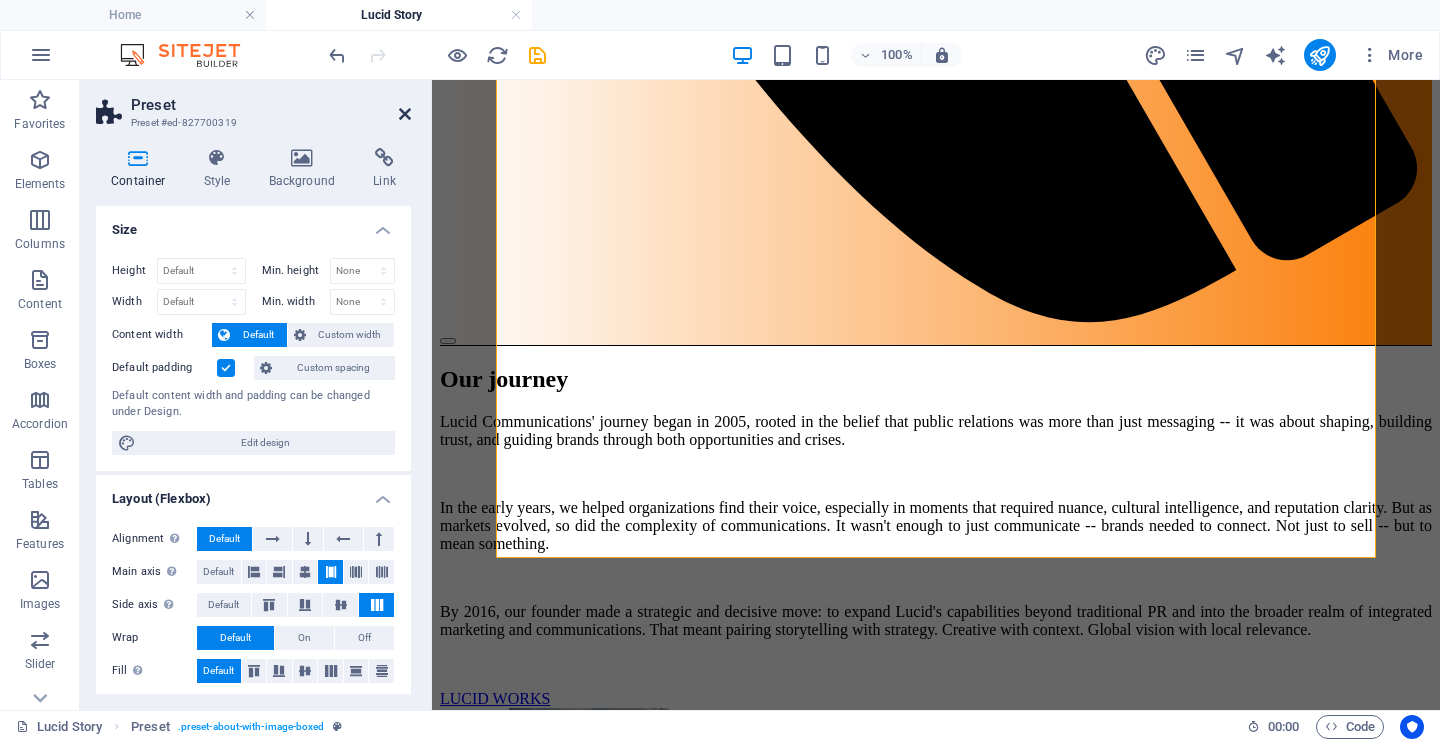 click at bounding box center [405, 114] 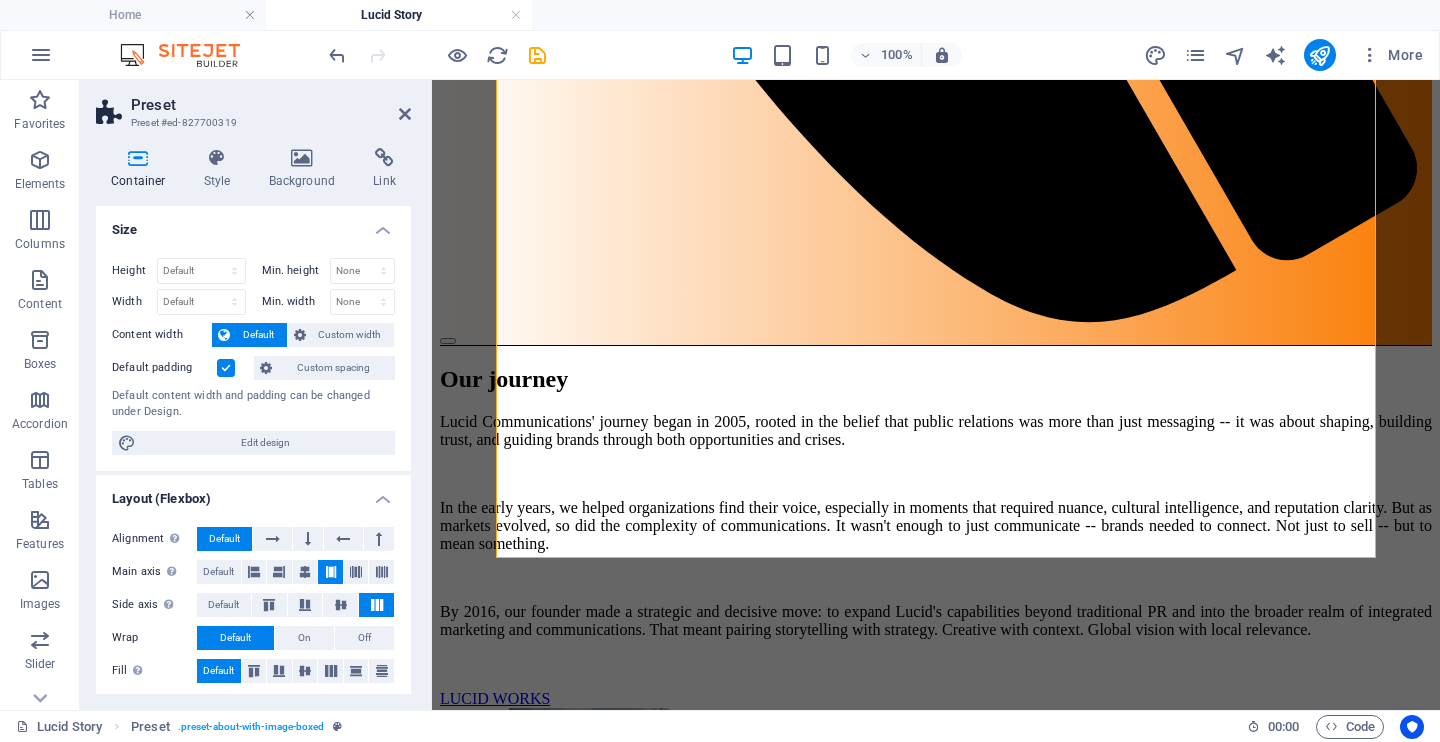 scroll, scrollTop: 1262, scrollLeft: 0, axis: vertical 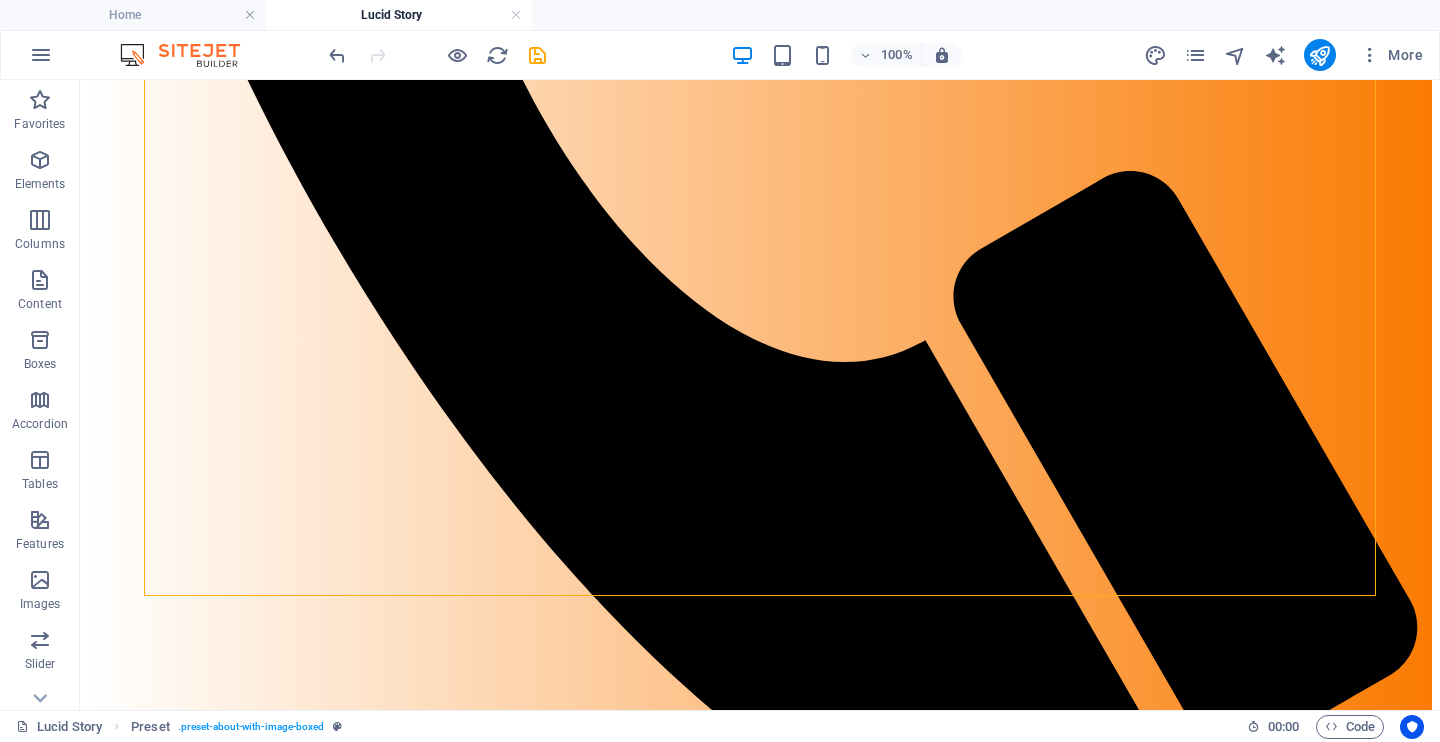 click on "Skip to main content
Home Lucid Story Lucid Services Lucid Works LET'S CONNECT Our journey Lucid Communications' journey began in 2005, rooted in the belief that public relations was more than just messaging -- it was about shaping, building trust, and guiding brands through both opportunities and crises. In the early years, we helped organizations find their voice, especially in moments that required nuance, cultural intelligence, and reputation clarity. But as markets evolved, so did the complexity of communications. It wasn't enough to just communicate -- brands needed to connect. Not just to sell -- but to mean something. By 2016, our founder made a strategic and decisive move: to expand Lucid's capabilities beyond traditional PR and into the broader realm of integrated marketing and communications. That meant pairing storytelling with strategy. Creative with context. Global vision with local relevance. LUCID WORKS Our mission LUCID WORKS our culture We're strategic thinkers, but also deep listeners. ." at bounding box center [760, 2204] 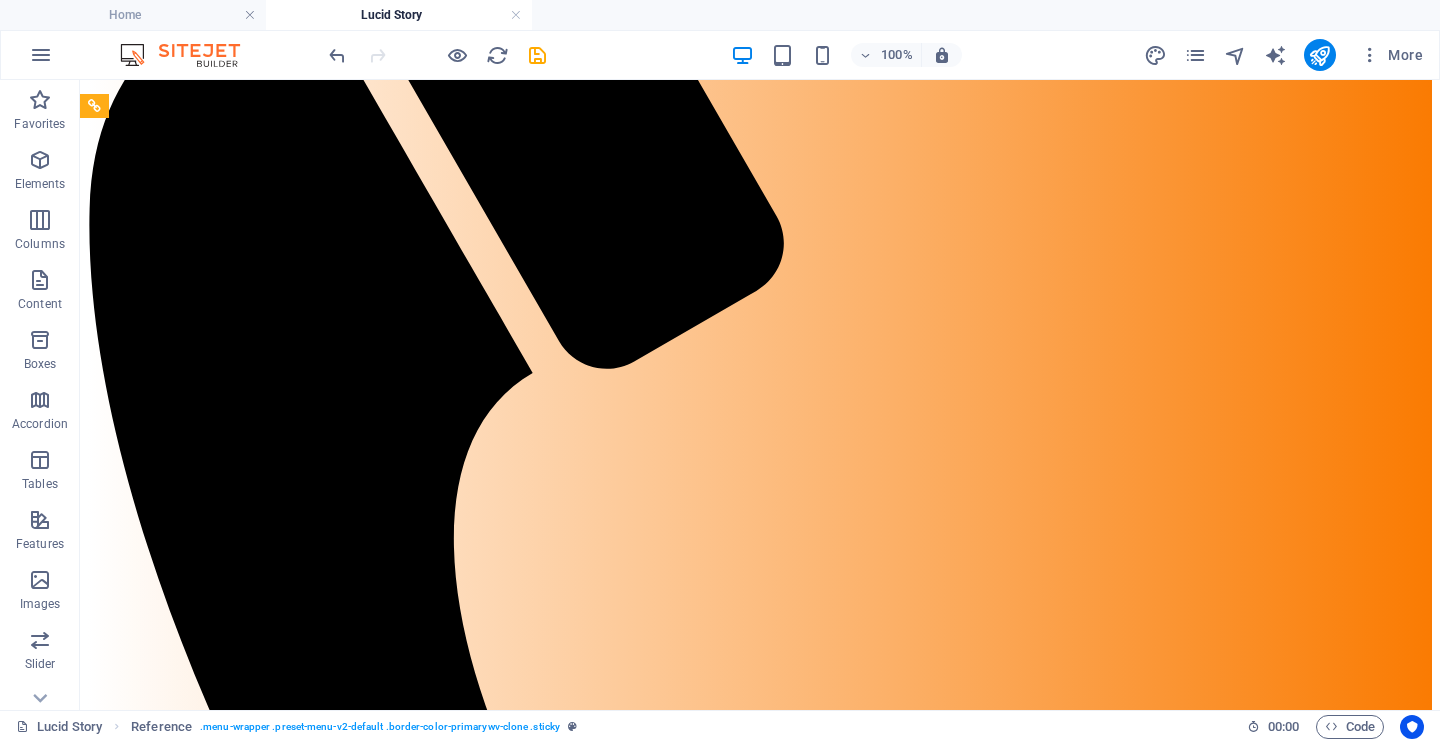 scroll, scrollTop: 542, scrollLeft: 0, axis: vertical 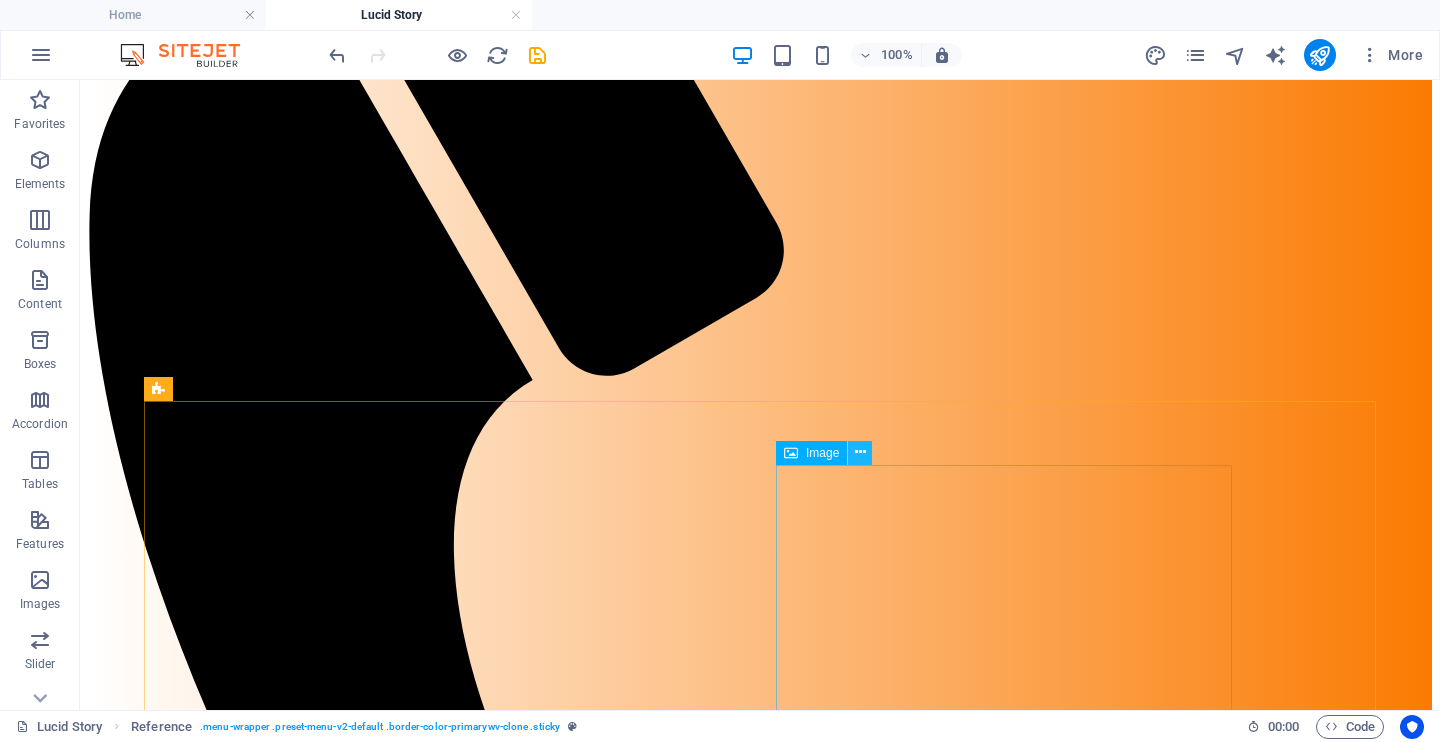 click at bounding box center (860, 452) 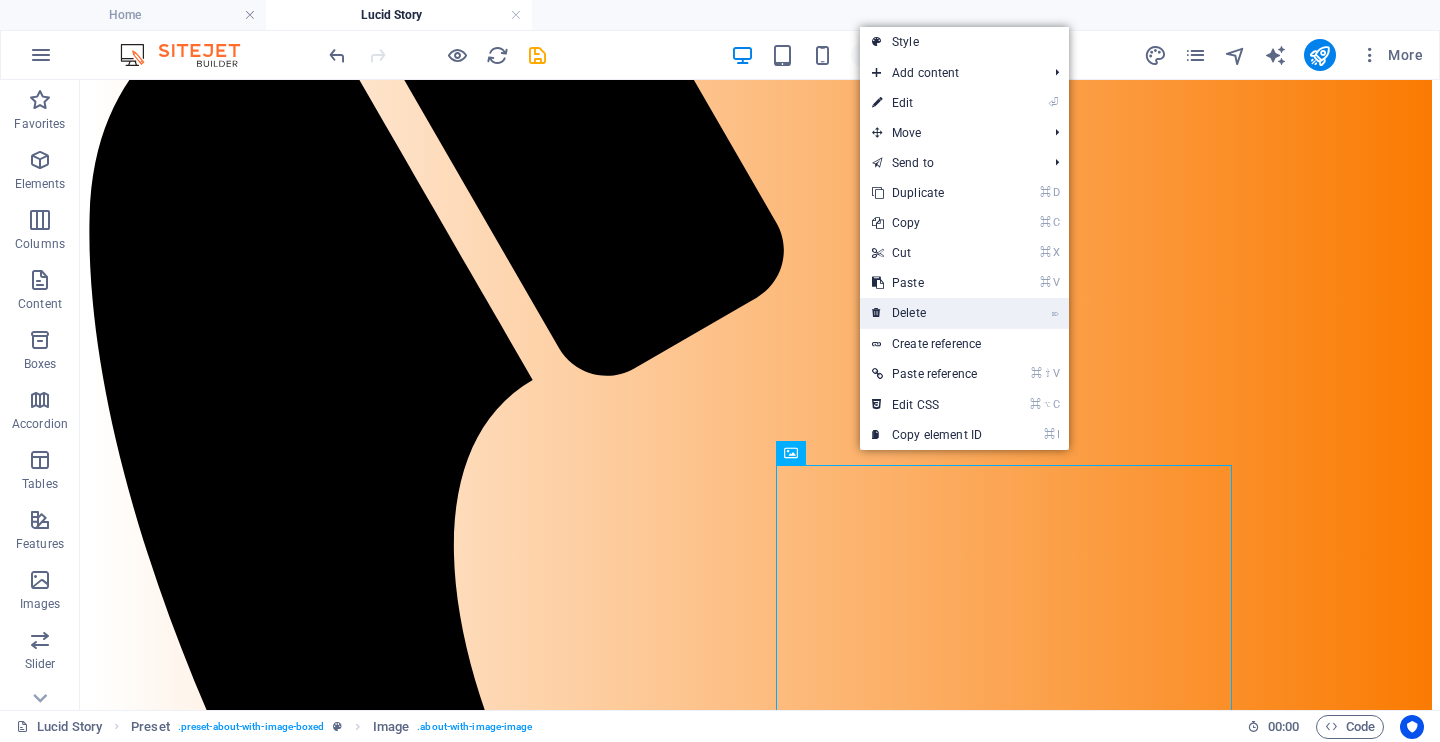 click on "⌦  Delete" at bounding box center [927, 313] 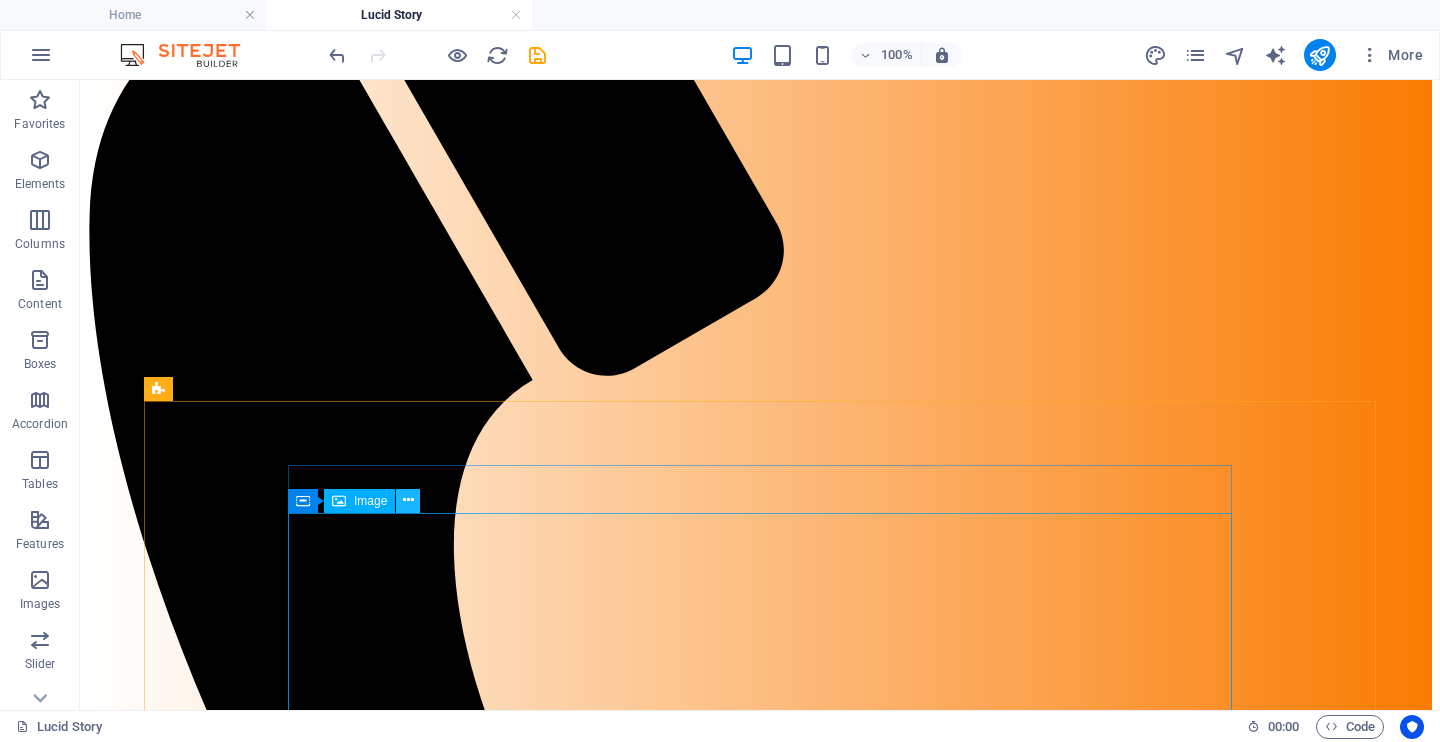 click at bounding box center (408, 500) 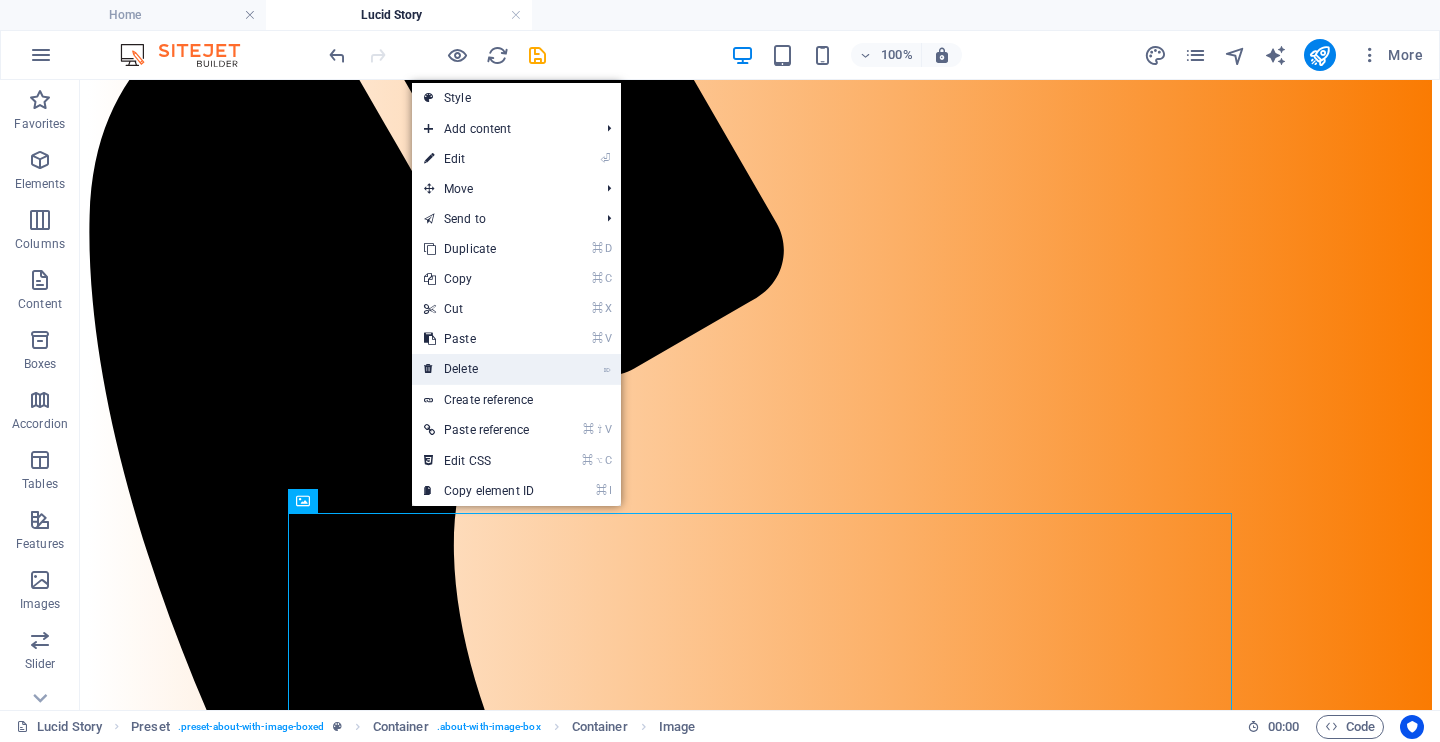 click on "⌦  Delete" at bounding box center [479, 369] 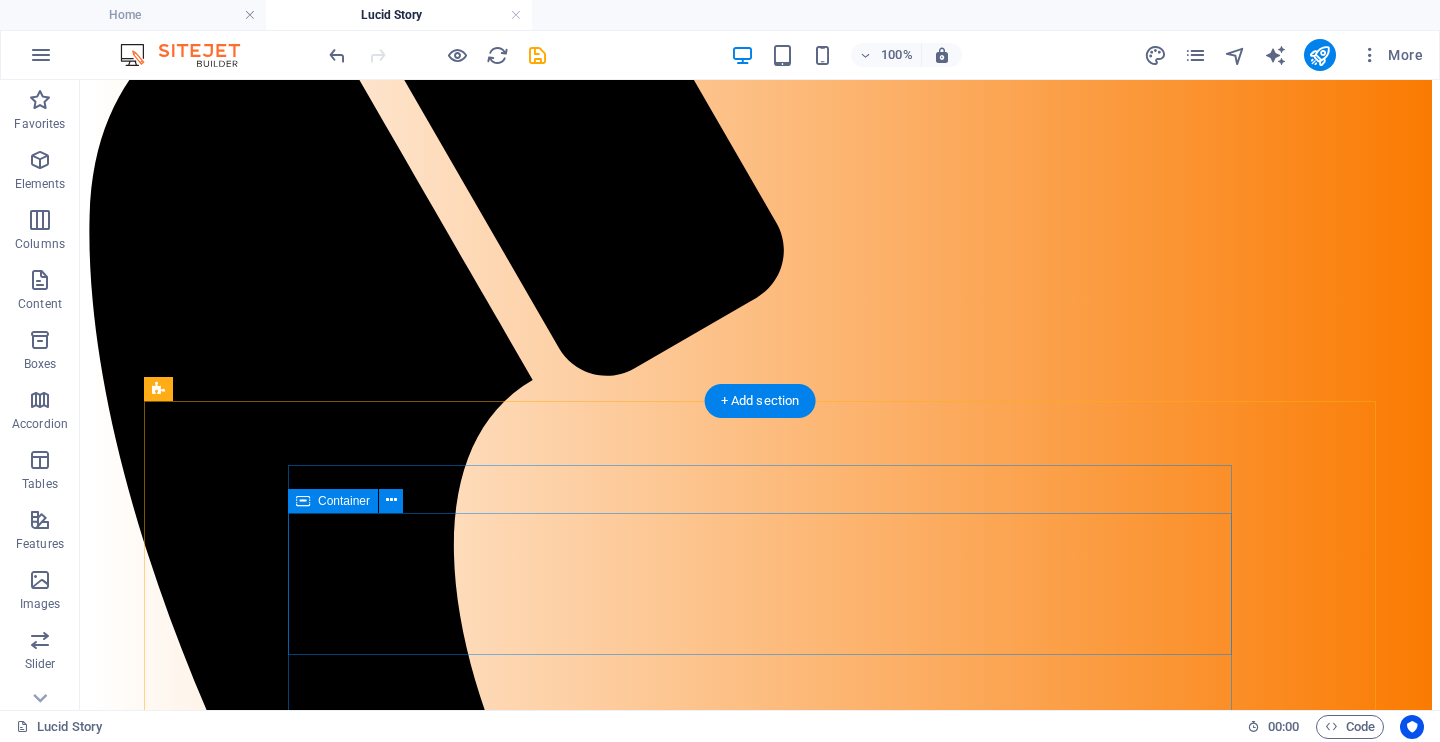 click on "Add elements" at bounding box center (701, 2241) 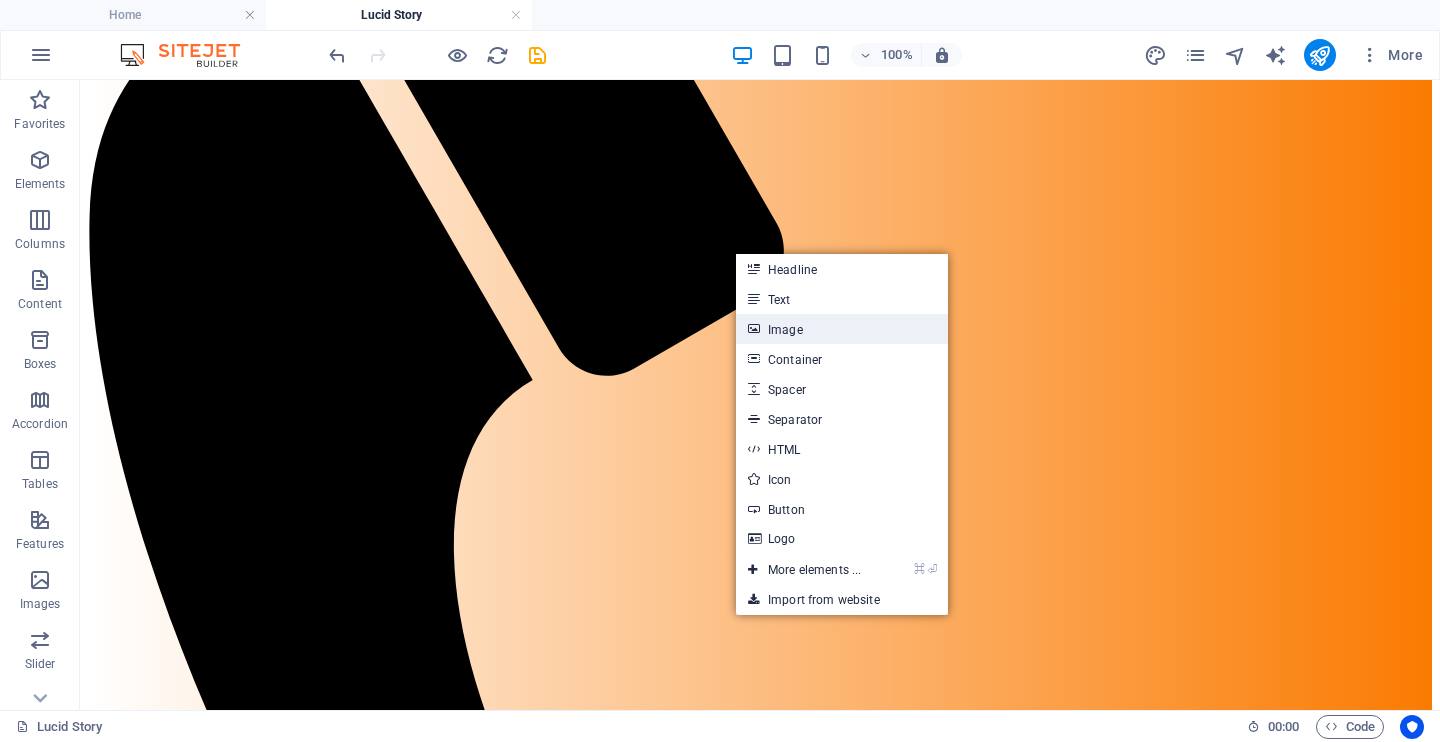 click on "Image" at bounding box center (842, 329) 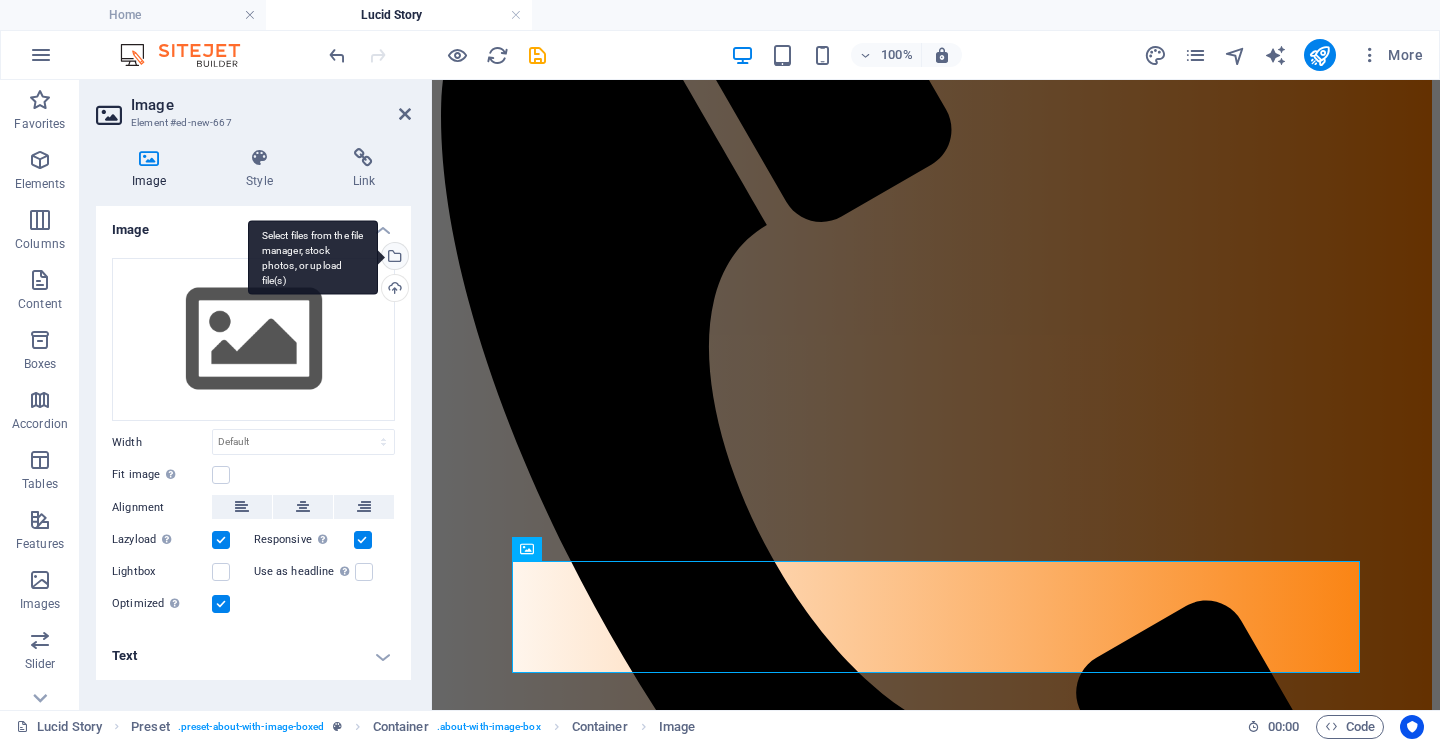 click on "Select files from the file manager, stock photos, or upload file(s)" at bounding box center [393, 258] 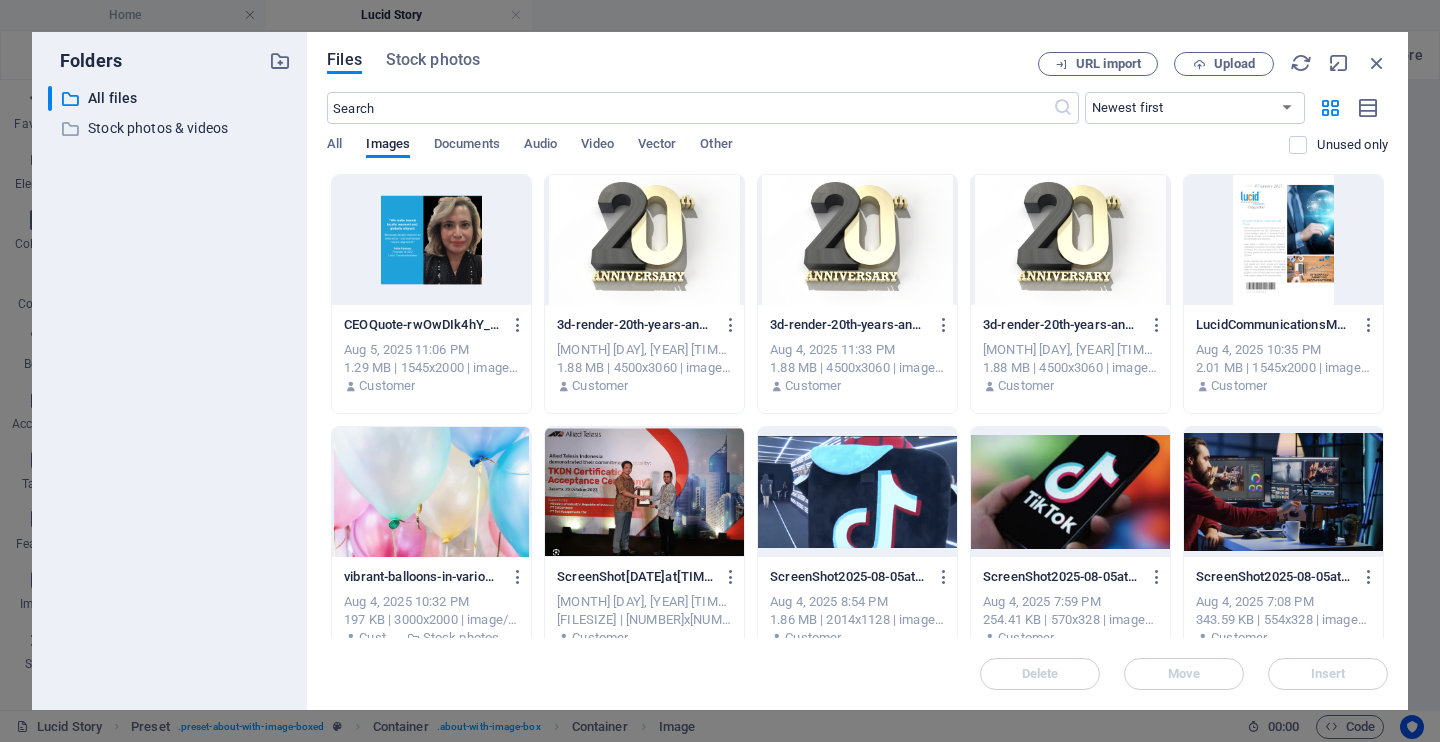 click at bounding box center (431, 240) 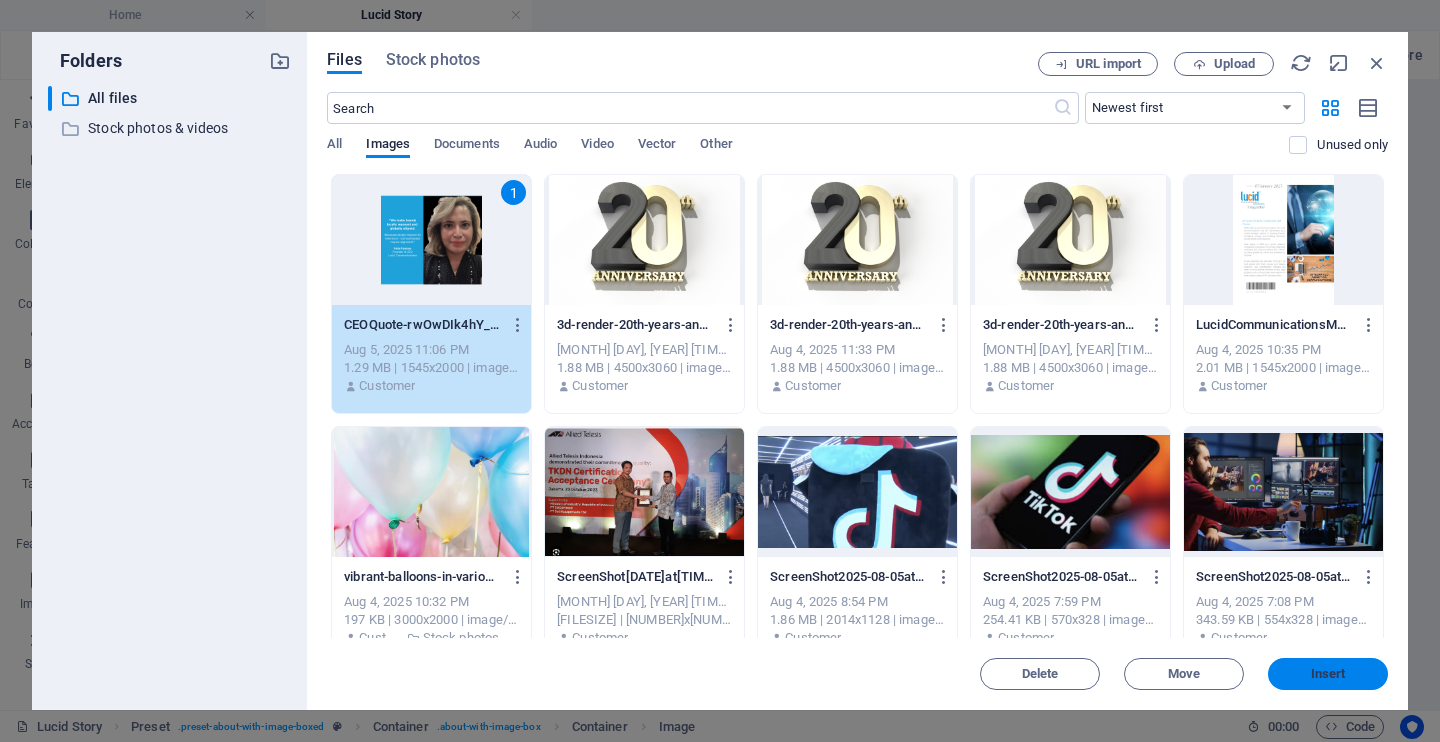 click on "Insert" at bounding box center [1328, 674] 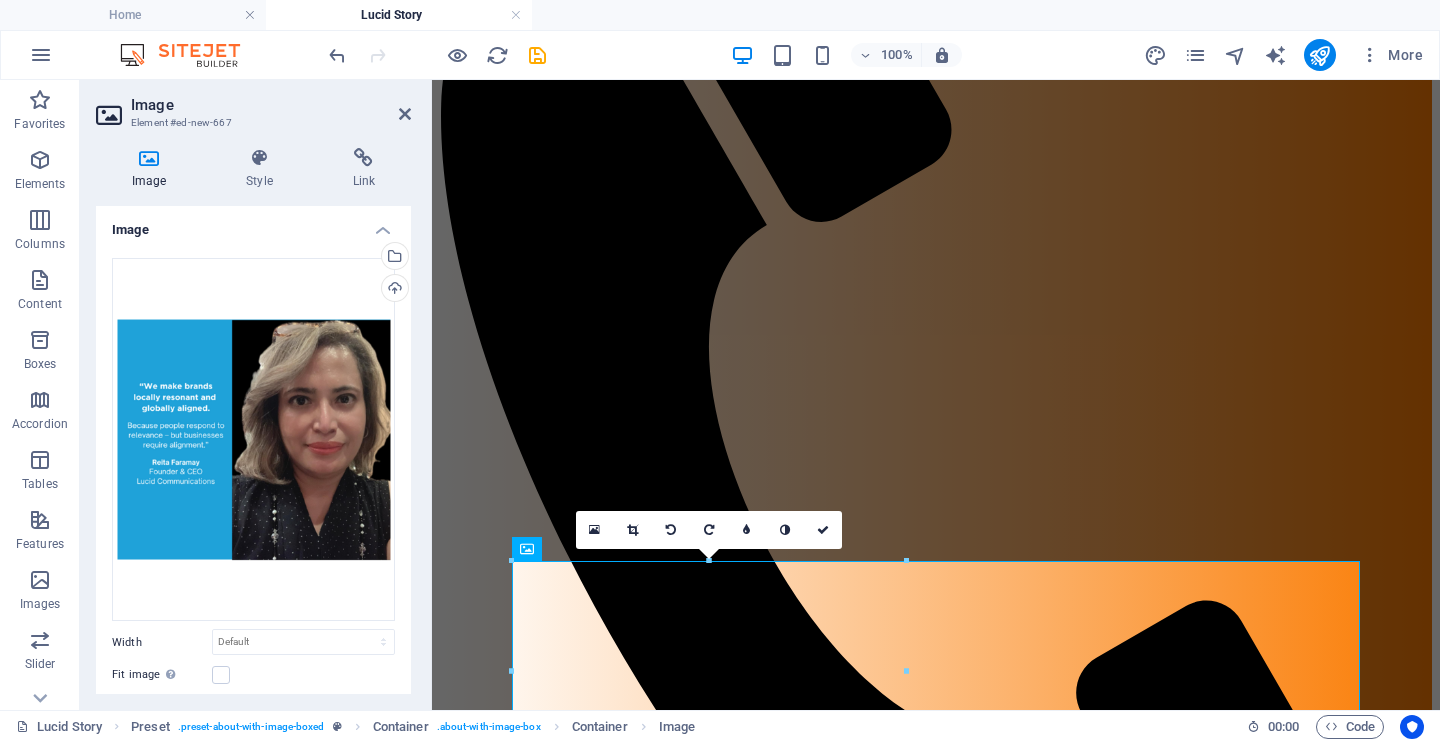 click on "Skip to main content
Home Lucid Story Lucid Services Lucid Works LET'S CONNECT Our journey Lucid Communications' journey began in 2005, rooted in the belief that public relations was more than just messaging -- it was about shaping, building trust, and guiding brands through both opportunities and crises. In the early years, we helped organizations find their voice, especially in moments that required nuance, cultural intelligence, and reputation clarity. But as markets evolved, so did the complexity of communications. It wasn't enough to just communicate -- brands needed to connect. Not just to sell -- but to mean something. By 2016, our founder made a strategic and decisive move: to expand Lucid's capabilities beyond traditional PR and into the broader realm of integrated marketing and communications. That meant pairing storytelling with strategy. Creative with context. Global vision with local relevance. LUCID WORKS Our mission LUCID WORKS our culture We're strategic thinkers, but also deep listeners. ." at bounding box center [936, 2229] 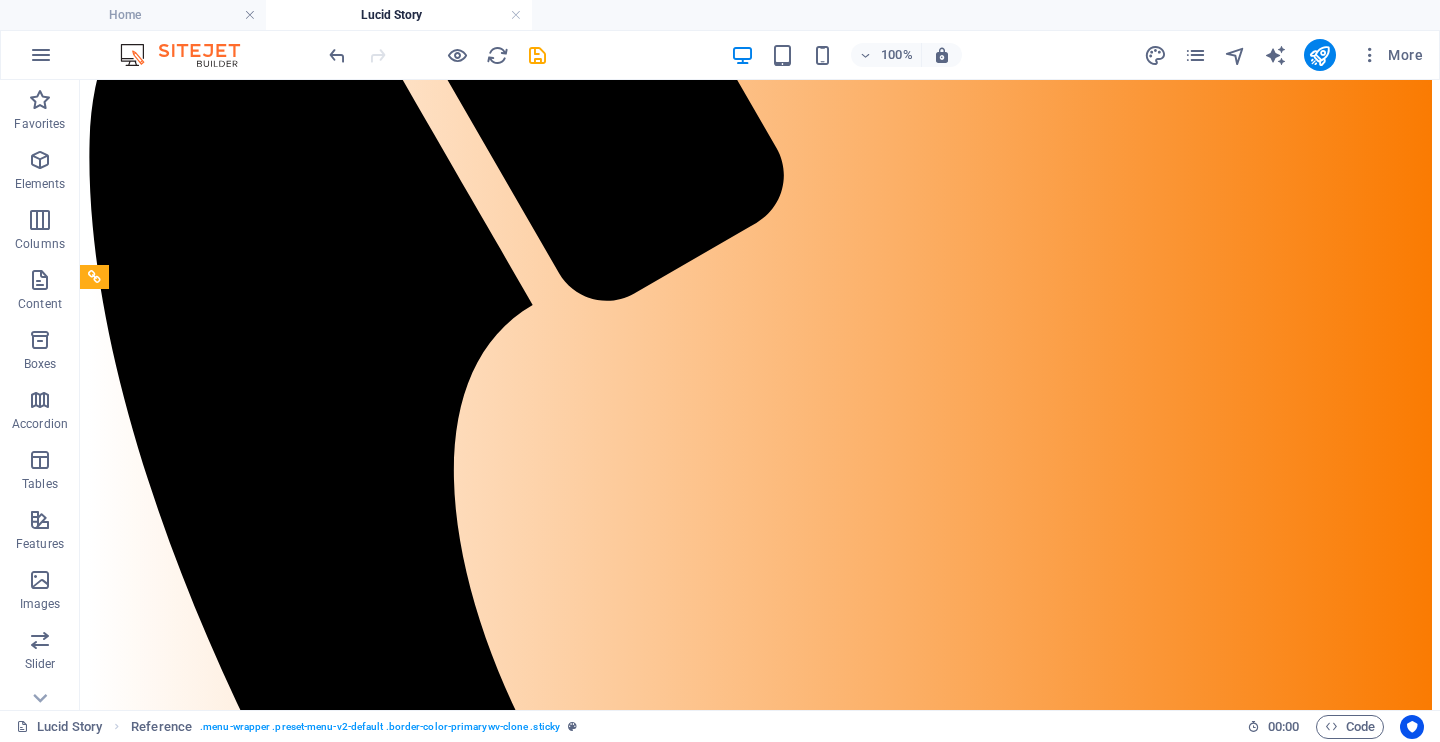 scroll, scrollTop: 586, scrollLeft: 0, axis: vertical 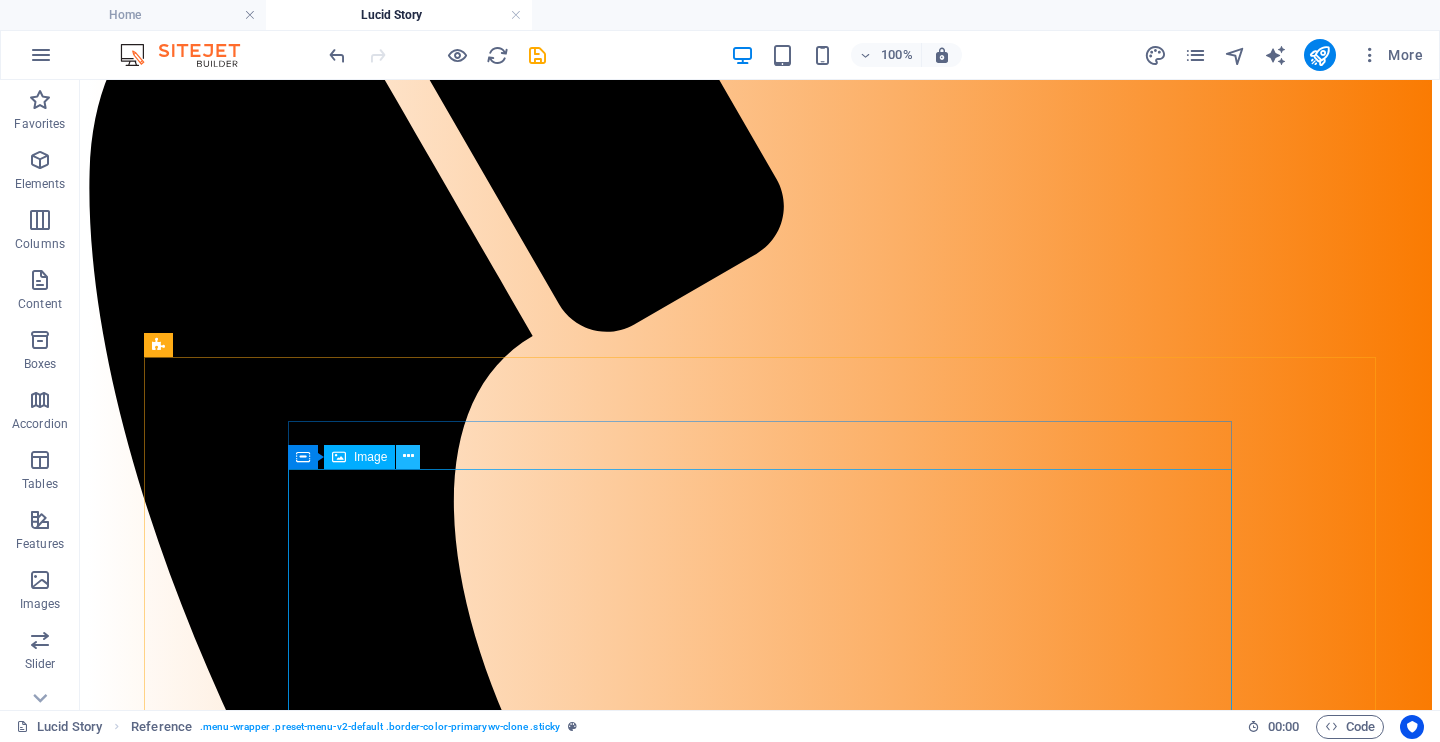 click at bounding box center (408, 456) 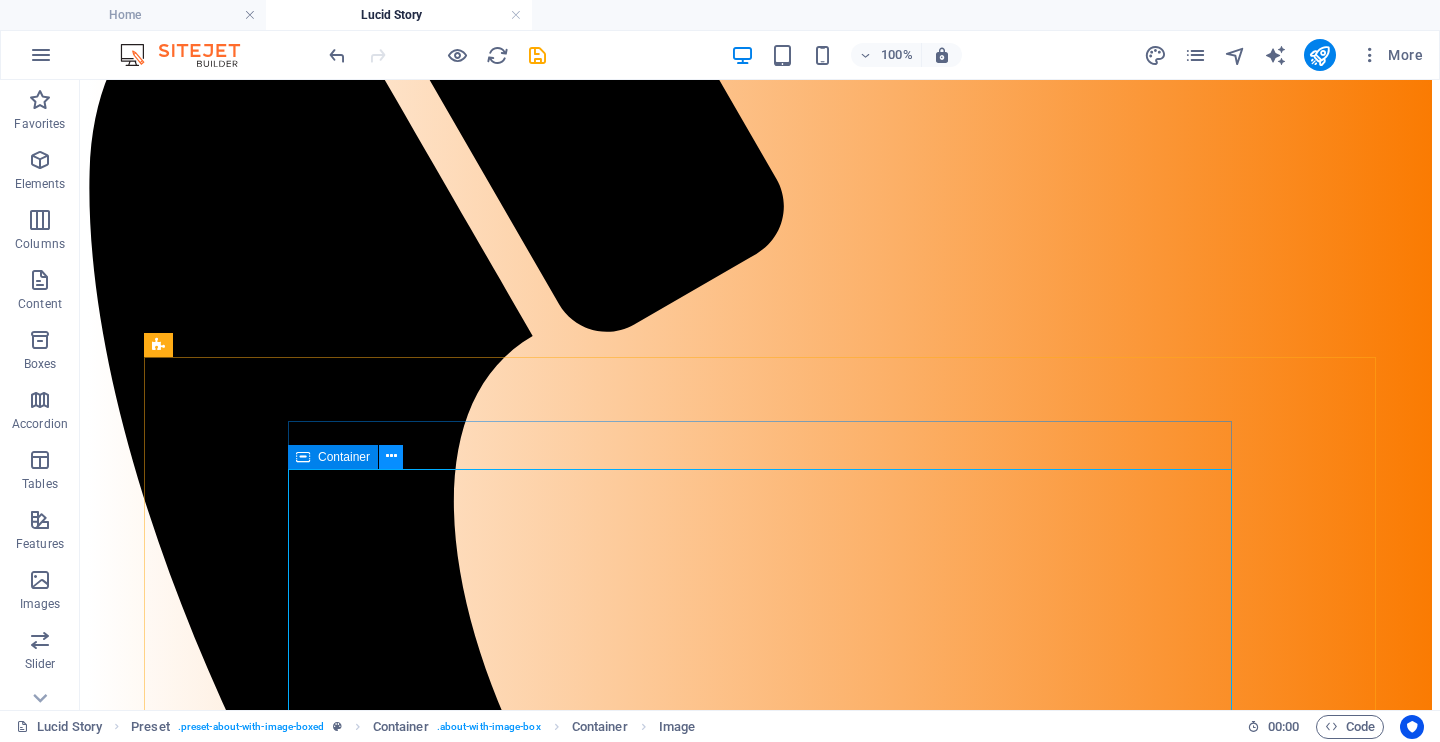 click at bounding box center [391, 456] 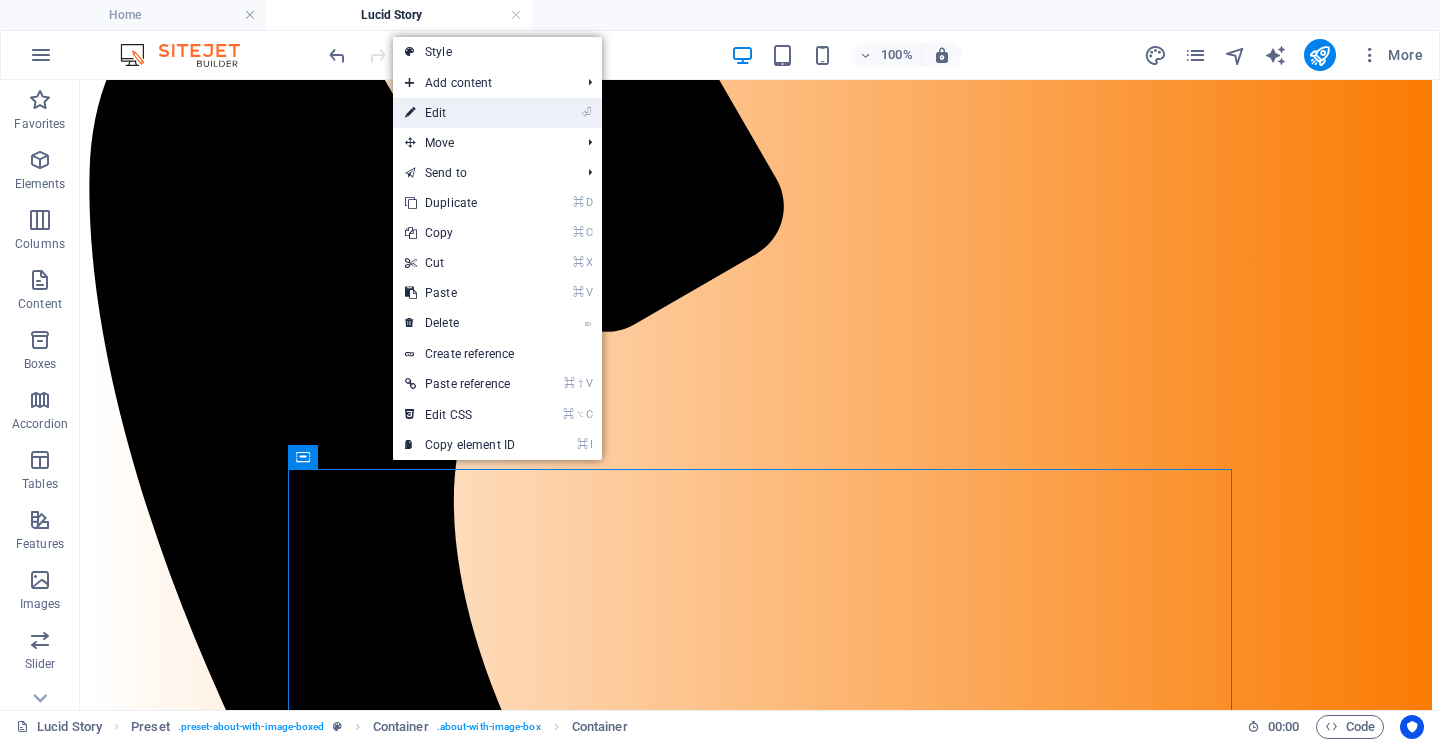 click on "⏎  Edit" at bounding box center (460, 113) 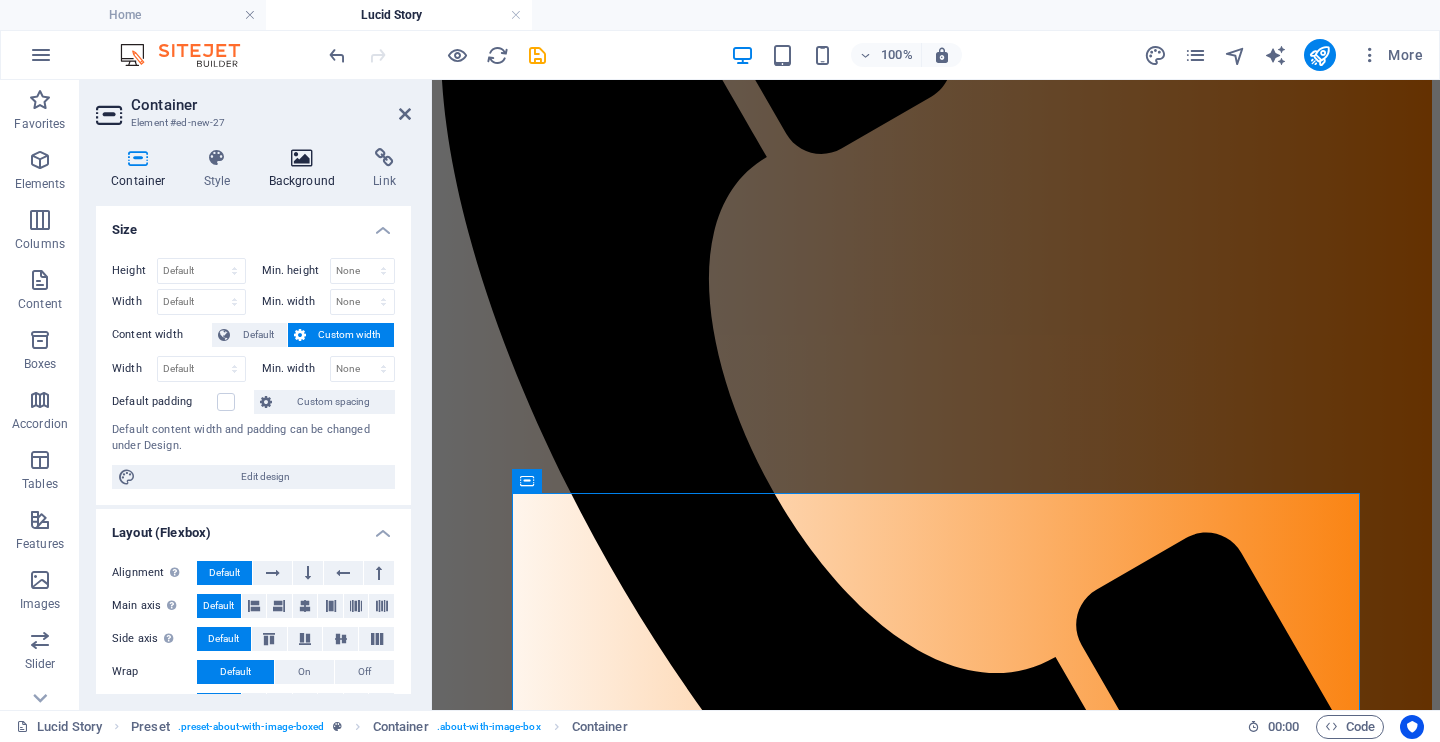 click at bounding box center (302, 158) 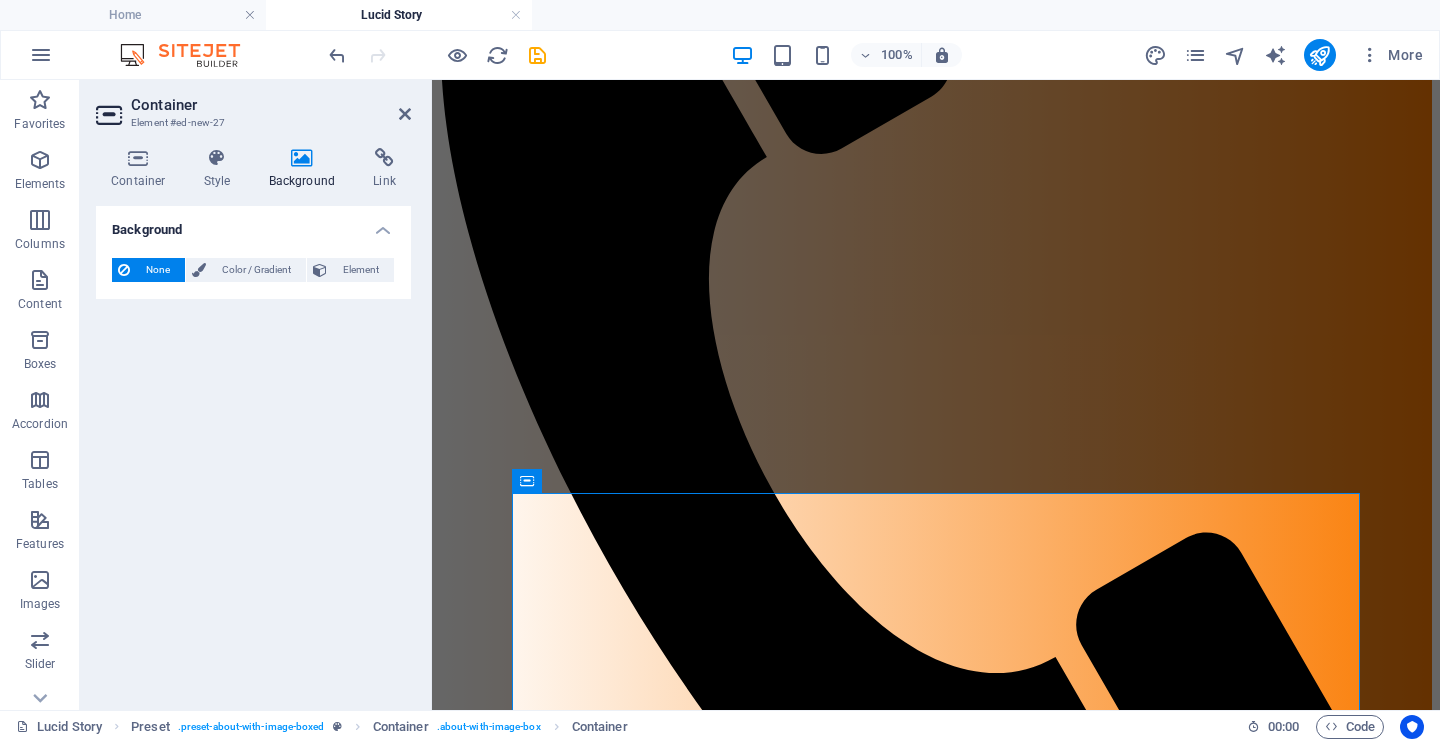 click at bounding box center (302, 158) 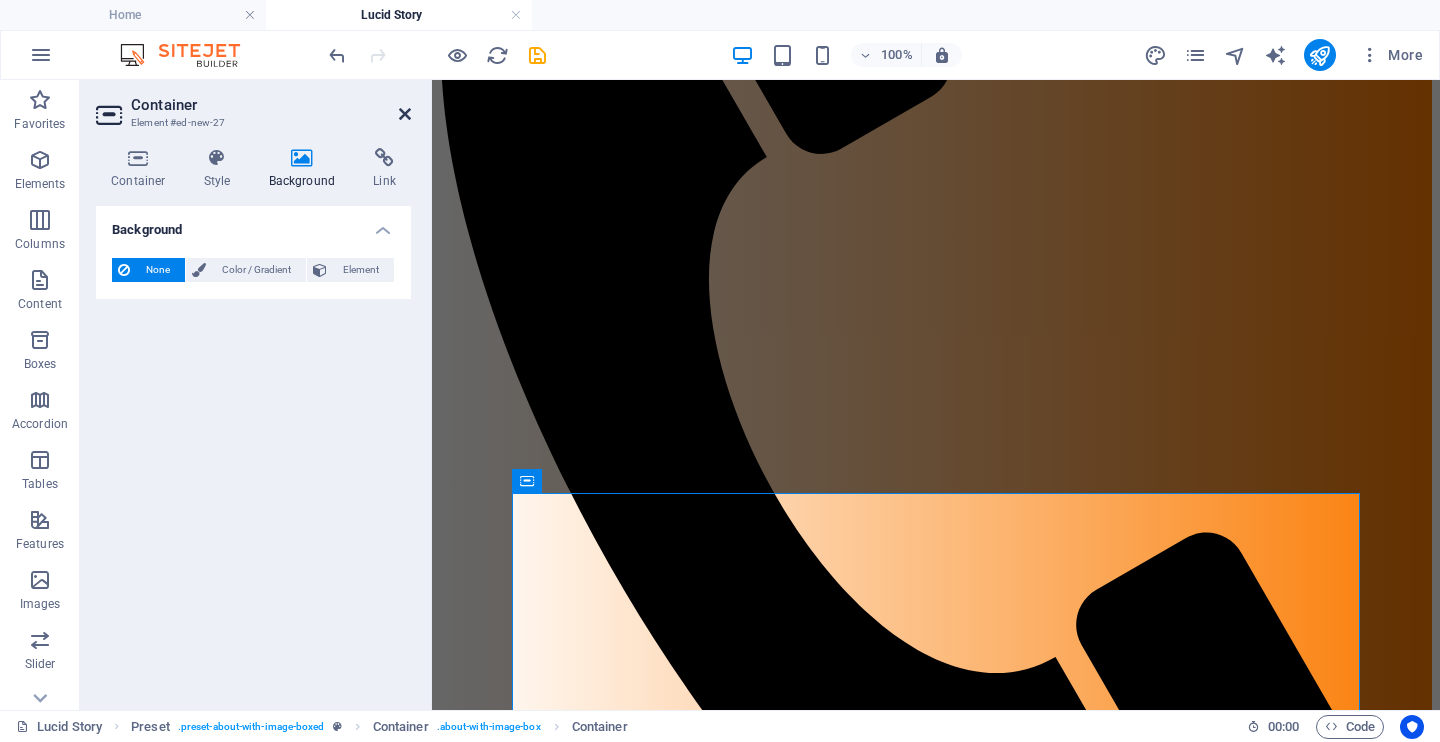 click at bounding box center [405, 114] 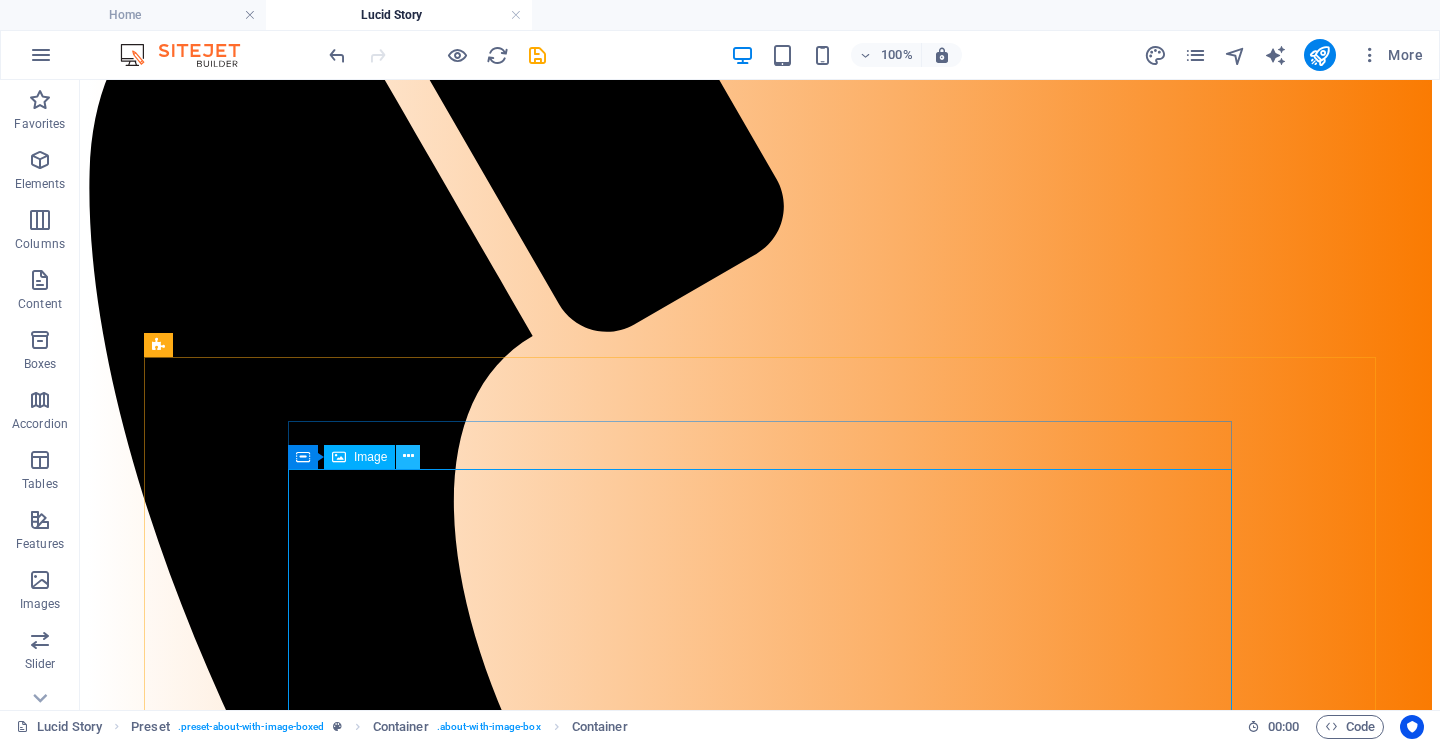 click at bounding box center [408, 456] 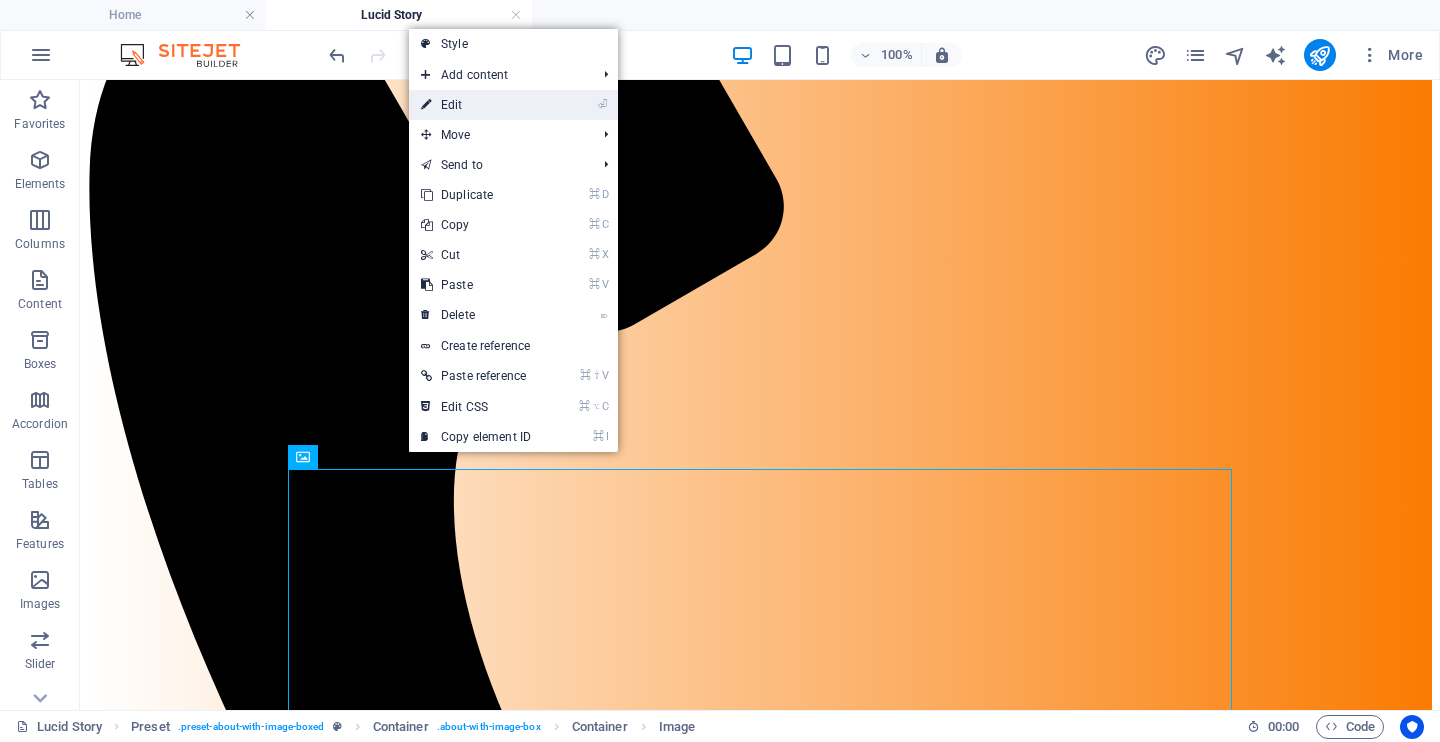 click on "⏎  Edit" at bounding box center (476, 105) 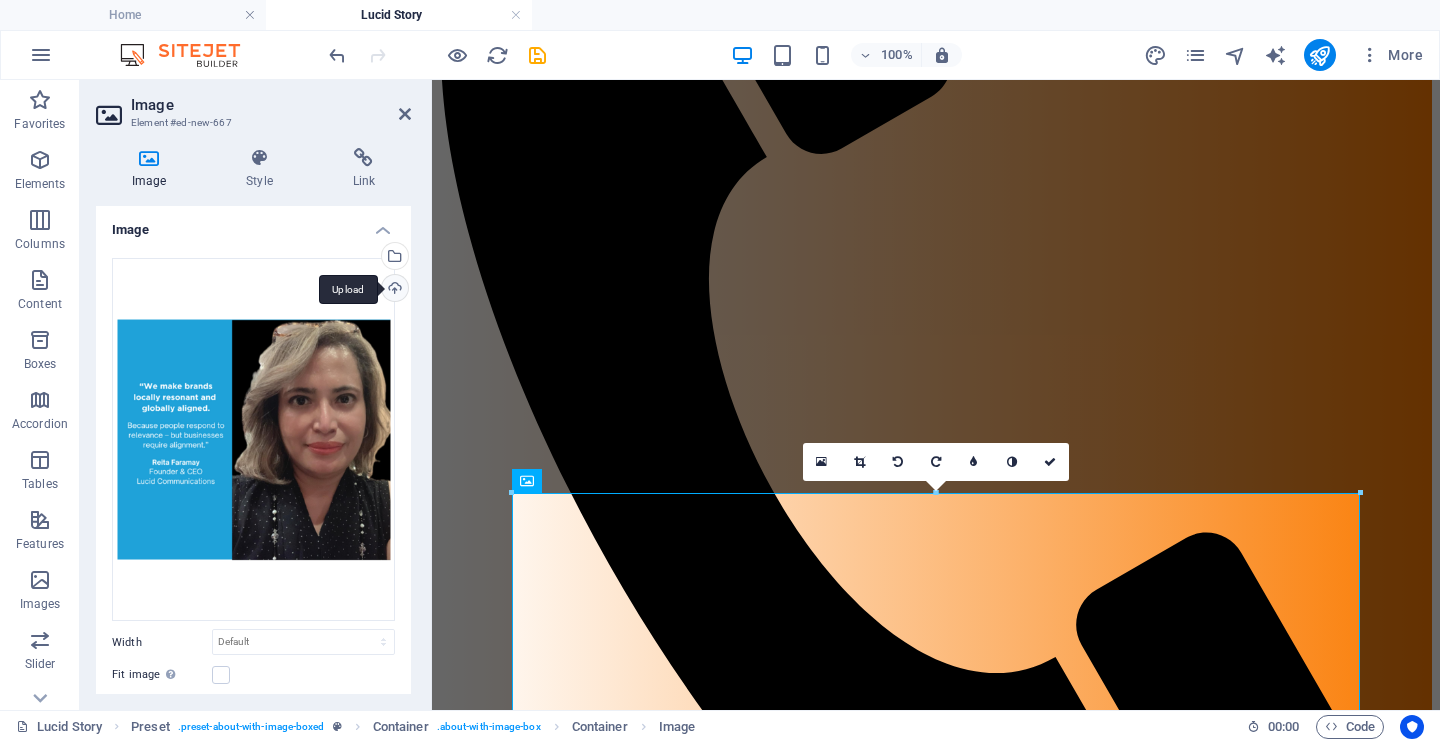 click on "Upload" at bounding box center (393, 290) 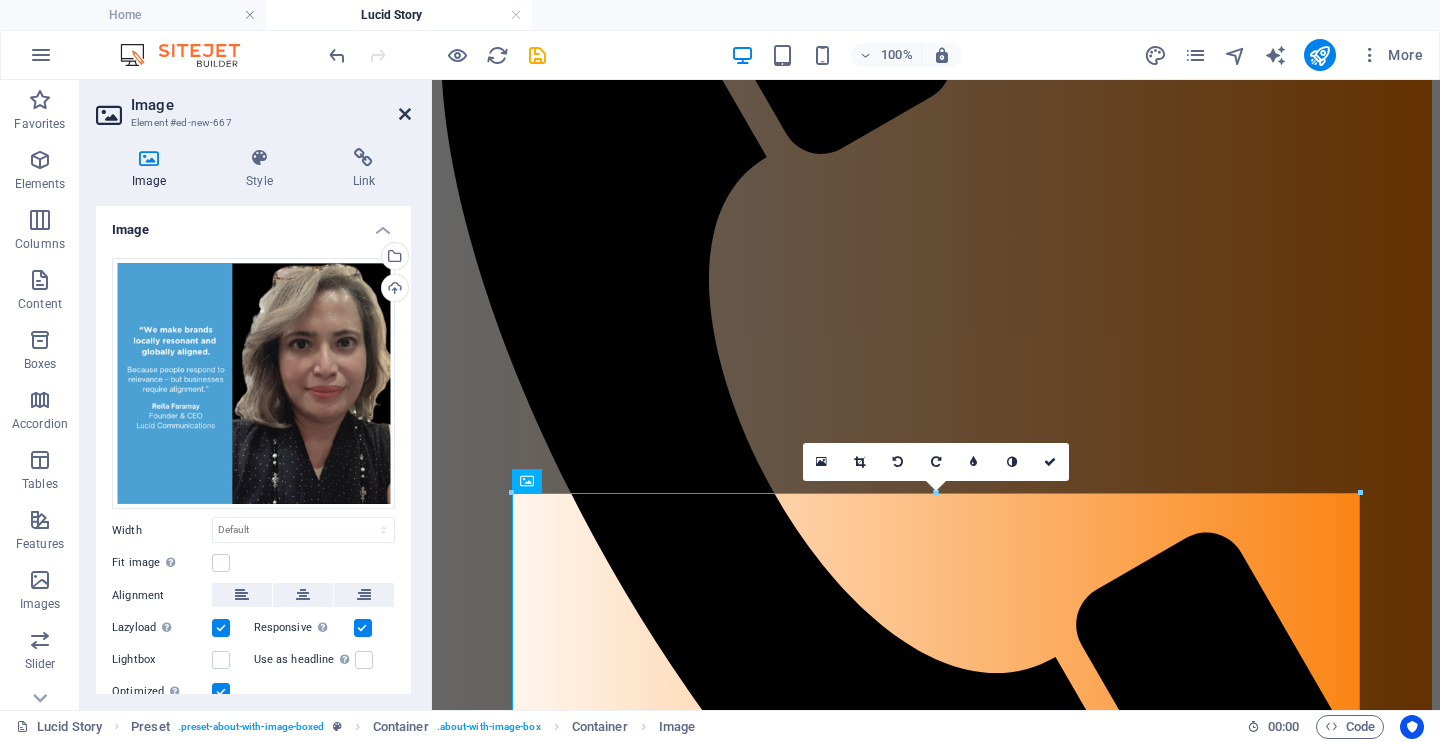 click at bounding box center (405, 114) 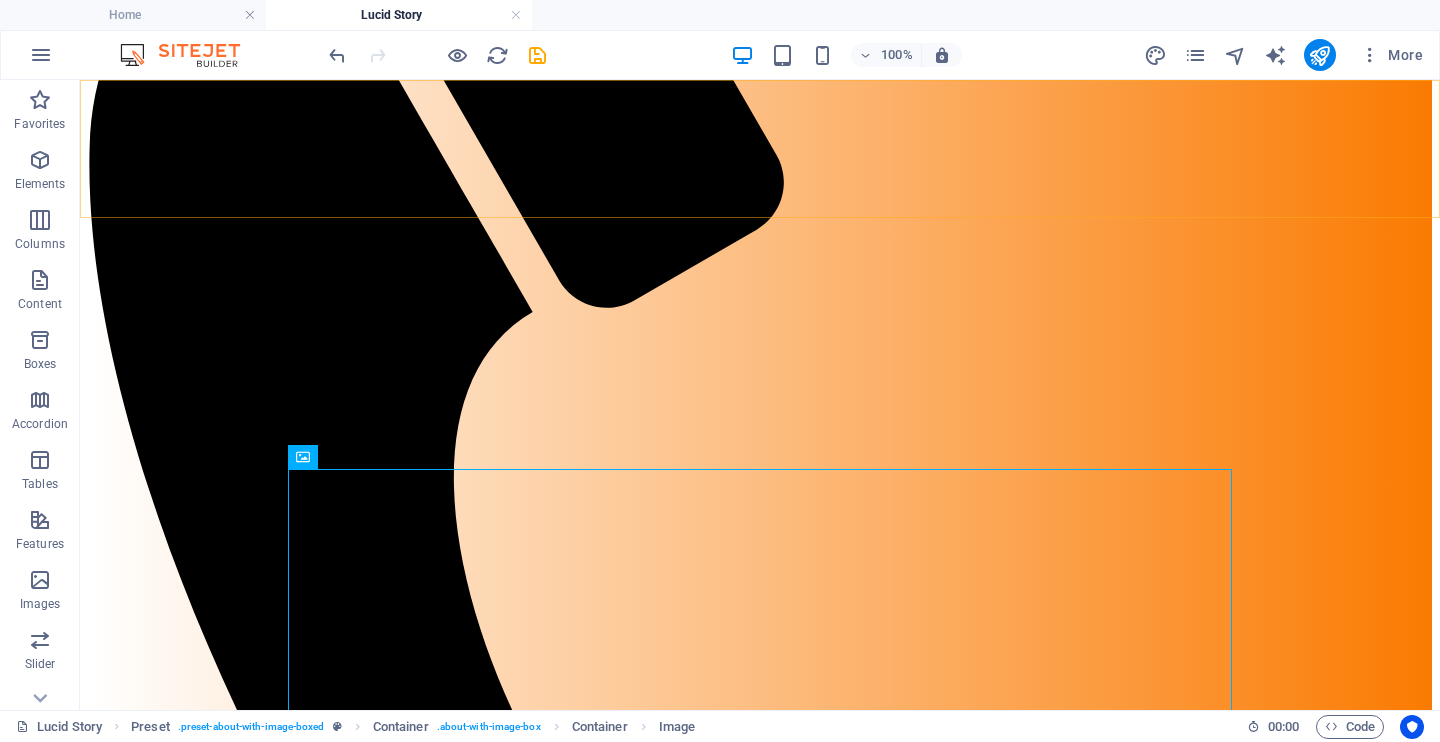 scroll, scrollTop: 586, scrollLeft: 0, axis: vertical 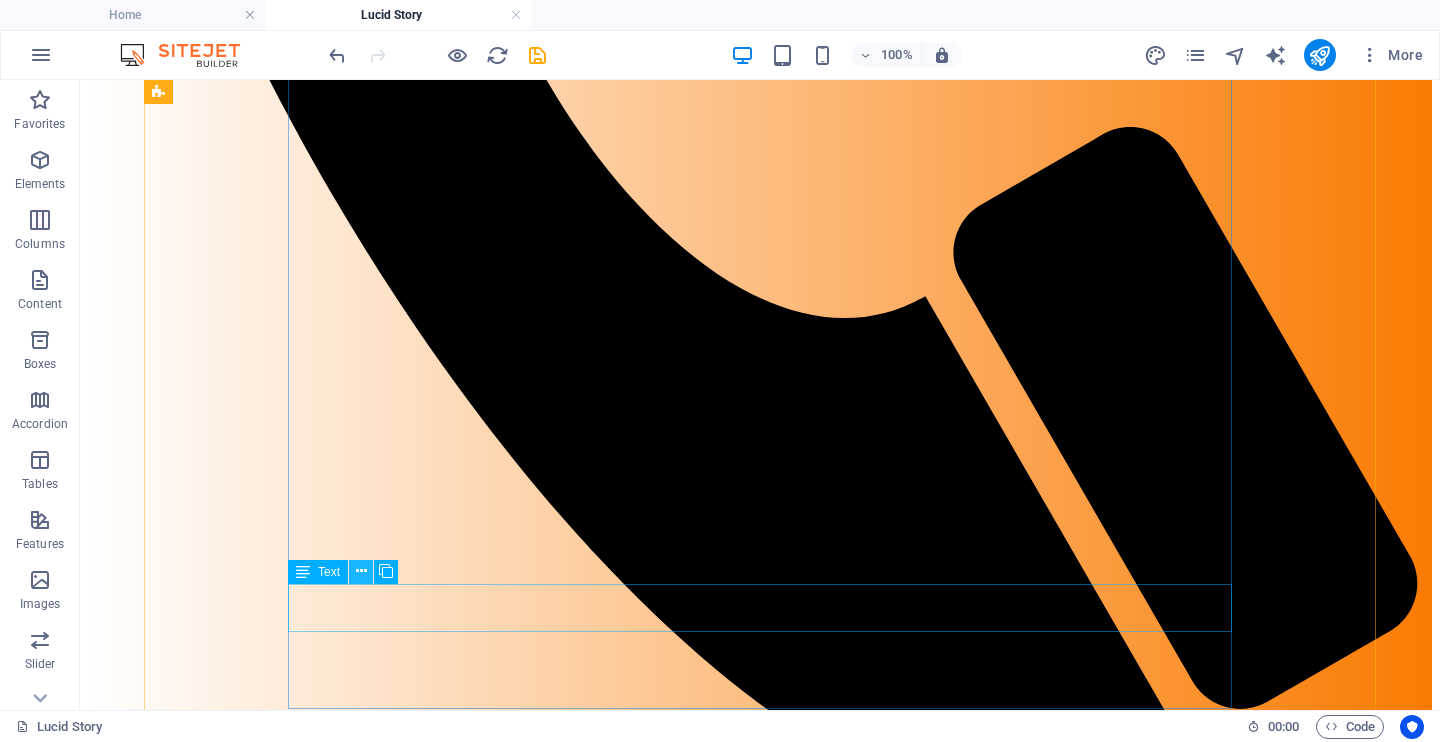 click at bounding box center (361, 571) 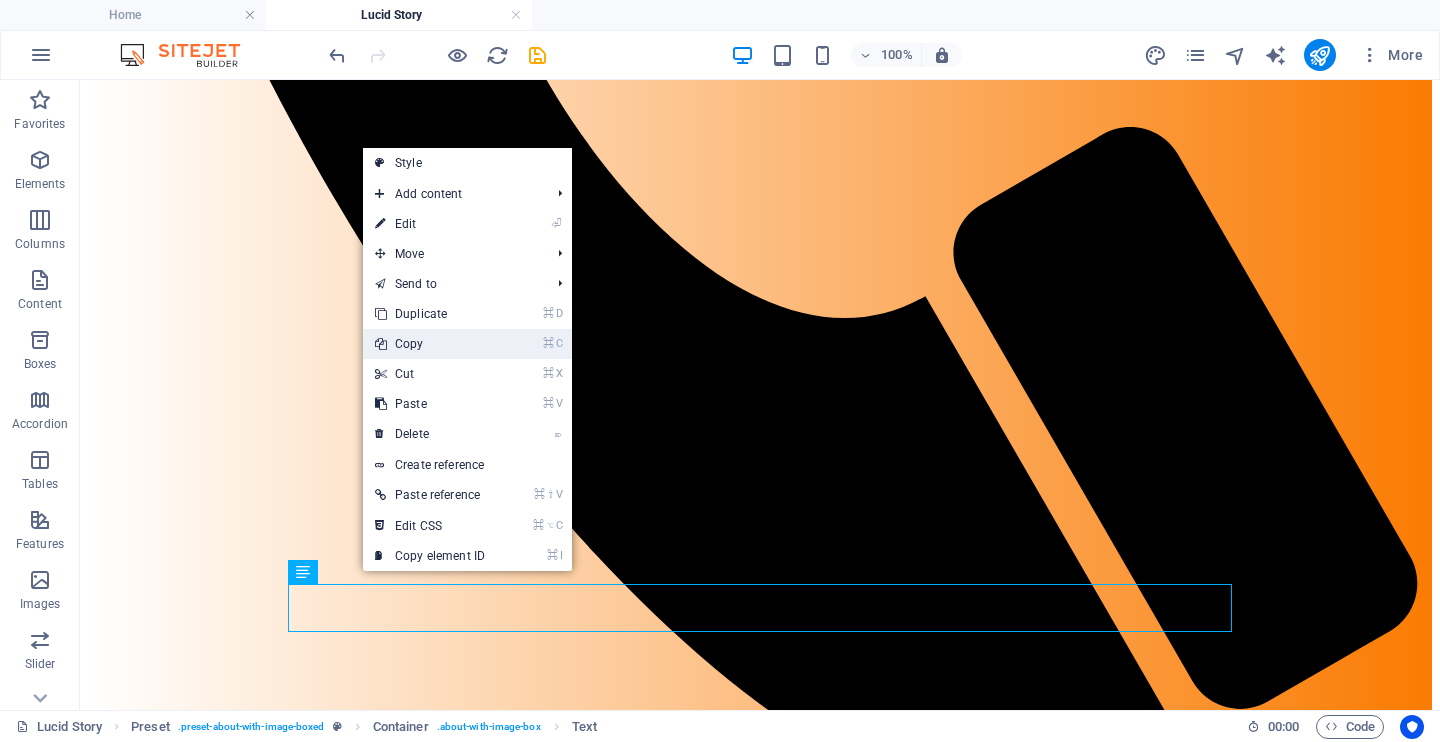 click on "⌘ C  Copy" at bounding box center (430, 344) 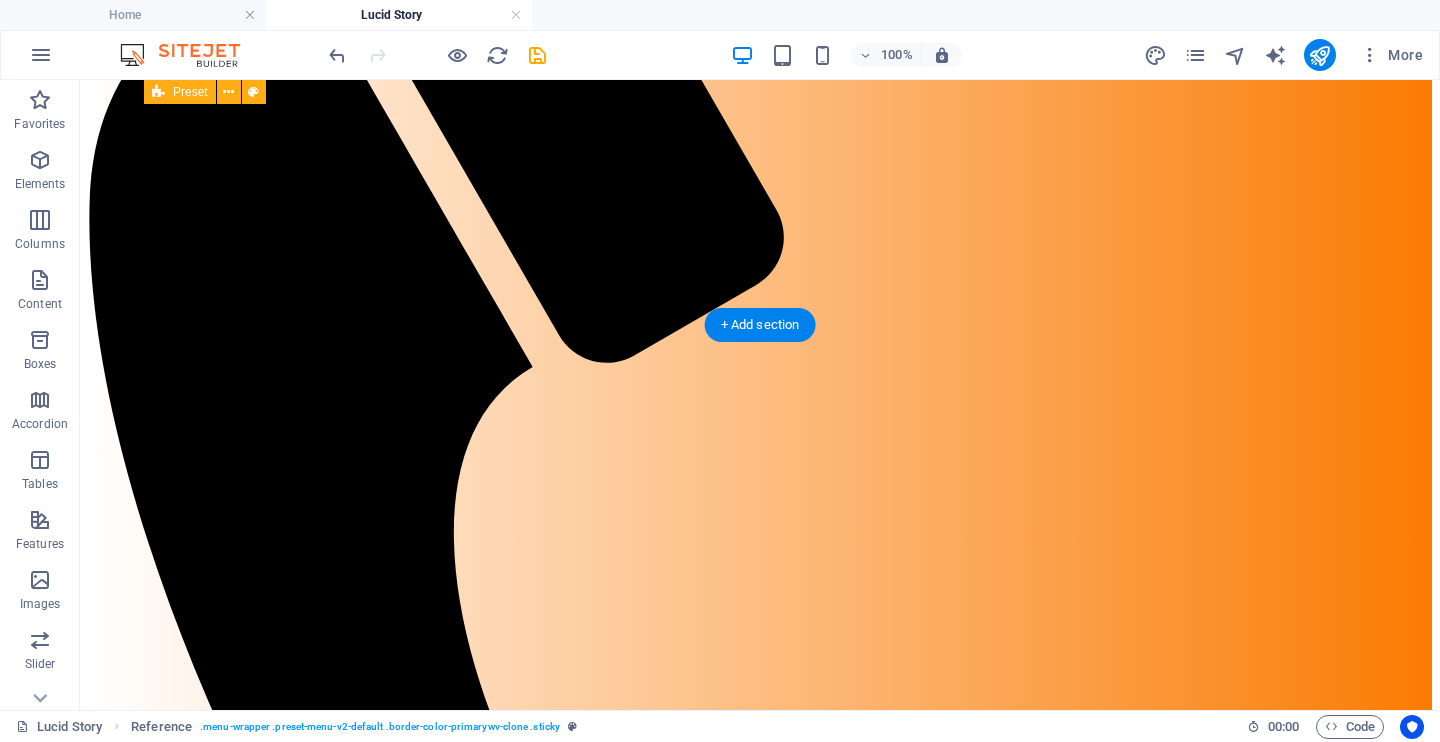scroll, scrollTop: 546, scrollLeft: 0, axis: vertical 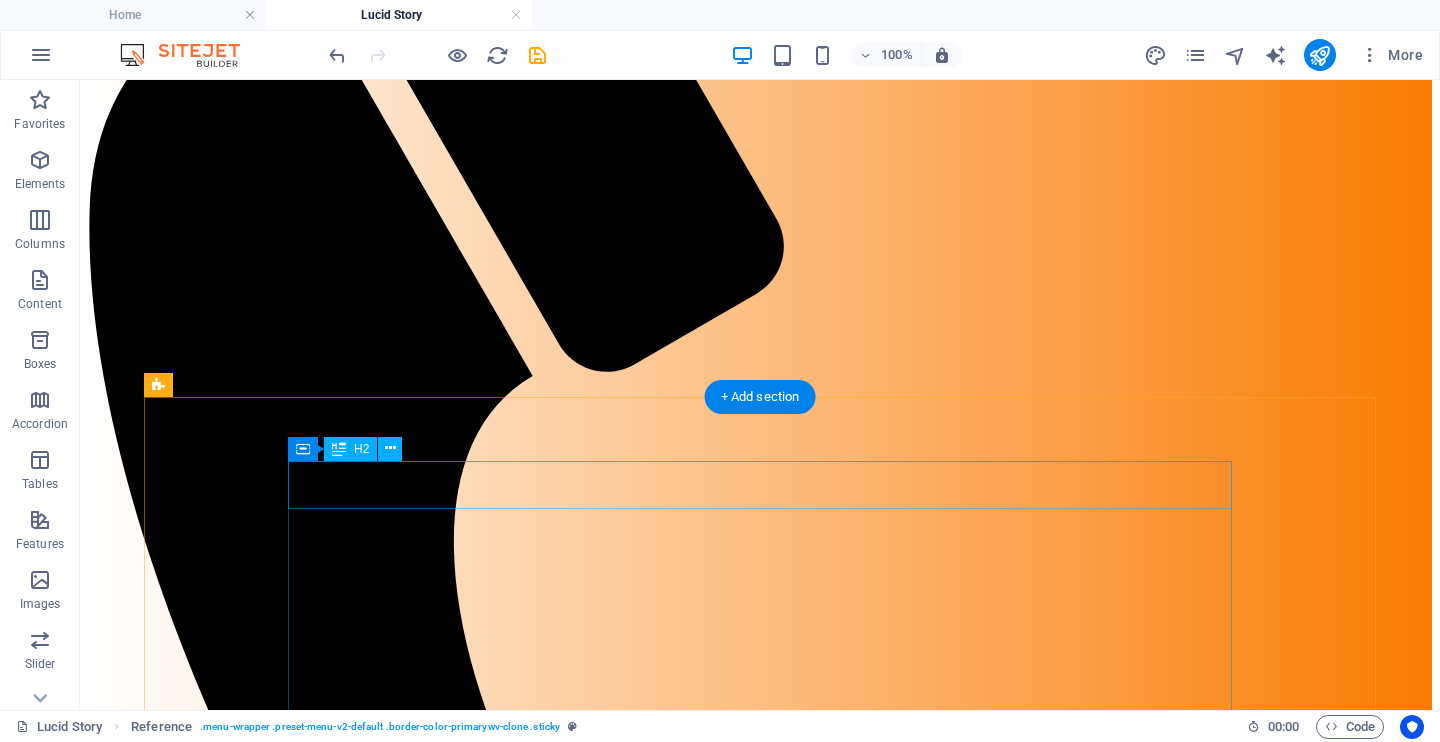 click on "Our mission" at bounding box center (760, 2102) 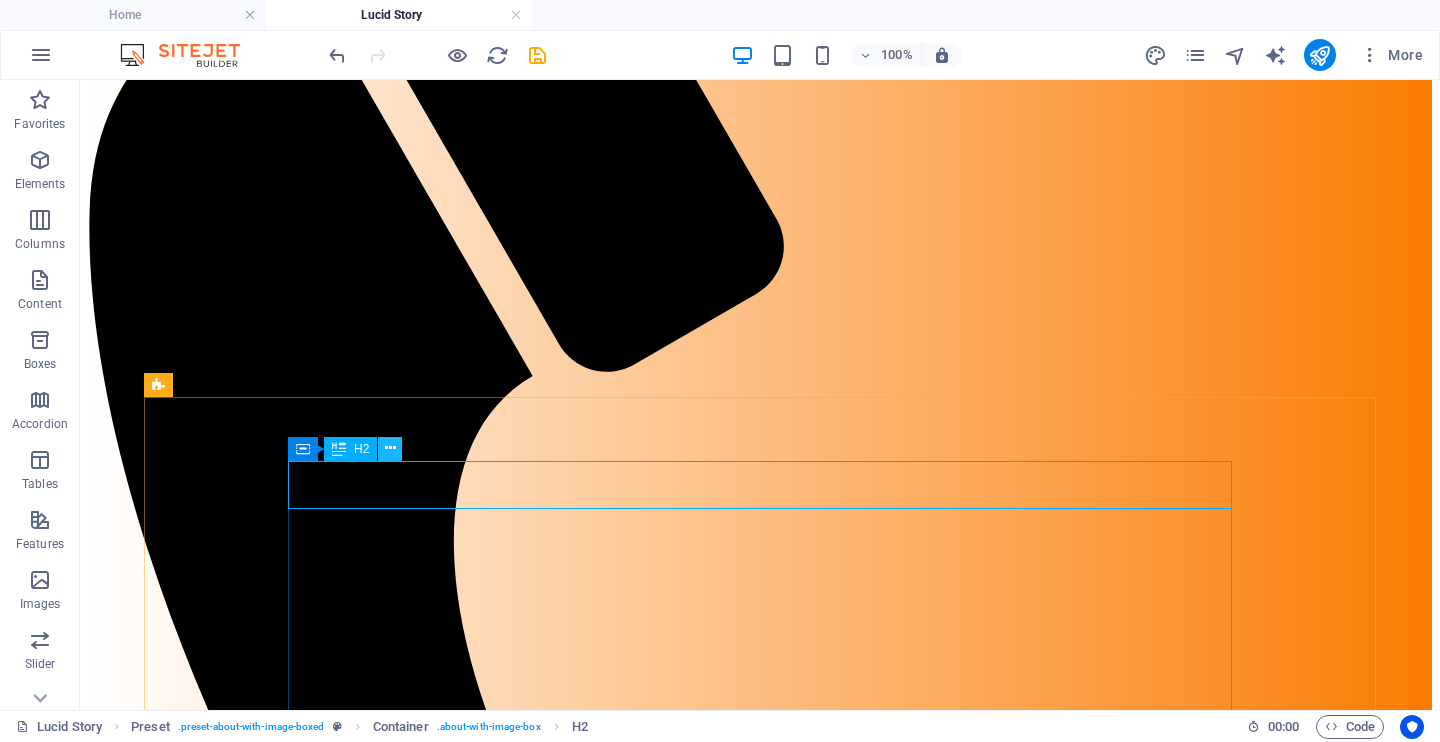 click at bounding box center (390, 448) 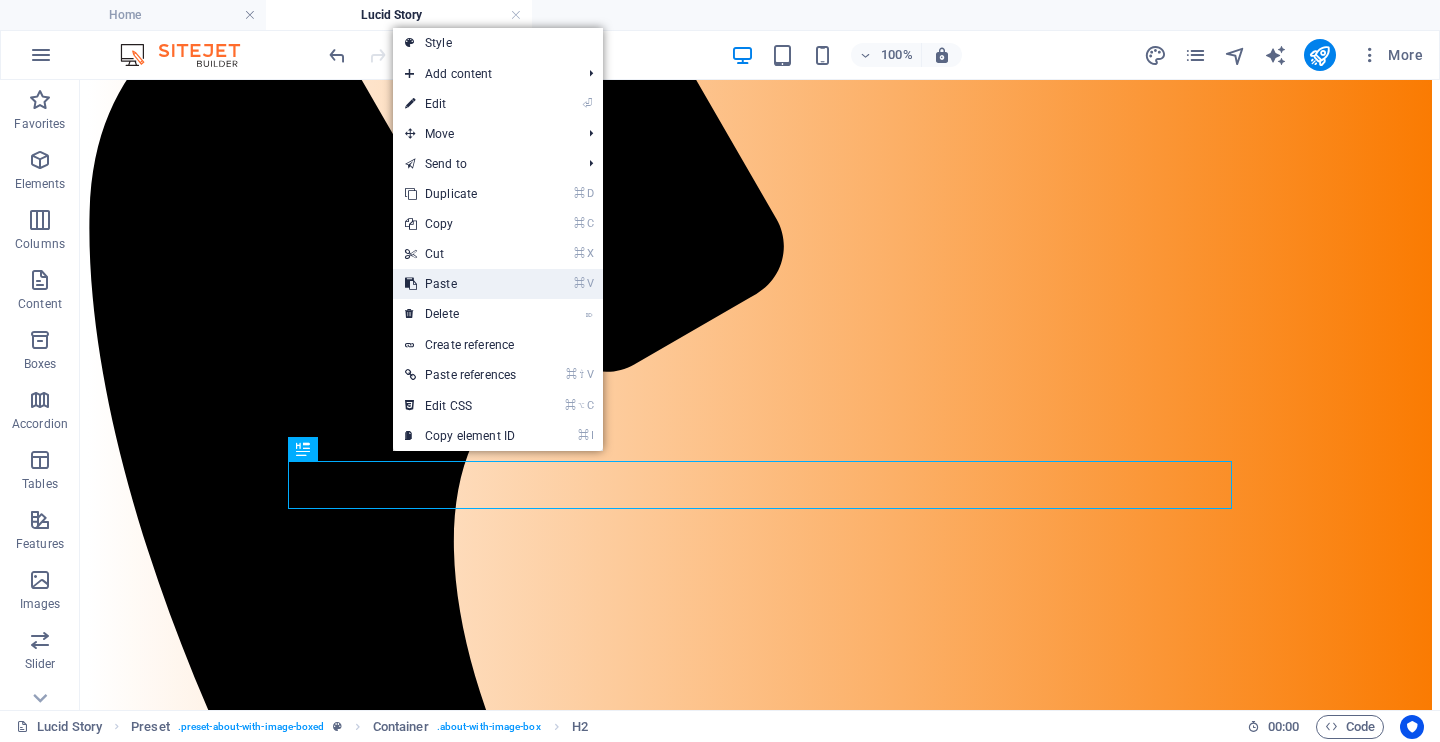 click on "⌘ V  Paste" at bounding box center (460, 284) 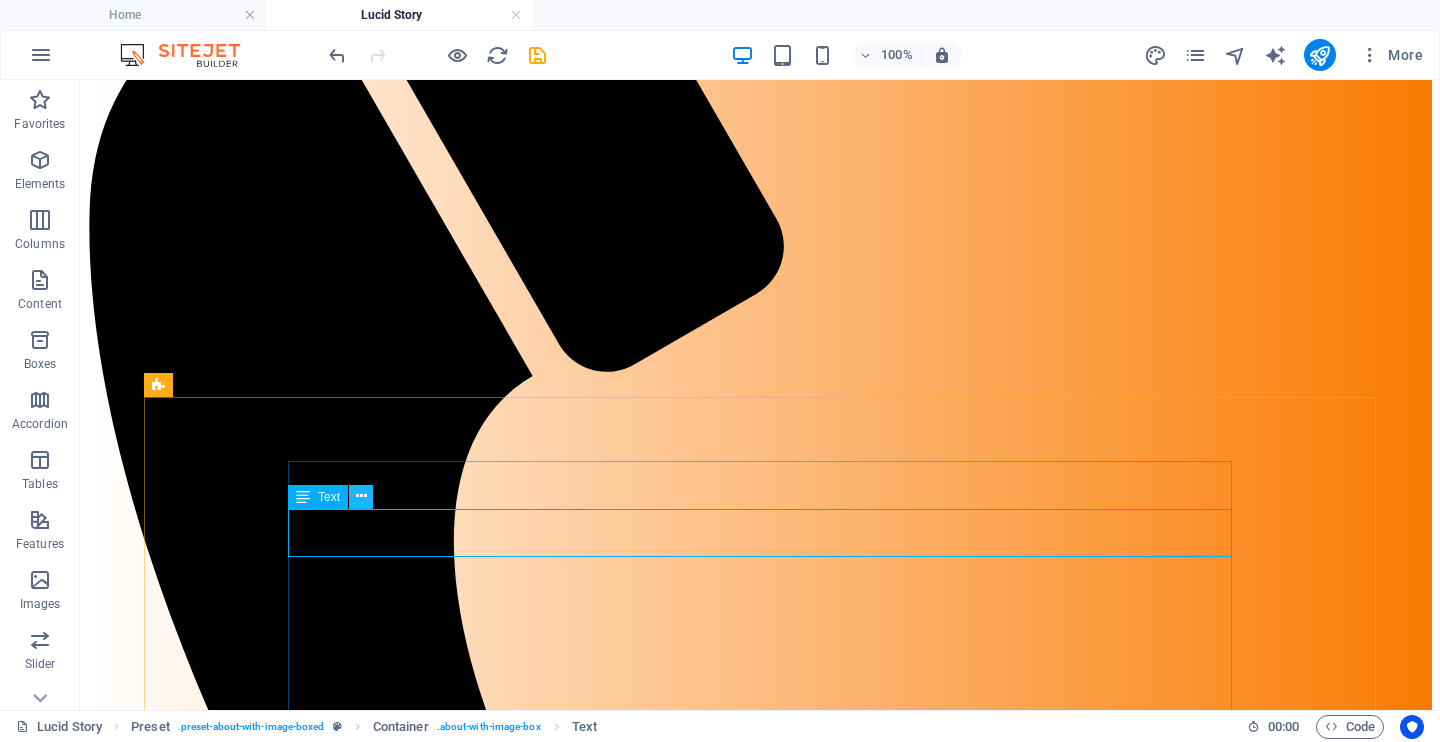 click at bounding box center [361, 496] 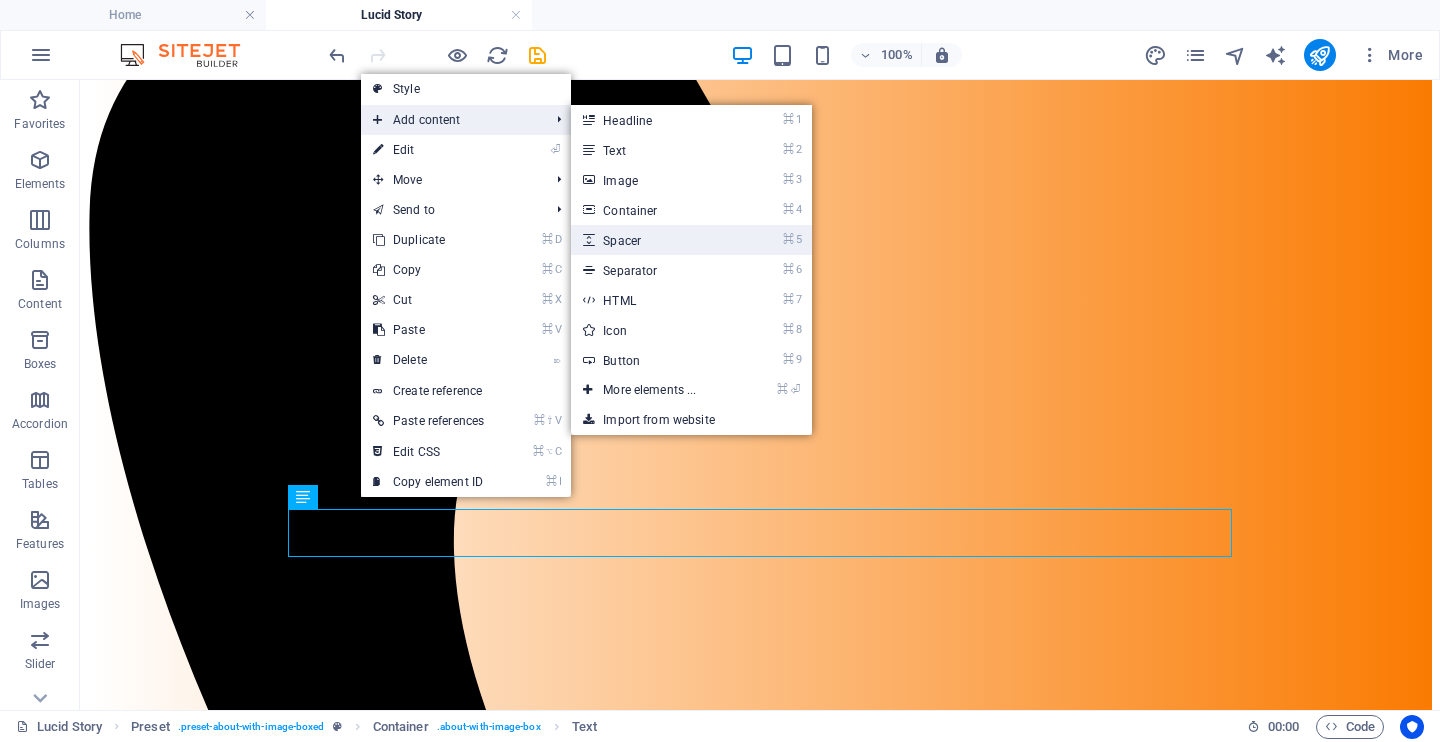click on "⌘ 5  Spacer" at bounding box center [653, 240] 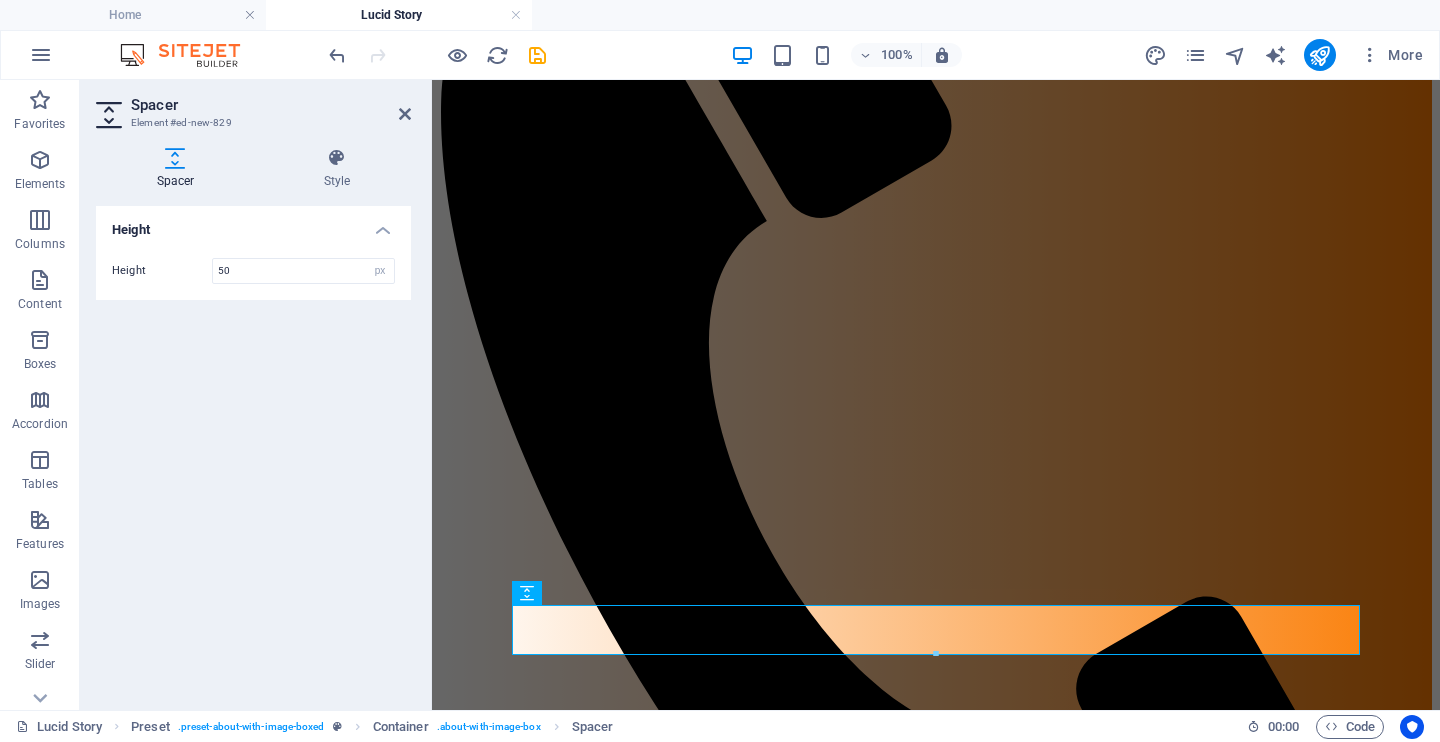 click on "Skip to main content
Home Lucid Story Lucid Services Lucid Works LET'S CONNECT Our journey Lucid Communications' journey began in 2005, rooted in the belief that public relations was more than just messaging -- it was about shaping, building trust, and guiding brands through both opportunities and crises. In the early years, we helped organizations find their voice, especially in moments that required nuance, cultural intelligence, and reputation clarity. But as markets evolved, so did the complexity of communications. It wasn't enough to just communicate -- brands needed to connect. Not just to sell -- but to mean something. By 2016, our founder made a strategic and decisive move: to expand Lucid's capabilities beyond traditional PR and into the broader realm of integrated marketing and communications. That meant pairing storytelling with strategy. Creative with context. Global vision with local relevance. LUCID WORKS Our mission LUCID WORKS our culture We're strategic thinkers, but also deep listeners. ." at bounding box center [936, 2070] 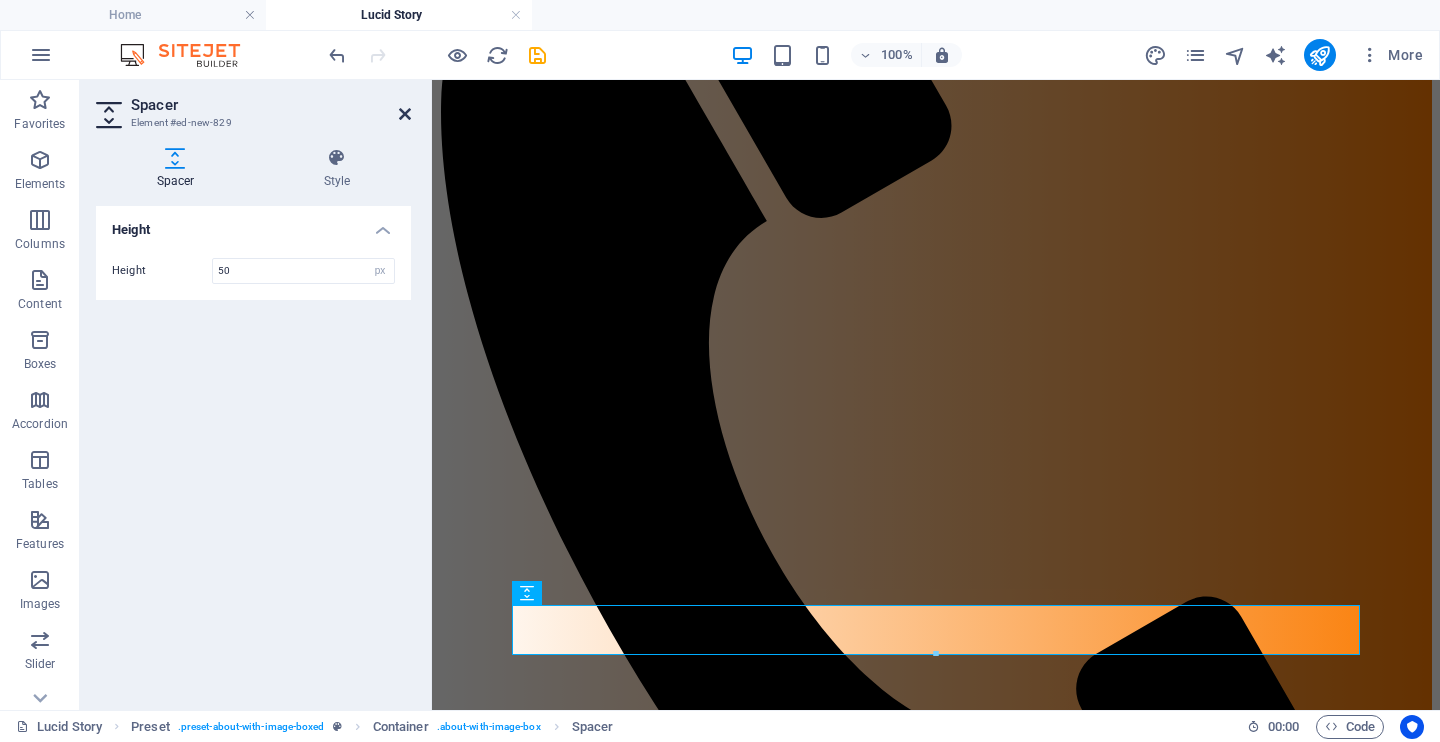 click at bounding box center (405, 114) 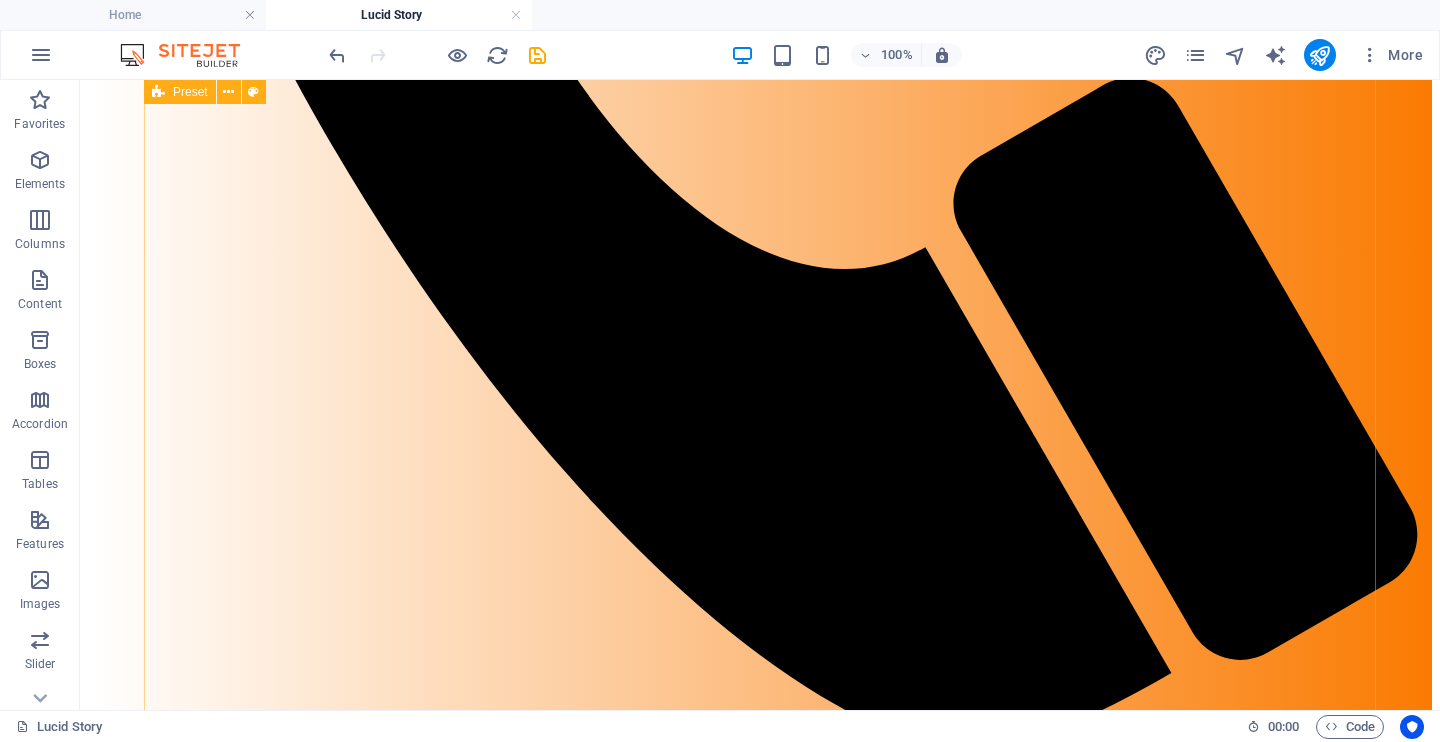 scroll, scrollTop: 1386, scrollLeft: 0, axis: vertical 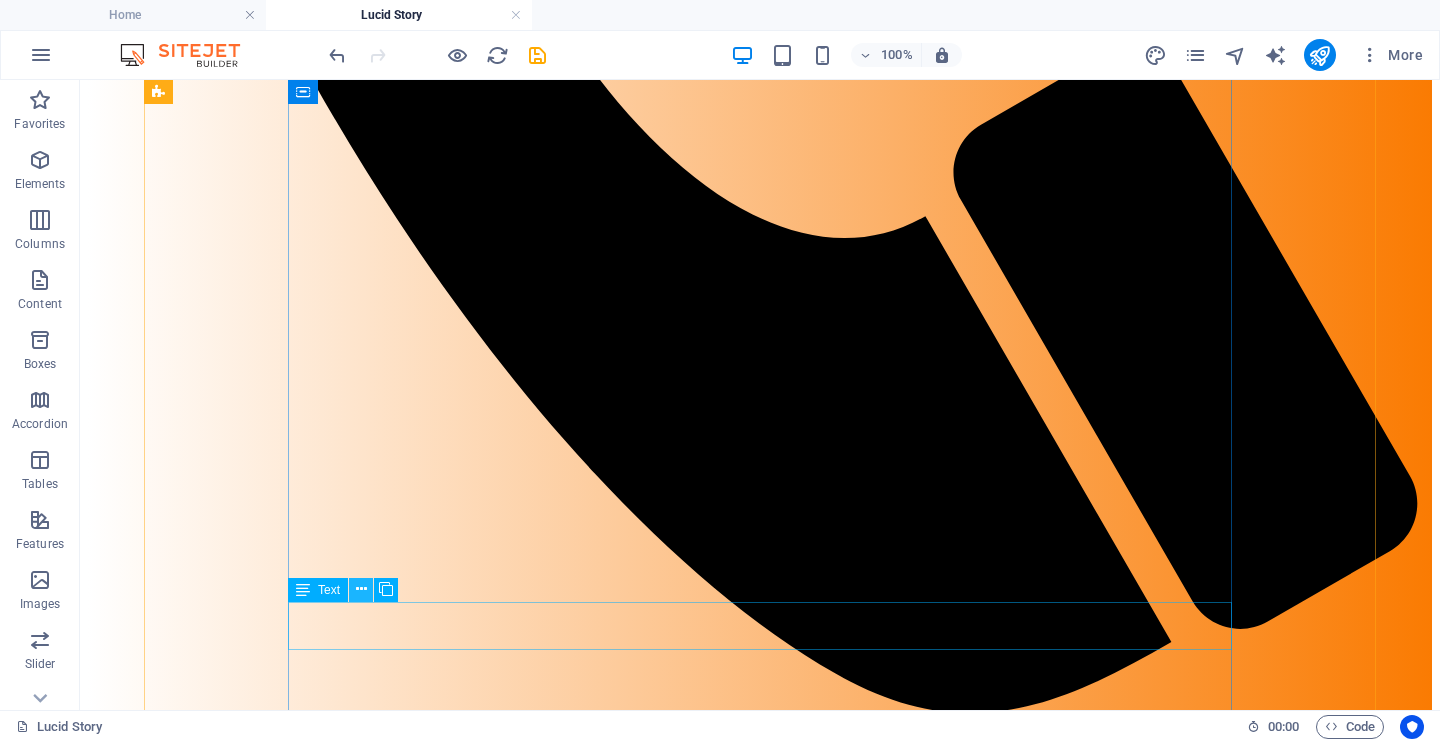 click at bounding box center [361, 589] 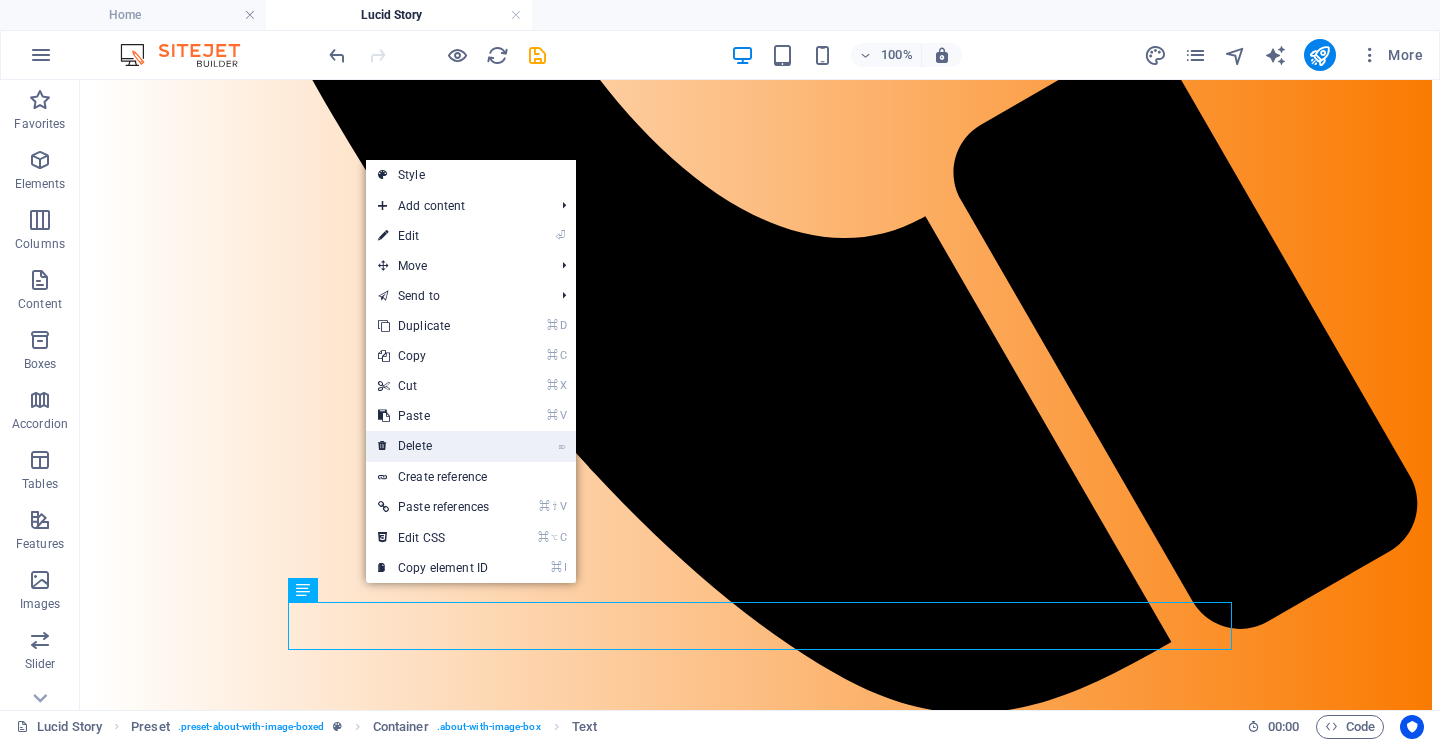 click on "⌦  Delete" at bounding box center [433, 446] 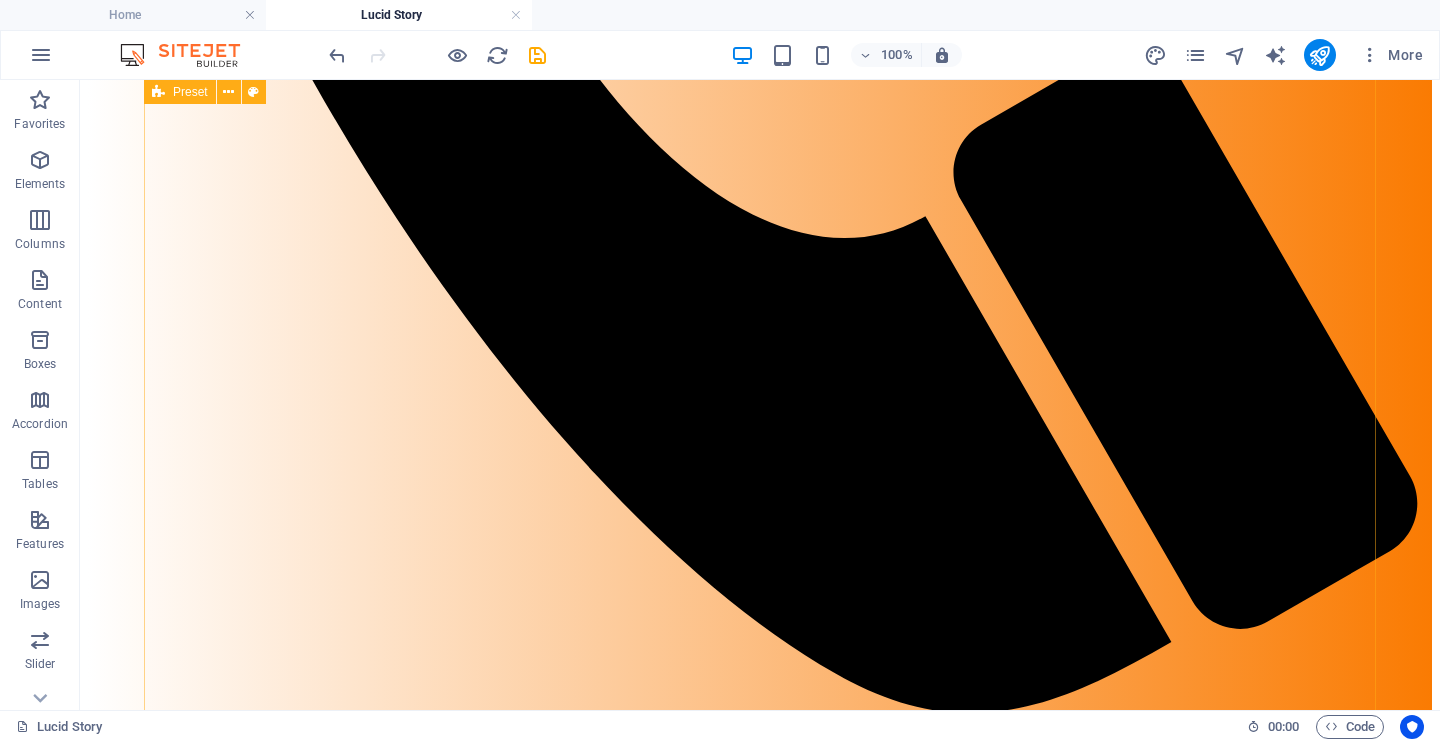 click on "Our mission Lucid exists to bridge the gap -- between culture between intentions and interpretations, between insight and action. We help brands find clarity in complexity, and power in precision. LUCID WORKS" at bounding box center (760, 1944) 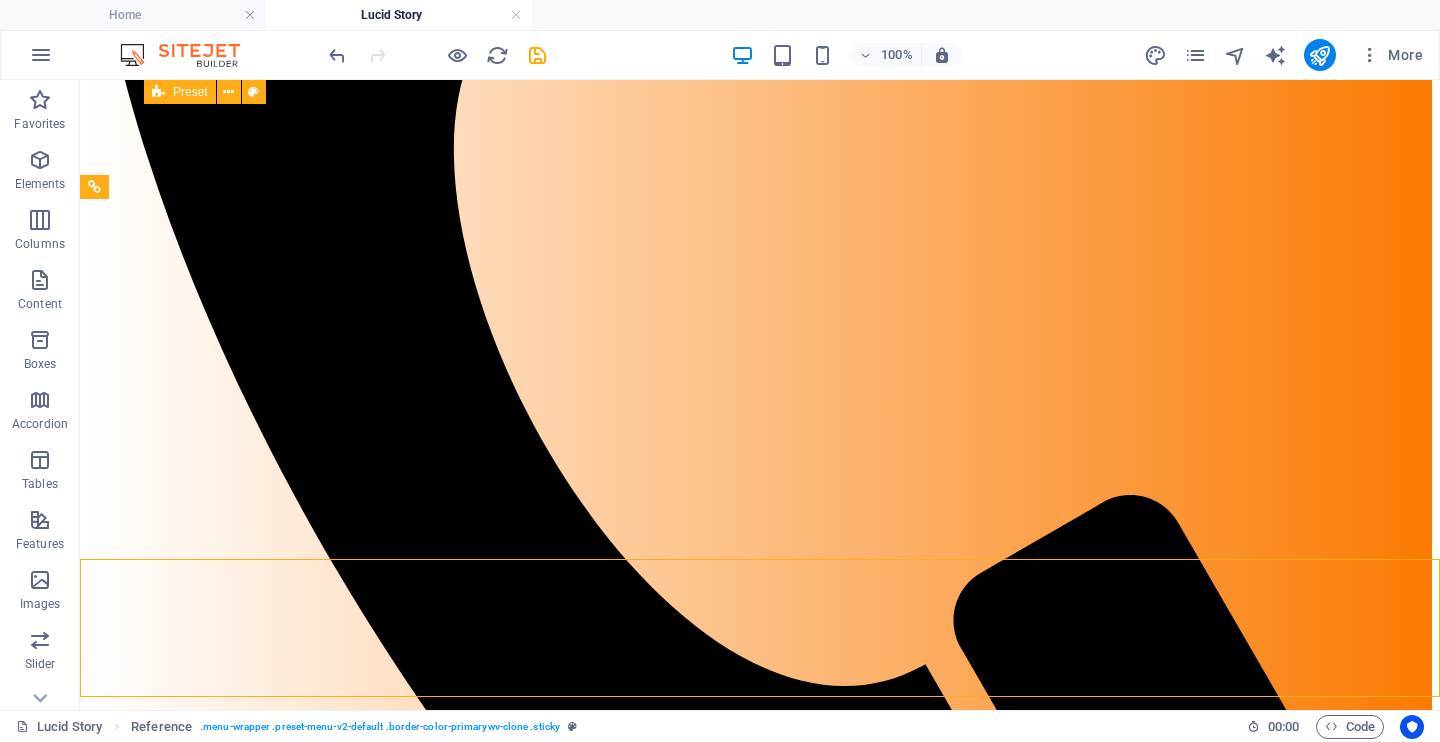 scroll, scrollTop: 906, scrollLeft: 0, axis: vertical 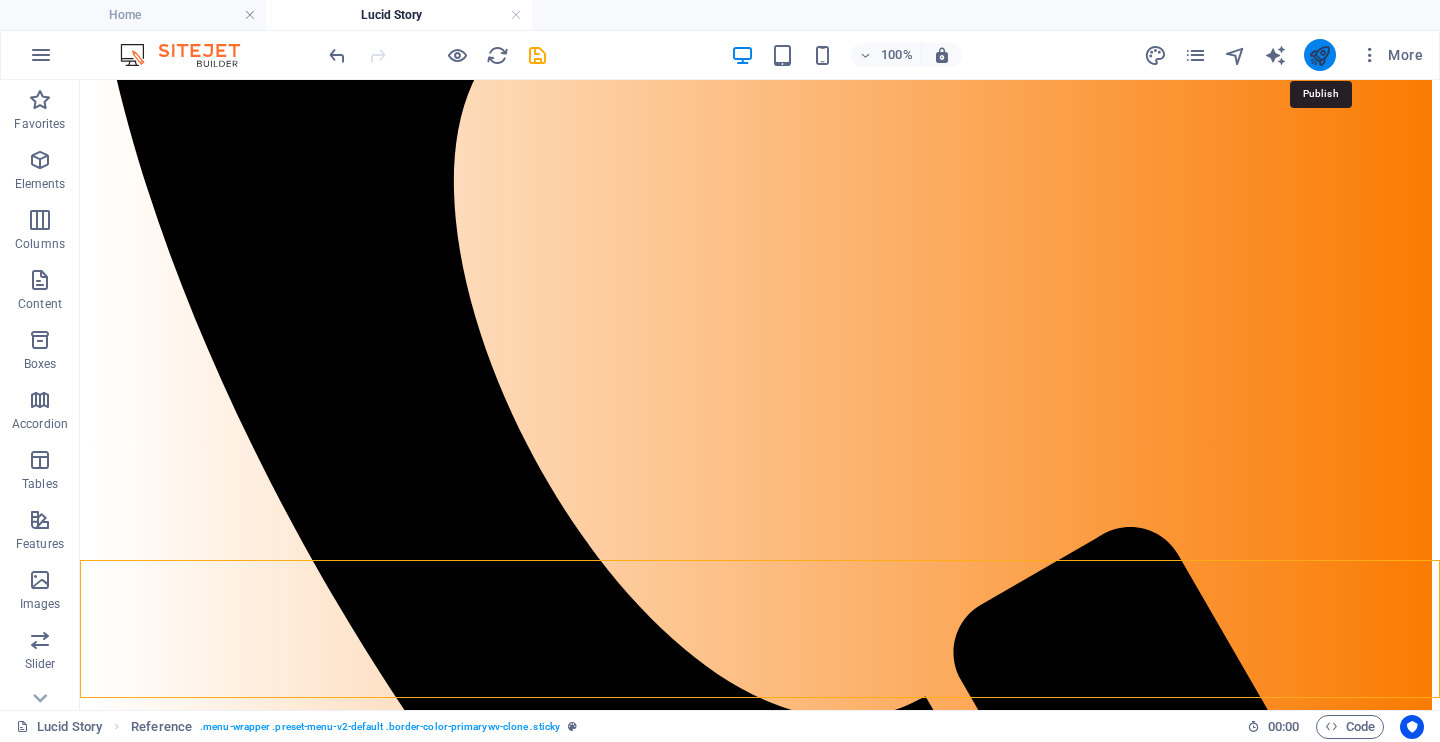 click at bounding box center (1319, 55) 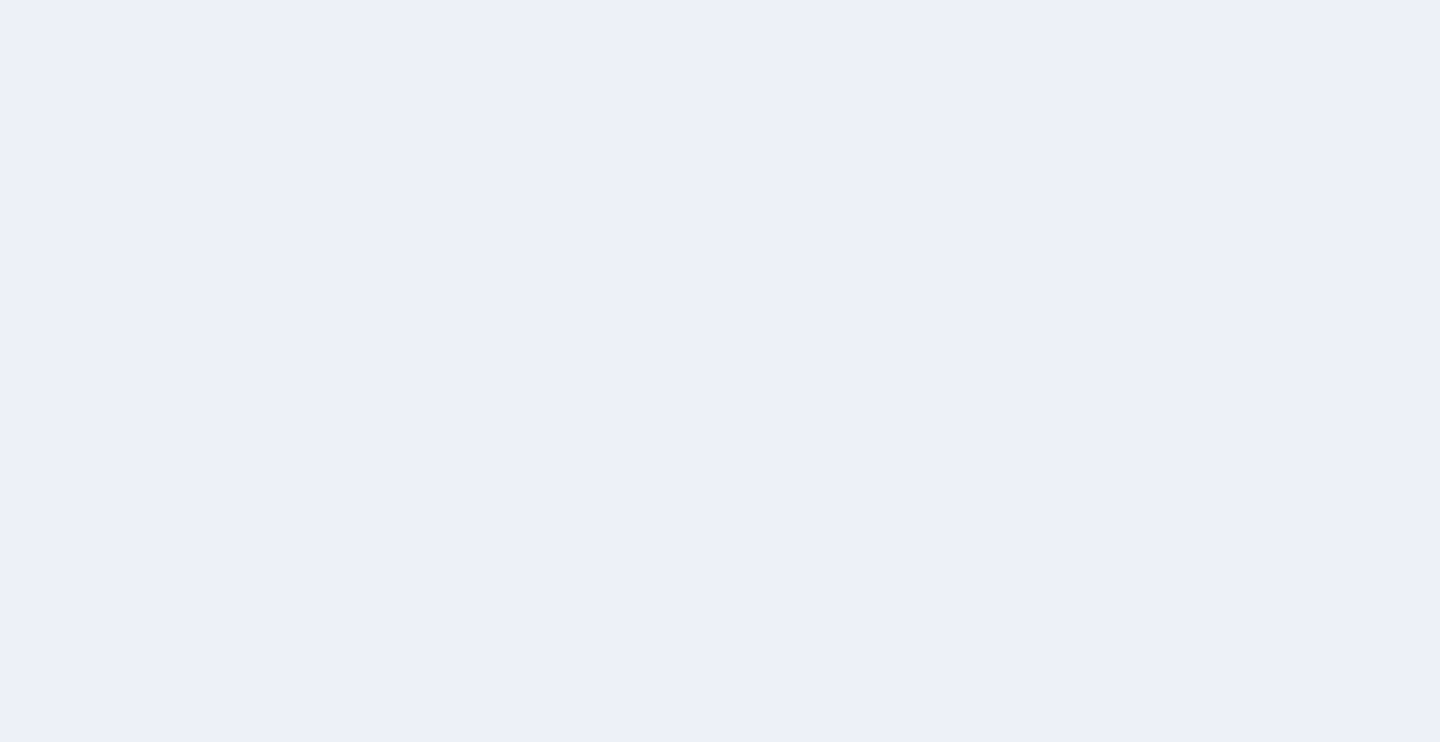 scroll, scrollTop: 0, scrollLeft: 0, axis: both 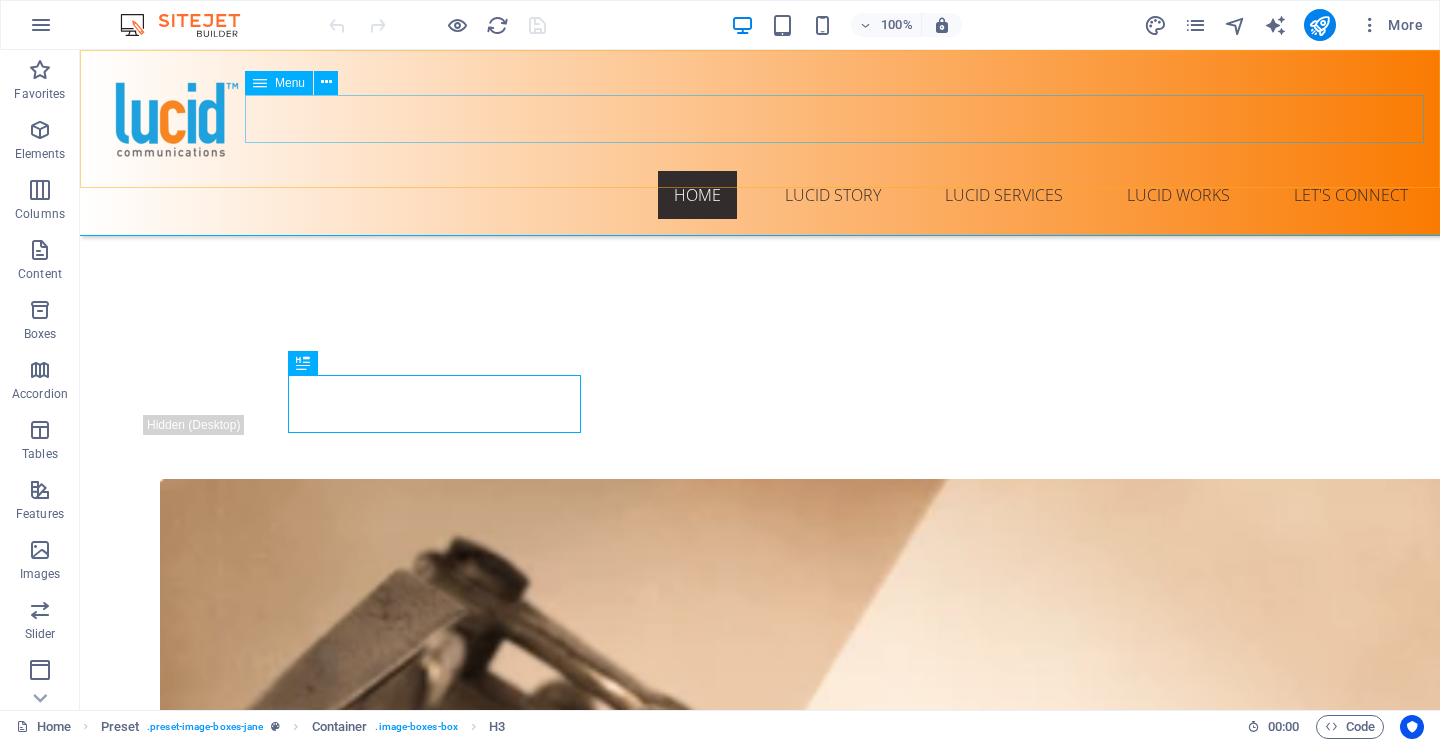 click on "Home Lucid Story Lucid Services Lucid Works LET'S CONNECT" at bounding box center (760, 195) 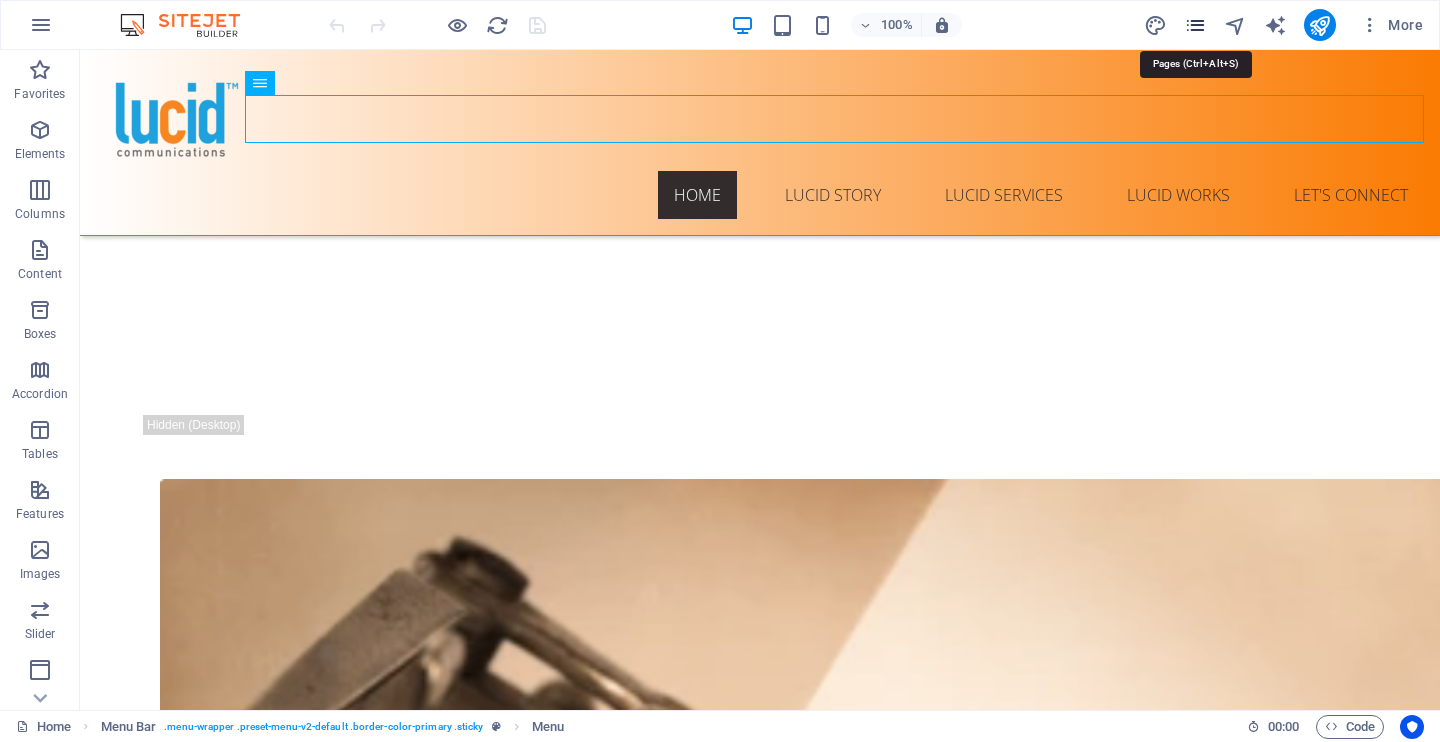 click at bounding box center [1195, 25] 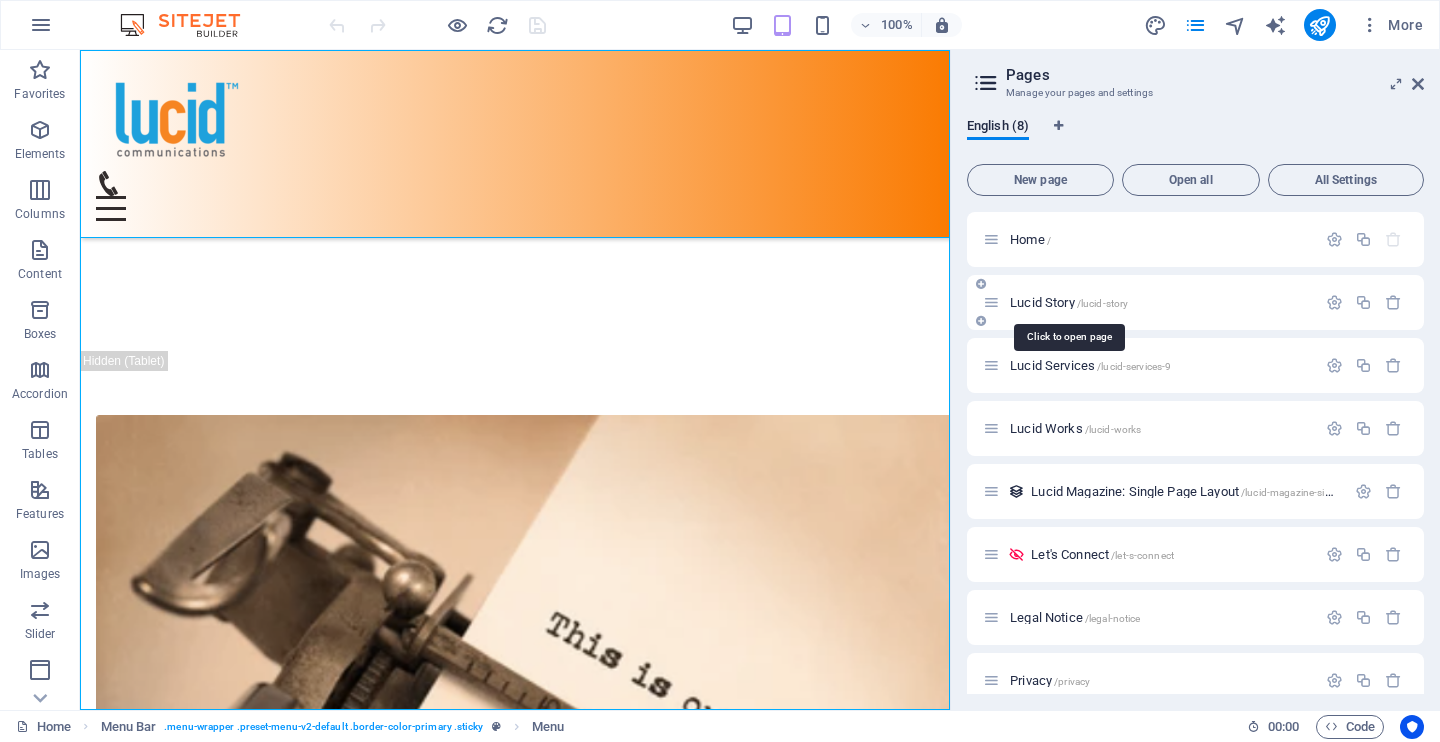 click on "Lucid Story /lucid-story" at bounding box center [1069, 302] 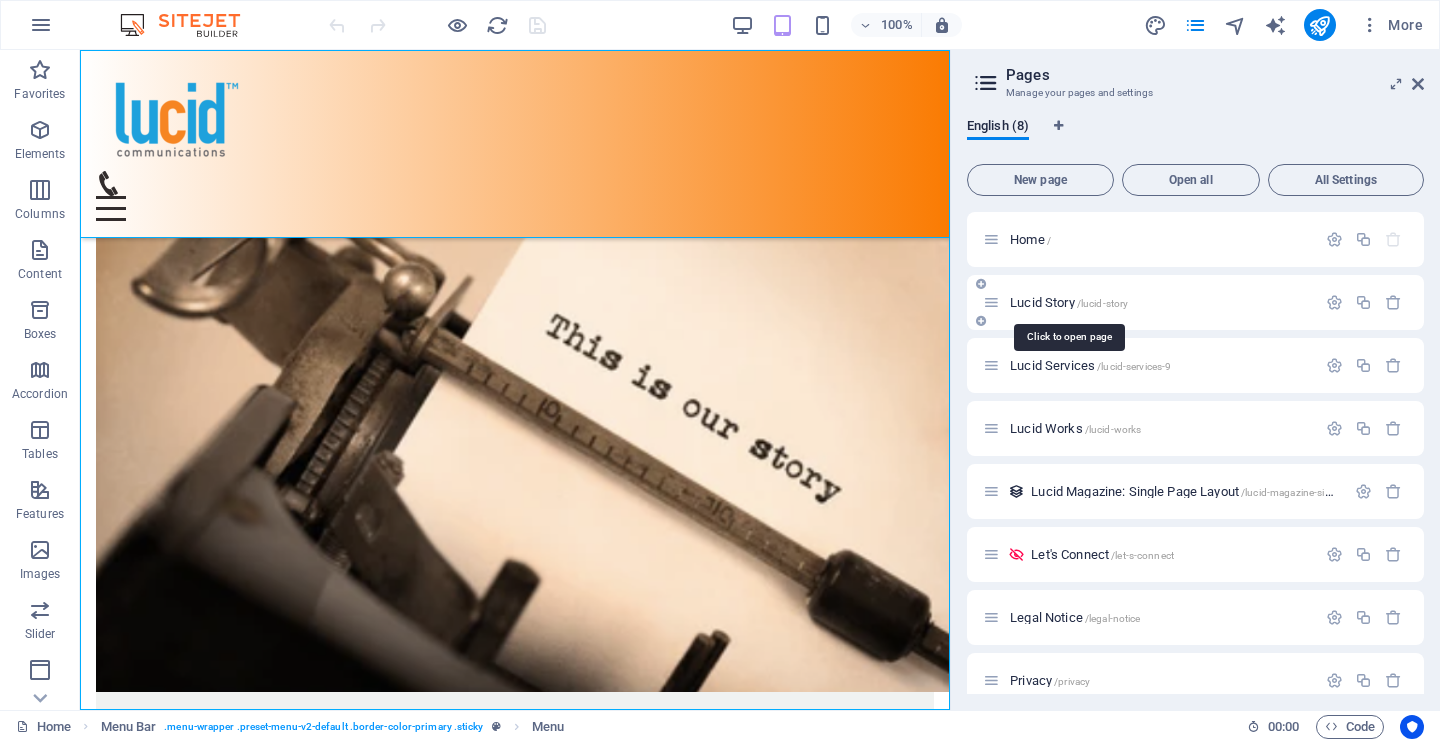 scroll, scrollTop: 0, scrollLeft: 0, axis: both 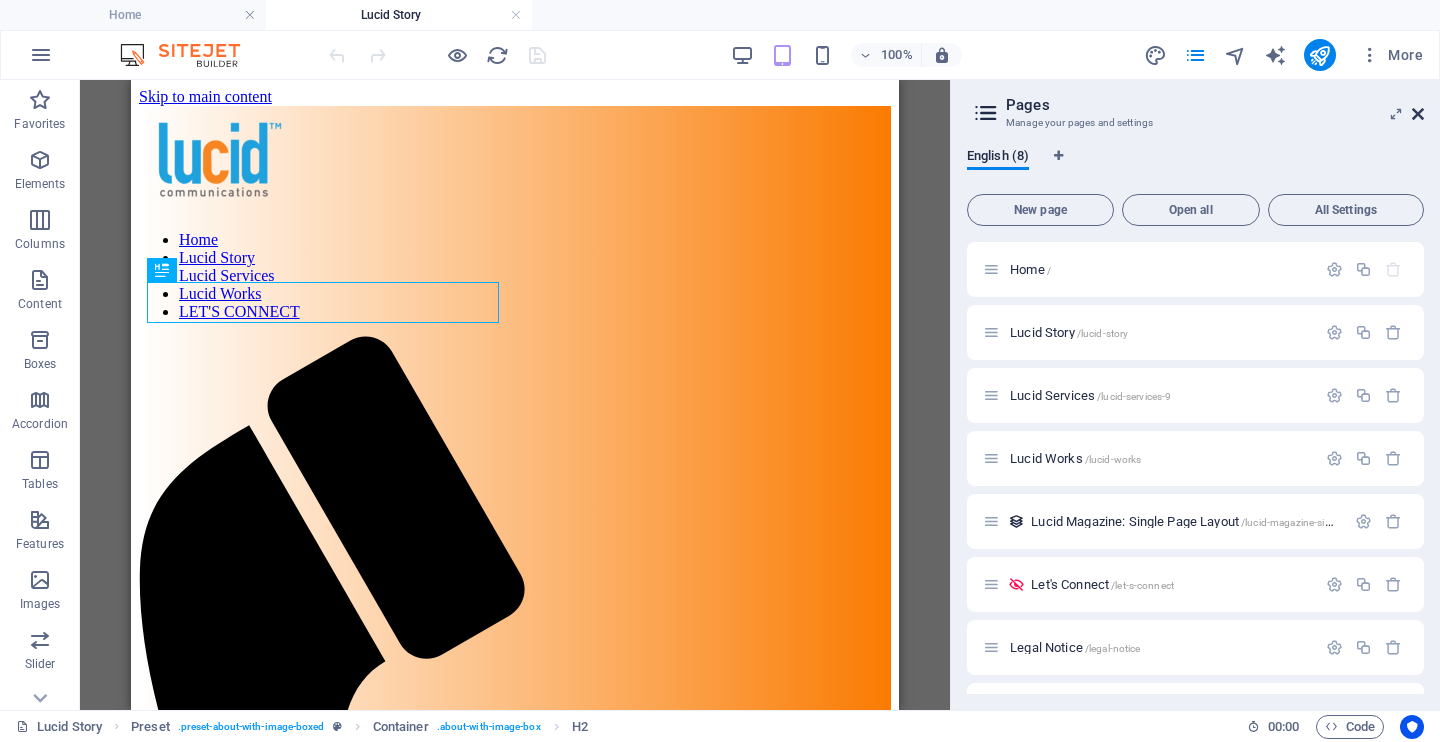 click at bounding box center [1418, 114] 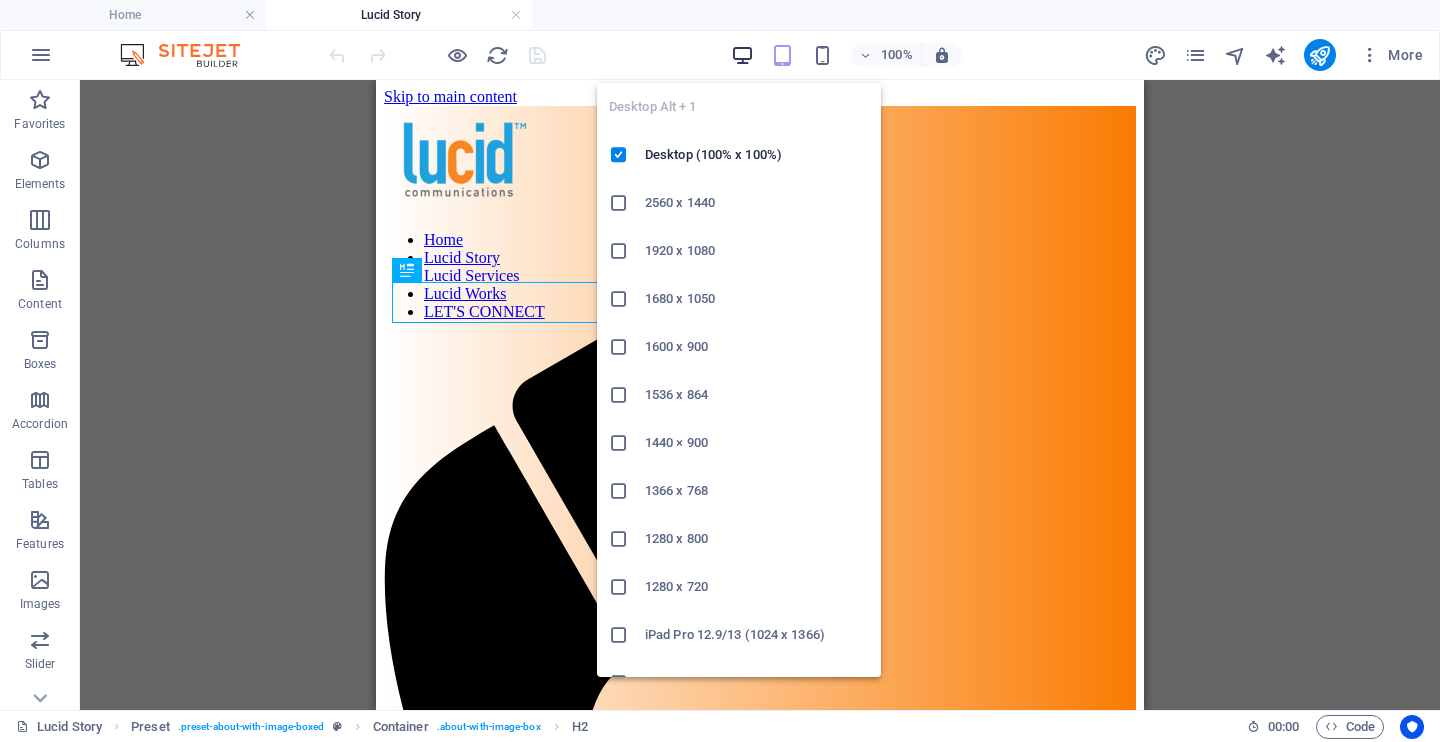 click at bounding box center (742, 55) 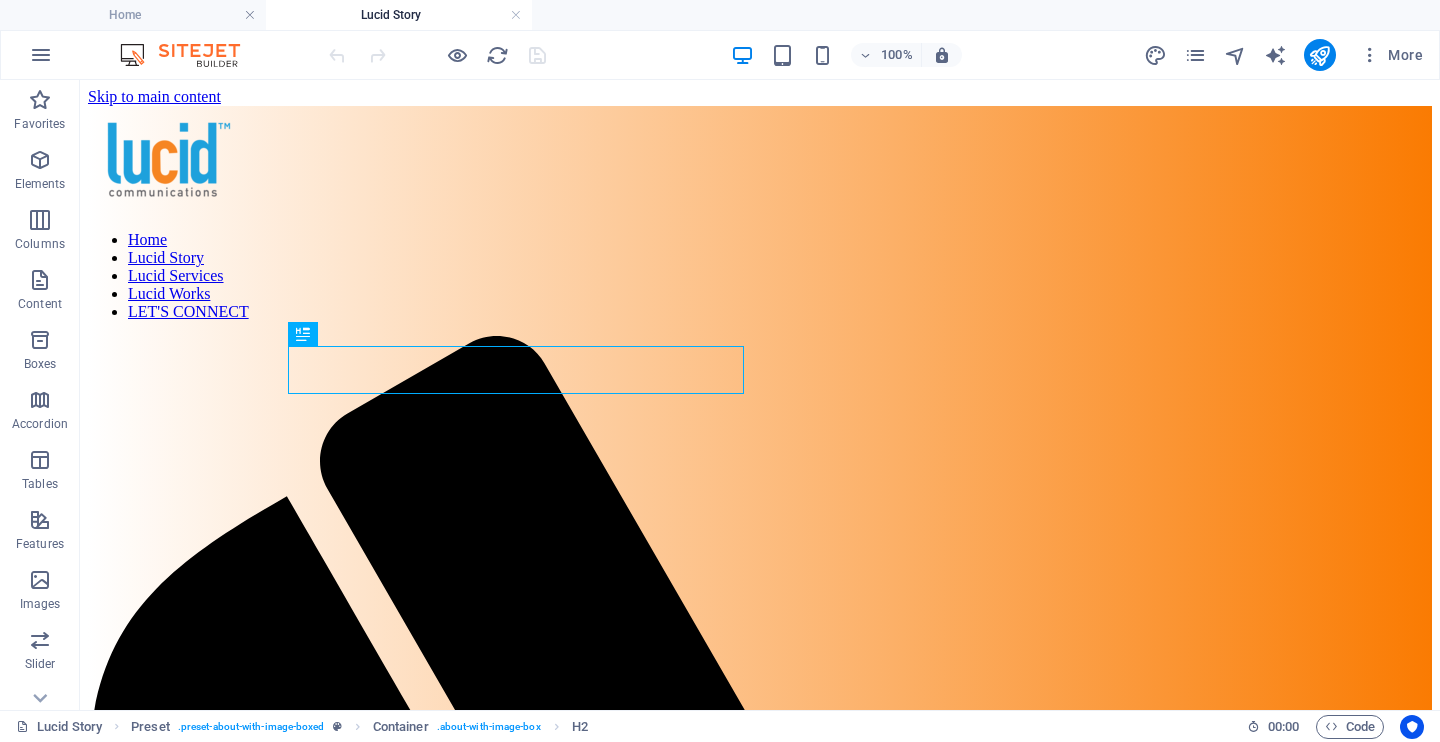 click on "Skip to main content
Home Lucid Story Lucid Services Lucid Works LET'S CONNECT Our journey Lucid Communications' journey began in 2005, rooted in the belief that public relations was more than just messaging -- it was about shaping, building trust, and guiding brands through both opportunities and crises. In the early years, we helped organizations find their voice, especially in moments that required nuance, cultural intelligence, and reputation clarity. But as markets evolved, so did the complexity of communications. It wasn't enough to just communicate -- brands needed to connect. Not just to sell -- but to mean something. By 2016, our founder made a strategic and decisive move: to expand Lucid's capabilities beyond traditional PR and into the broader realm of integrated marketing and communications. That meant pairing storytelling with strategy. Creative with context. Global vision with local relevance. LUCID WORKS Our mission LUCID WORKS our culture We're strategic thinkers, but also deep listeners. ." at bounding box center [760, 3078] 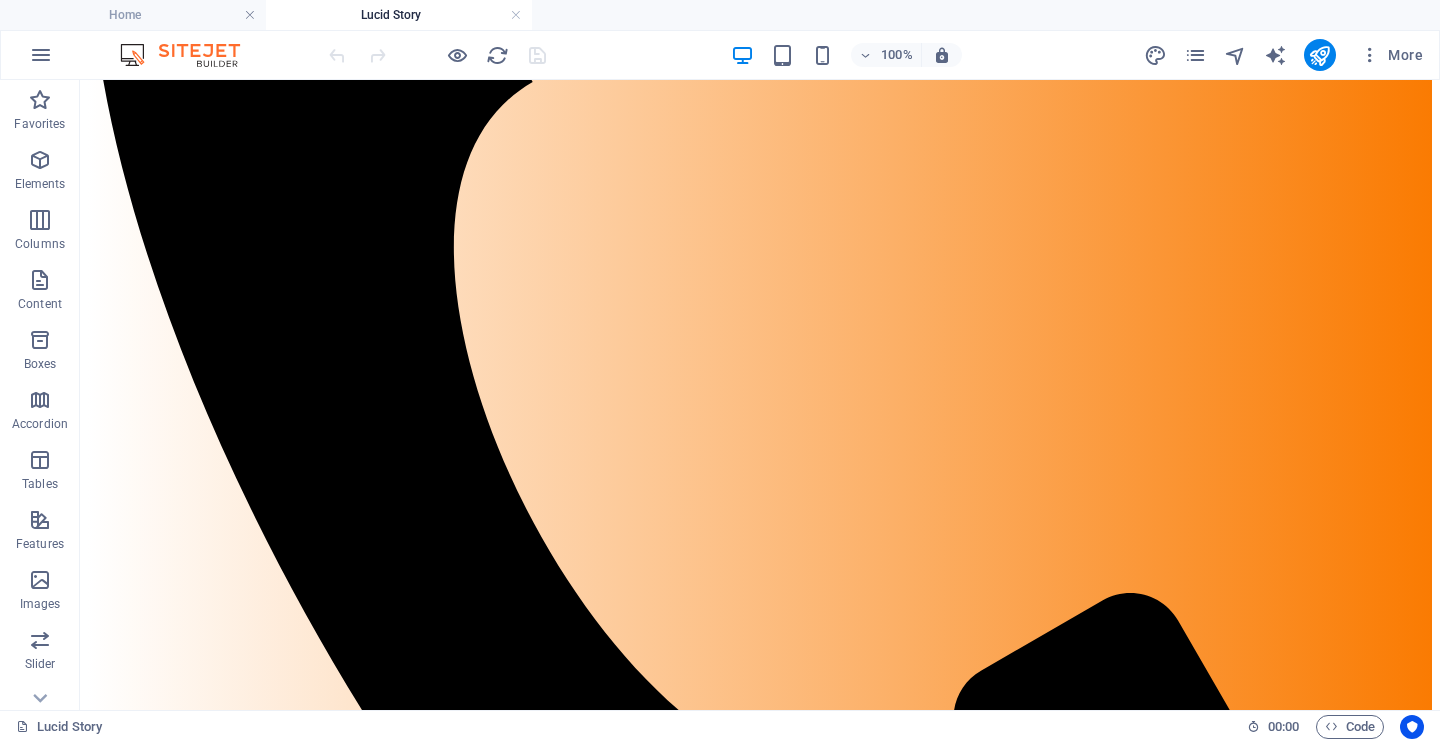 scroll, scrollTop: 880, scrollLeft: 0, axis: vertical 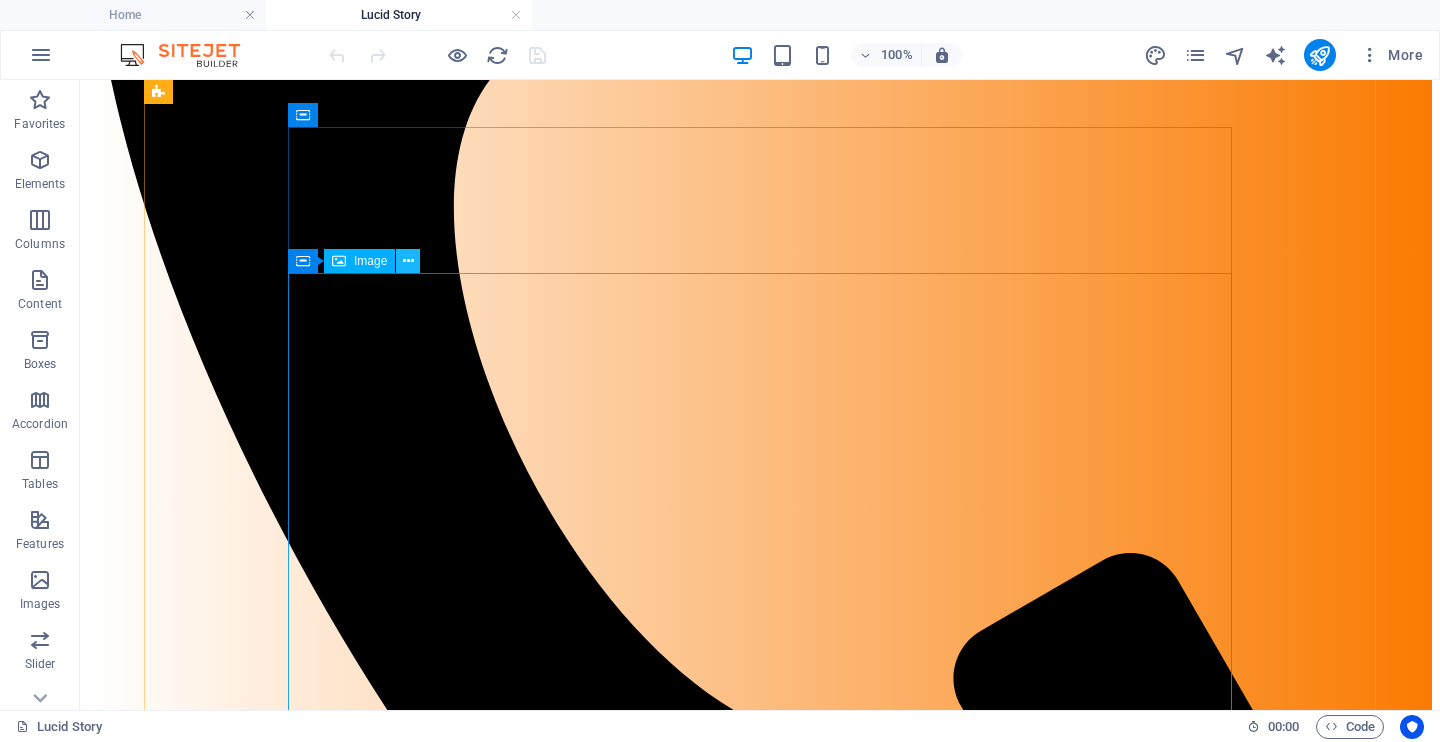 click at bounding box center (408, 261) 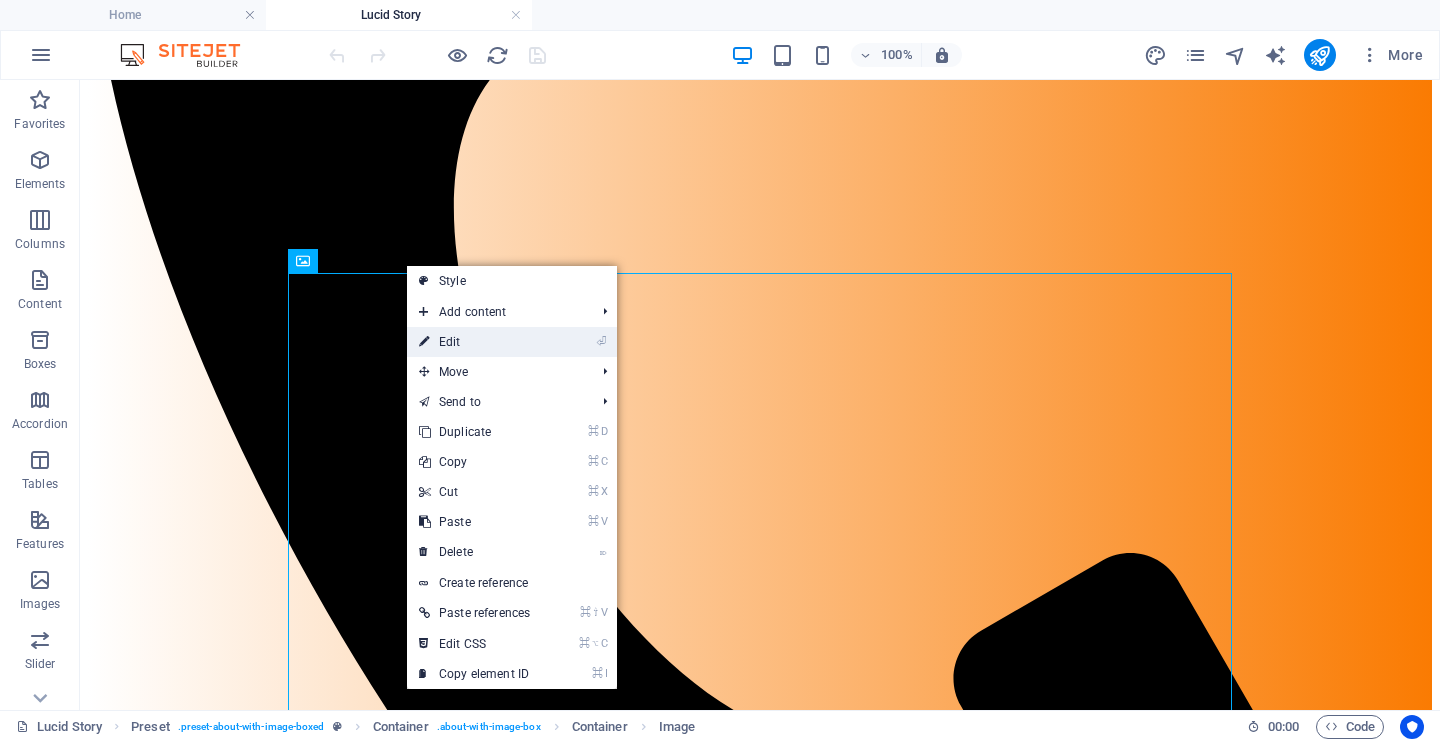 click on "⏎  Edit" at bounding box center (474, 342) 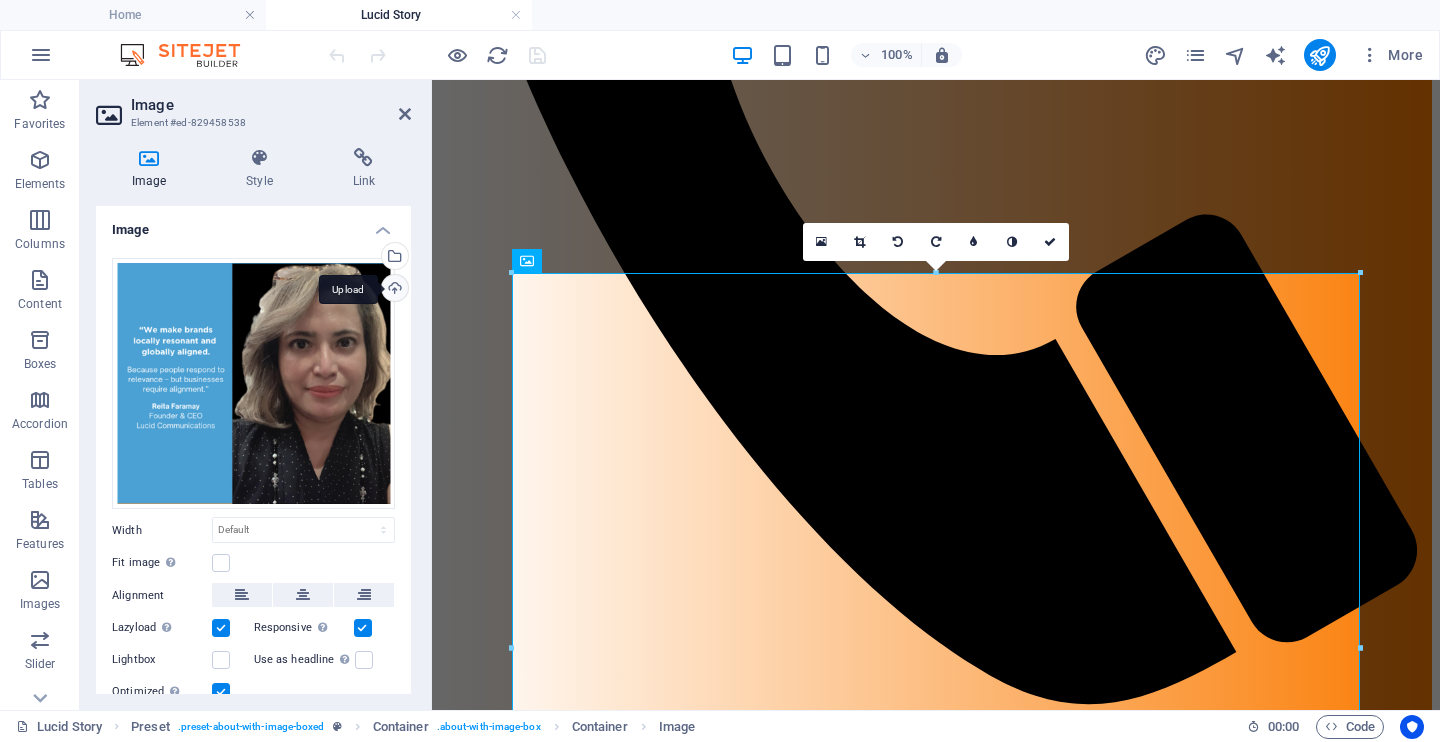 click on "Upload" at bounding box center (393, 290) 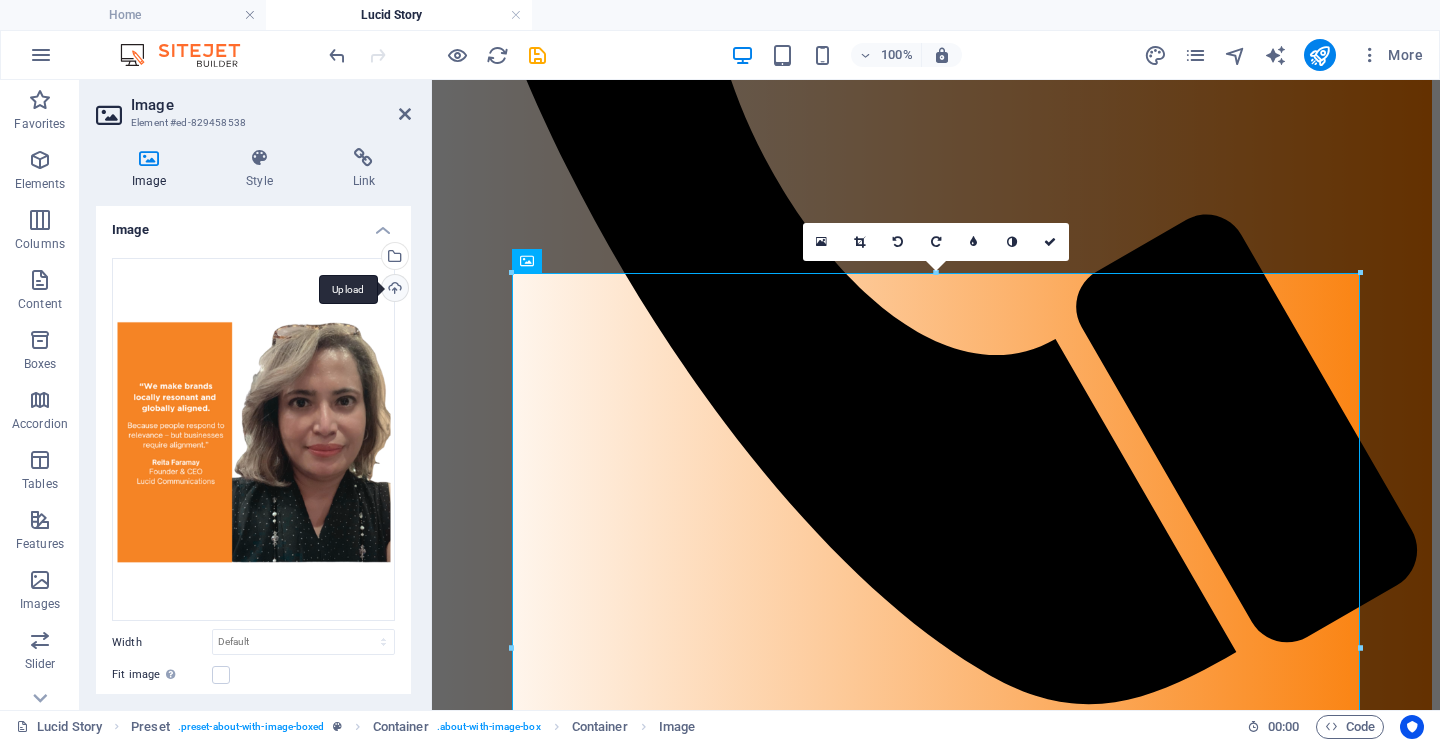 click on "Upload" at bounding box center (393, 290) 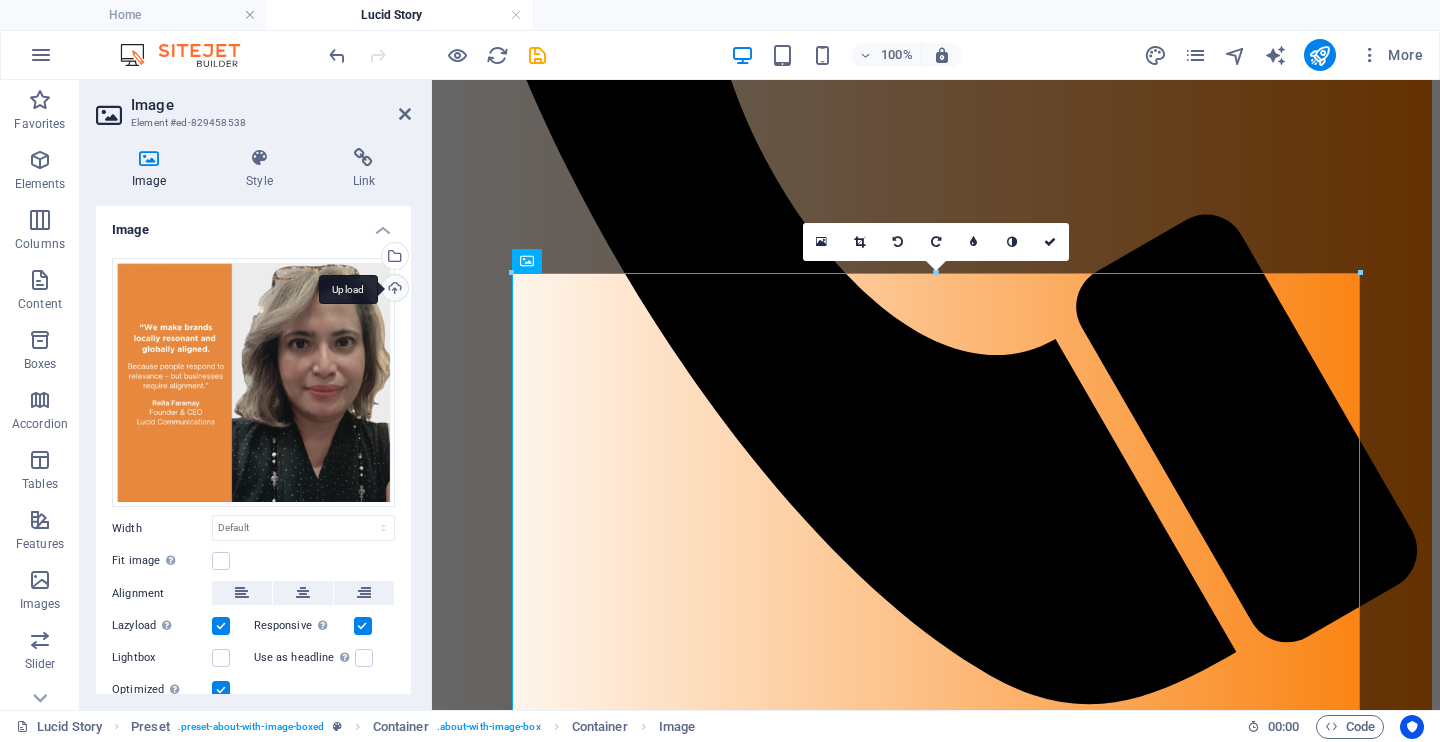 click on "Upload" at bounding box center (393, 290) 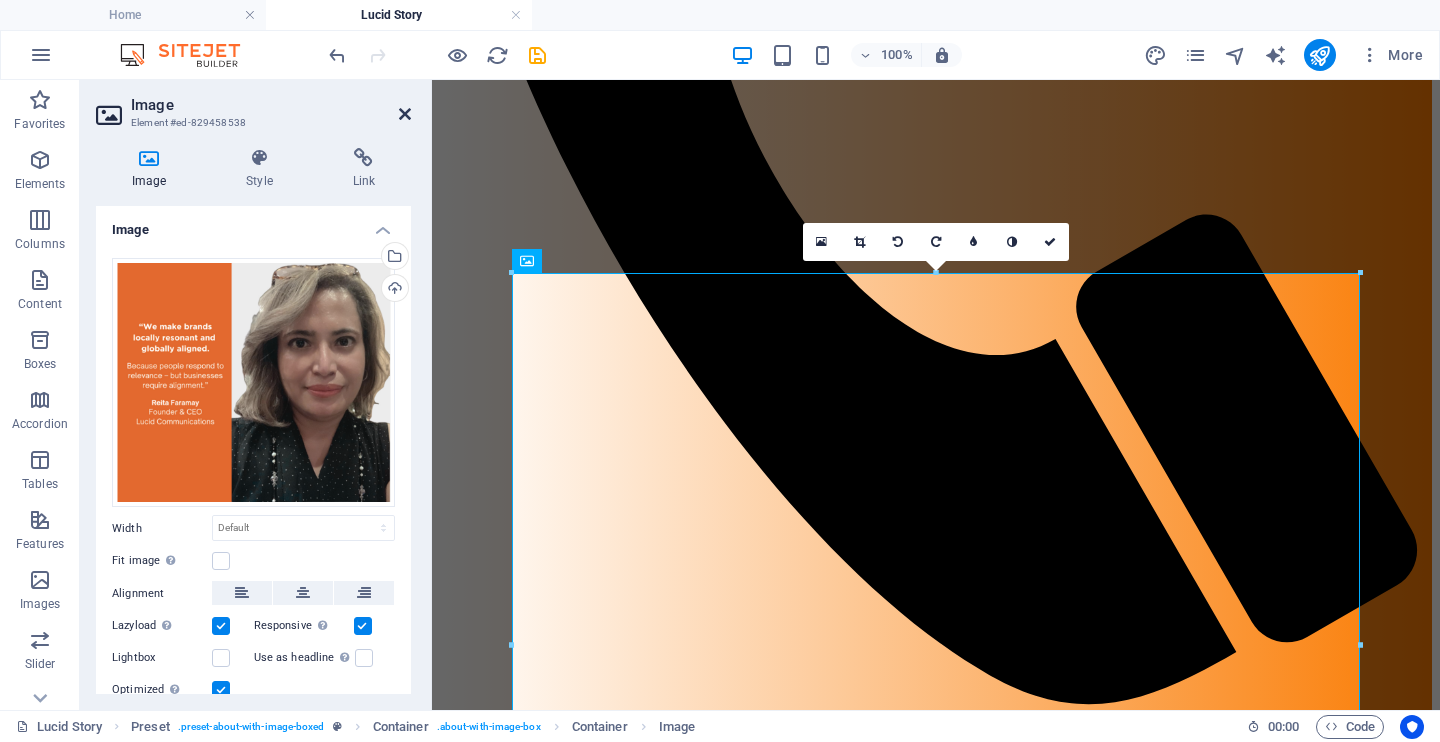click at bounding box center (405, 114) 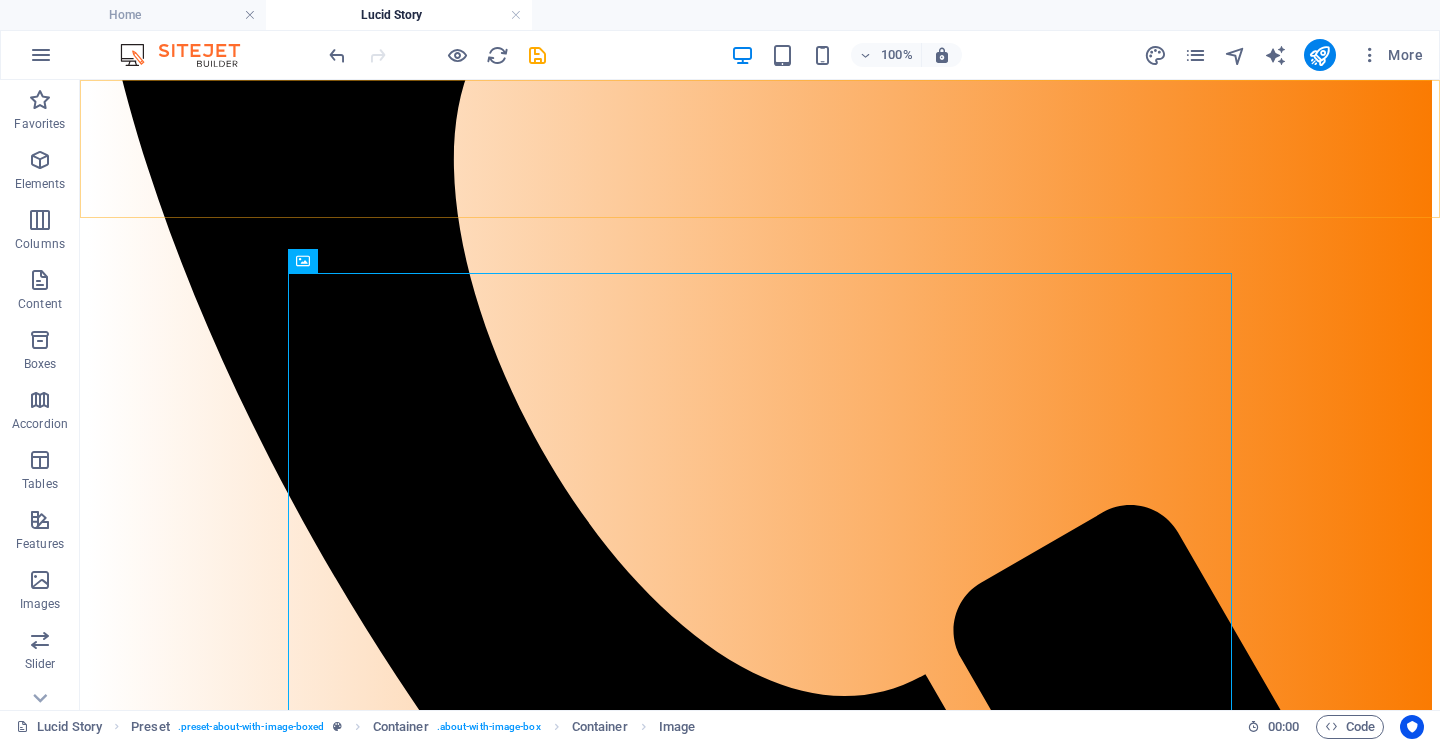 scroll, scrollTop: 880, scrollLeft: 0, axis: vertical 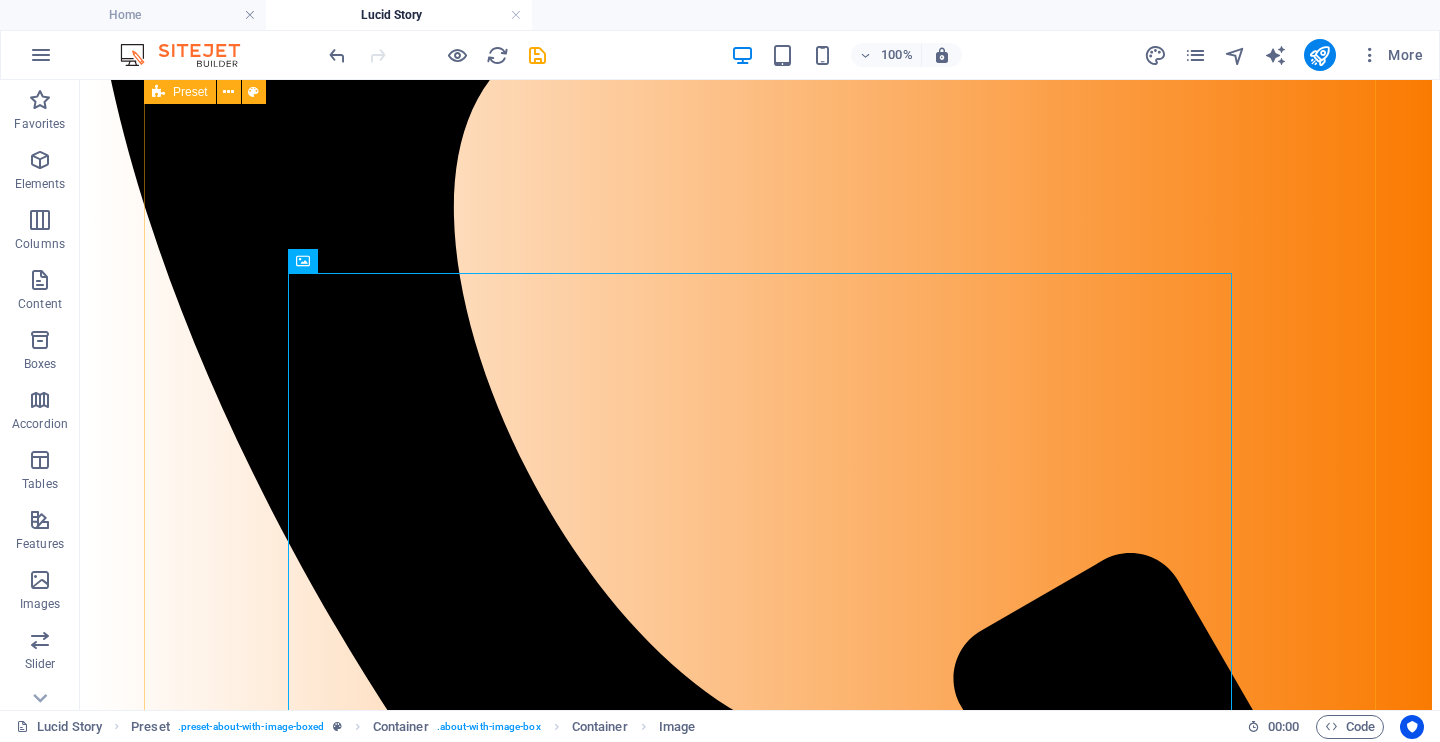 click on "Our mission Lucid exists to bridge the gap -- between culture between intentions and interpretations, between insight and action. We help brands find clarity in complexity, and power in precision. LUCID WORKS" at bounding box center (760, 2445) 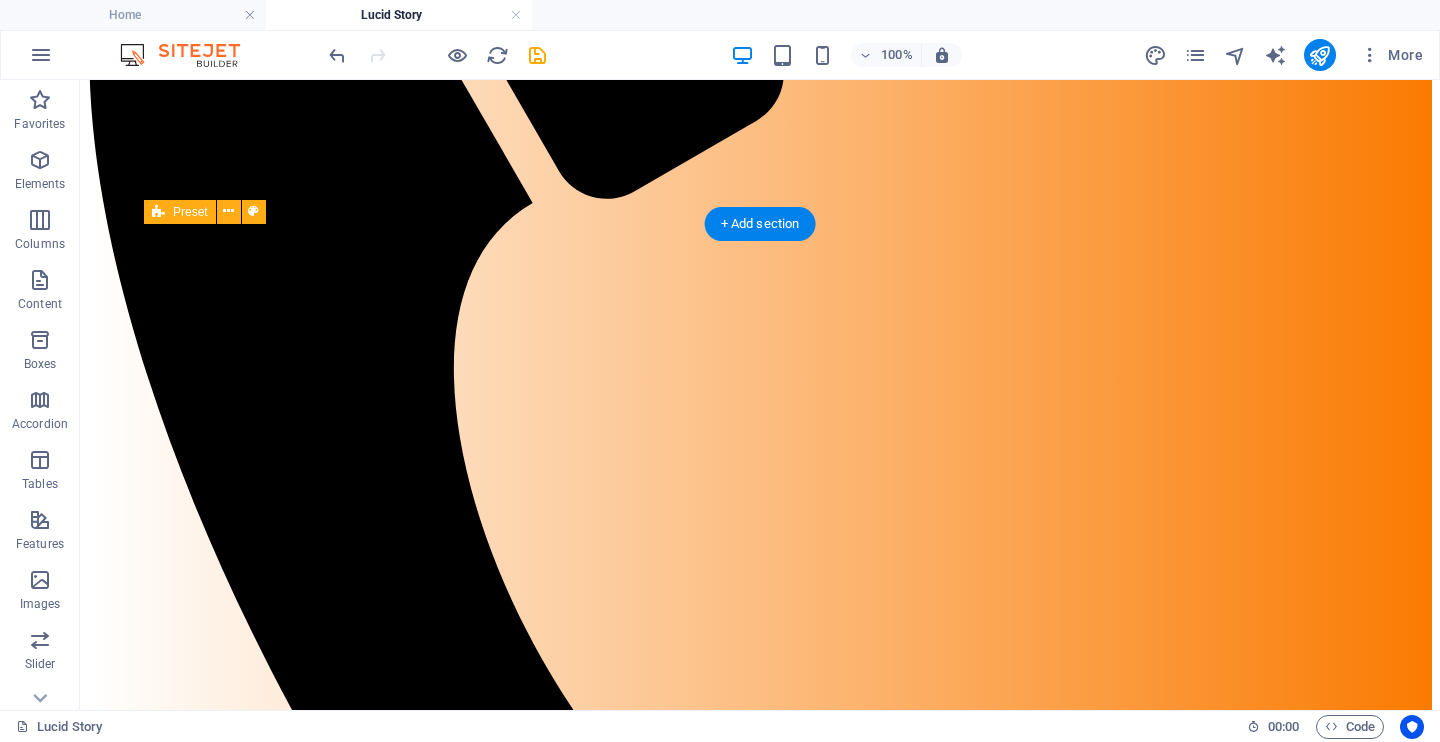 scroll, scrollTop: 640, scrollLeft: 0, axis: vertical 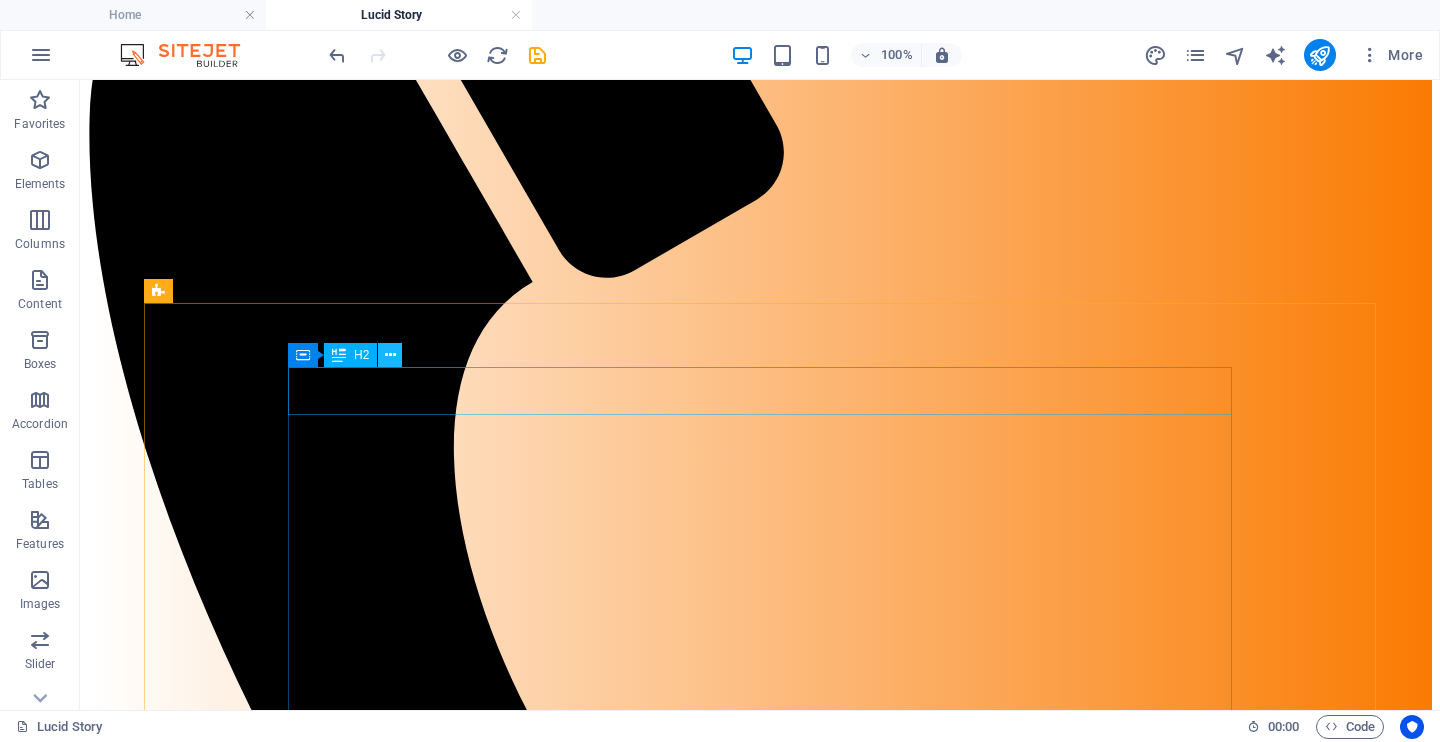 click at bounding box center [390, 355] 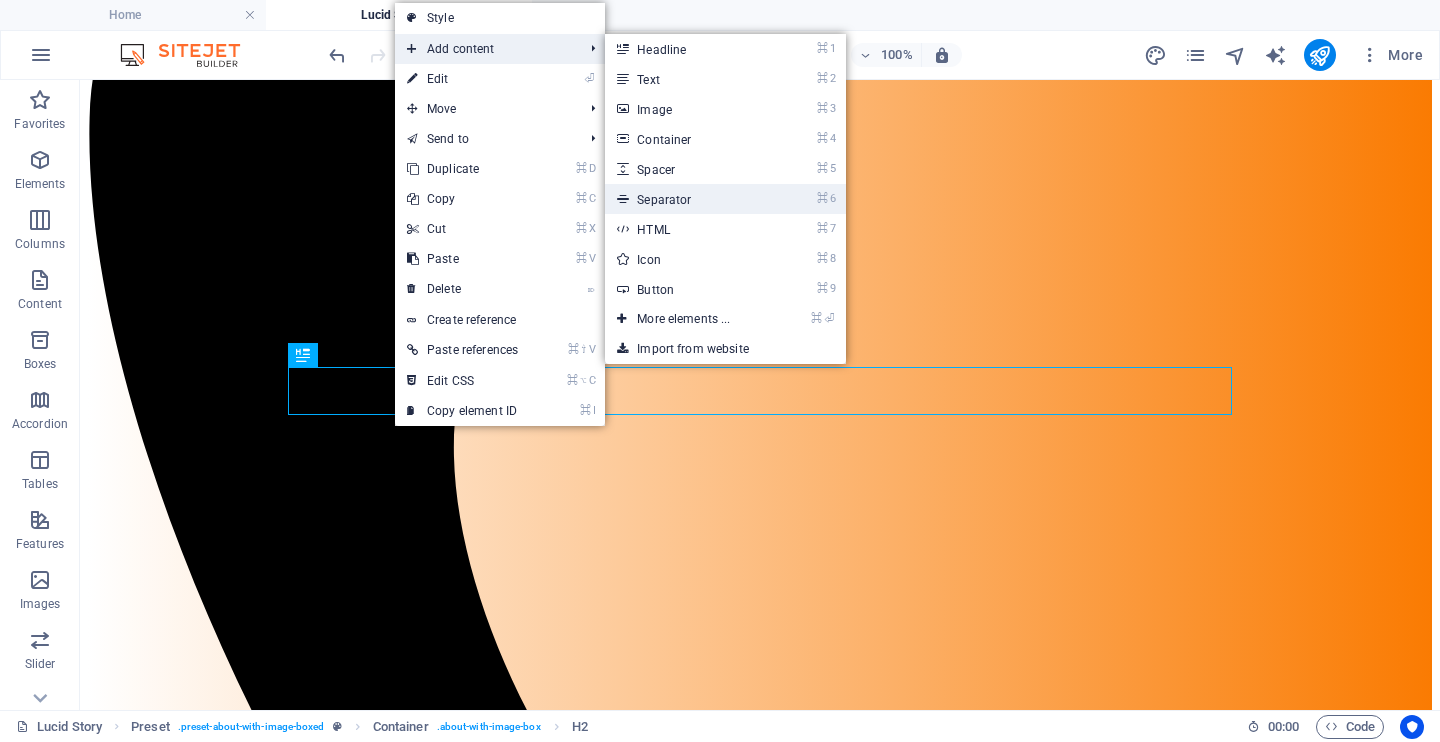 click at bounding box center (622, 199) 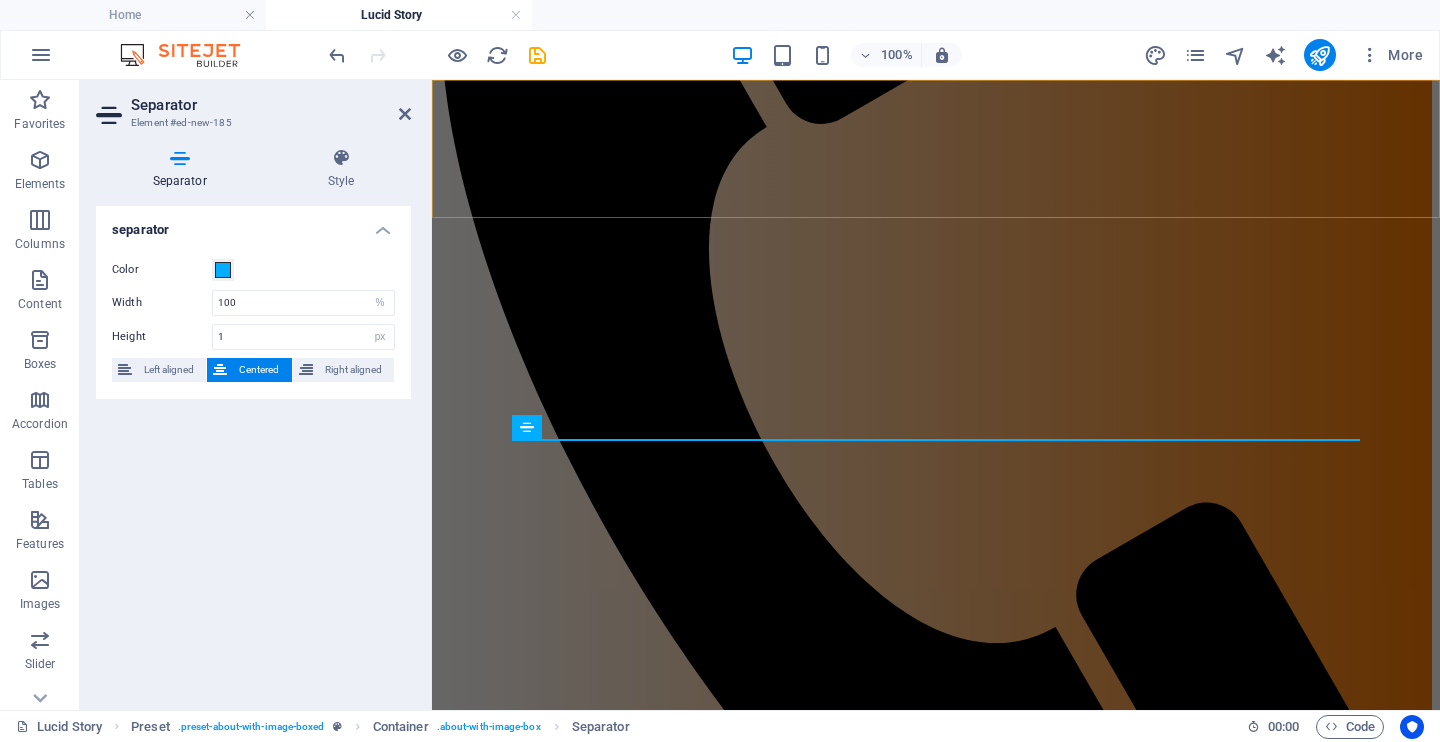 scroll, scrollTop: 664, scrollLeft: 0, axis: vertical 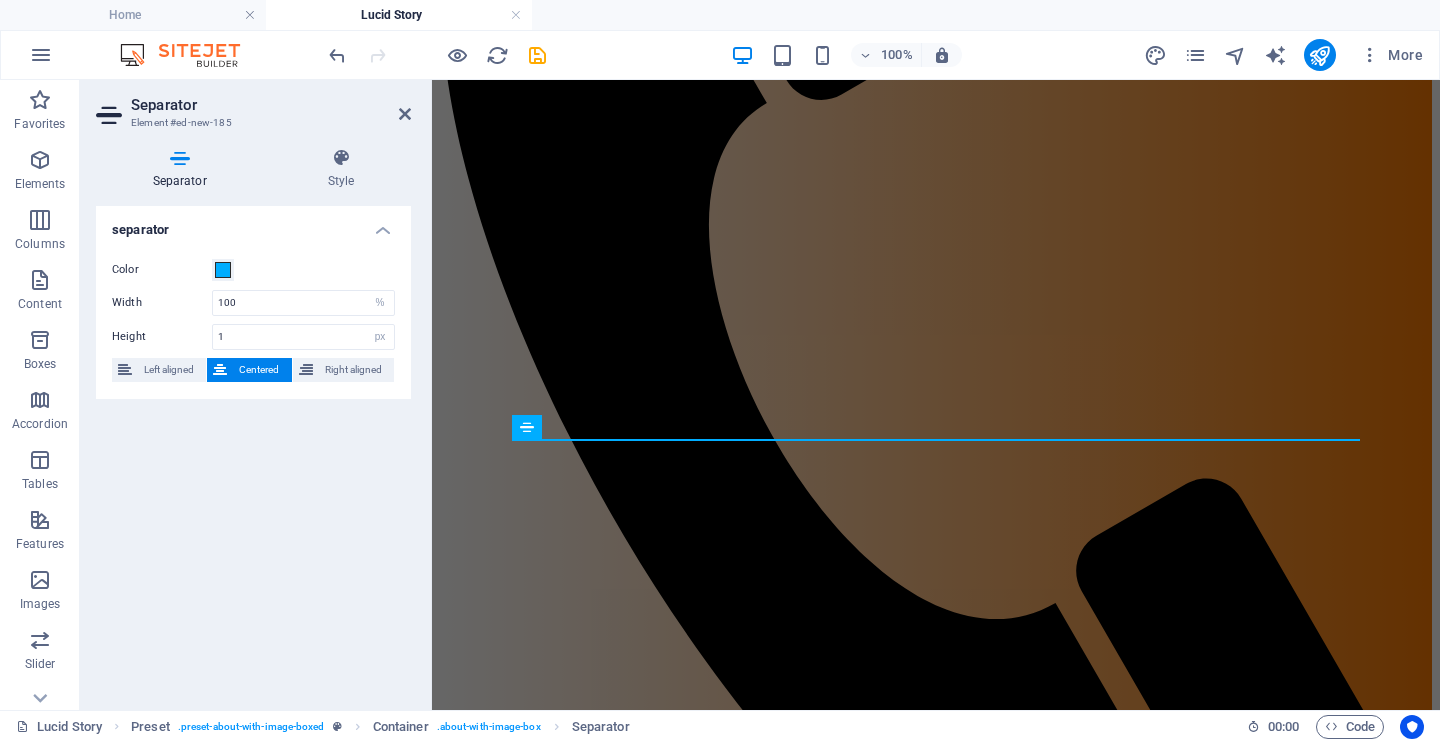 click on "Skip to main content
Home Lucid Story Lucid Services Lucid Works LET'S CONNECT Our journey Lucid Communications' journey began in 2005, rooted in the belief that public relations was more than just messaging -- it was about shaping, building trust, and guiding brands through both opportunities and crises. In the early years, we helped organizations find their voice, especially in moments that required nuance, cultural intelligence, and reputation clarity. But as markets evolved, so did the complexity of communications. It wasn't enough to just communicate -- brands needed to connect. Not just to sell -- but to mean something. By 2016, our founder made a strategic and decisive move: to expand Lucid's capabilities beyond traditional PR and into the broader realm of integrated marketing and communications. That meant pairing storytelling with strategy. Creative with context. Global vision with local relevance. LUCID WORKS Our mission LUCID WORKS our culture We're strategic thinkers, but also deep listeners. ." at bounding box center [936, 1923] 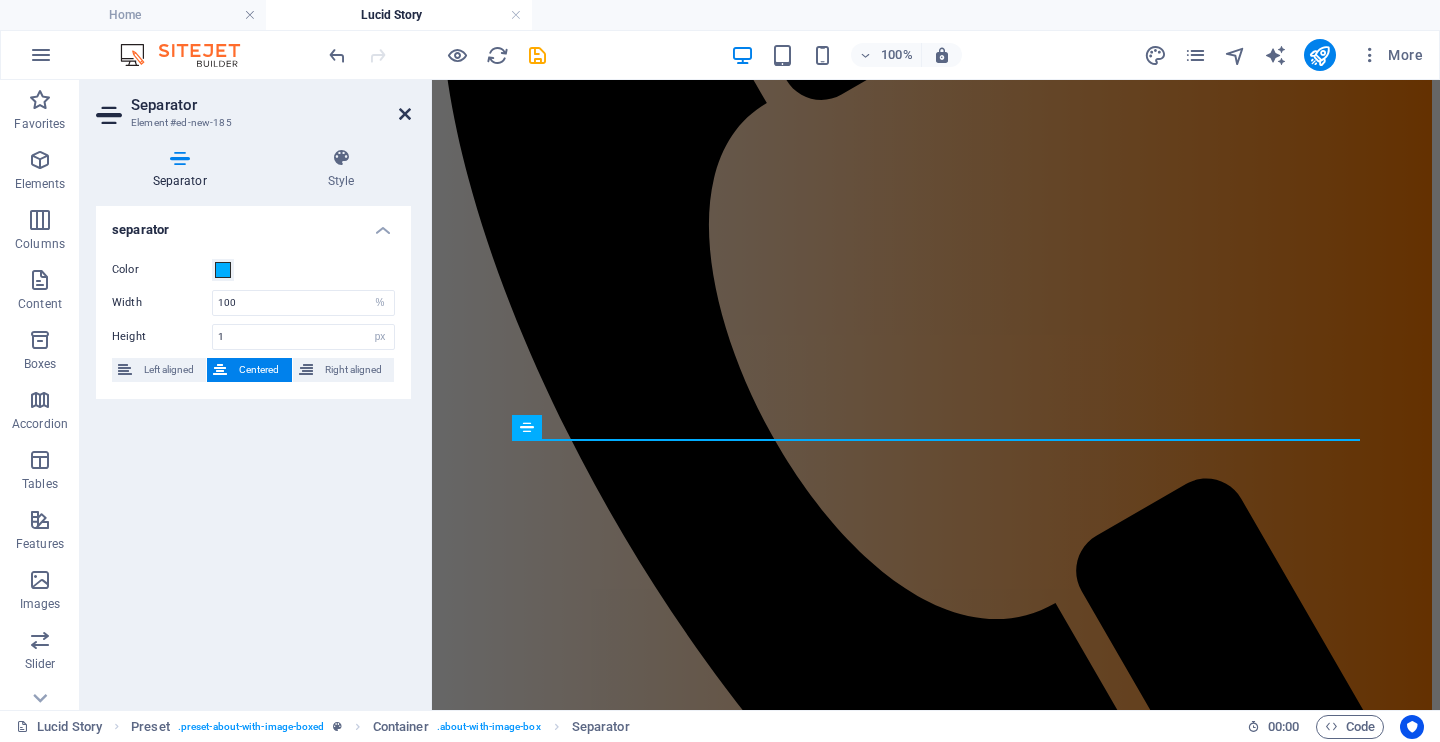 click at bounding box center (405, 114) 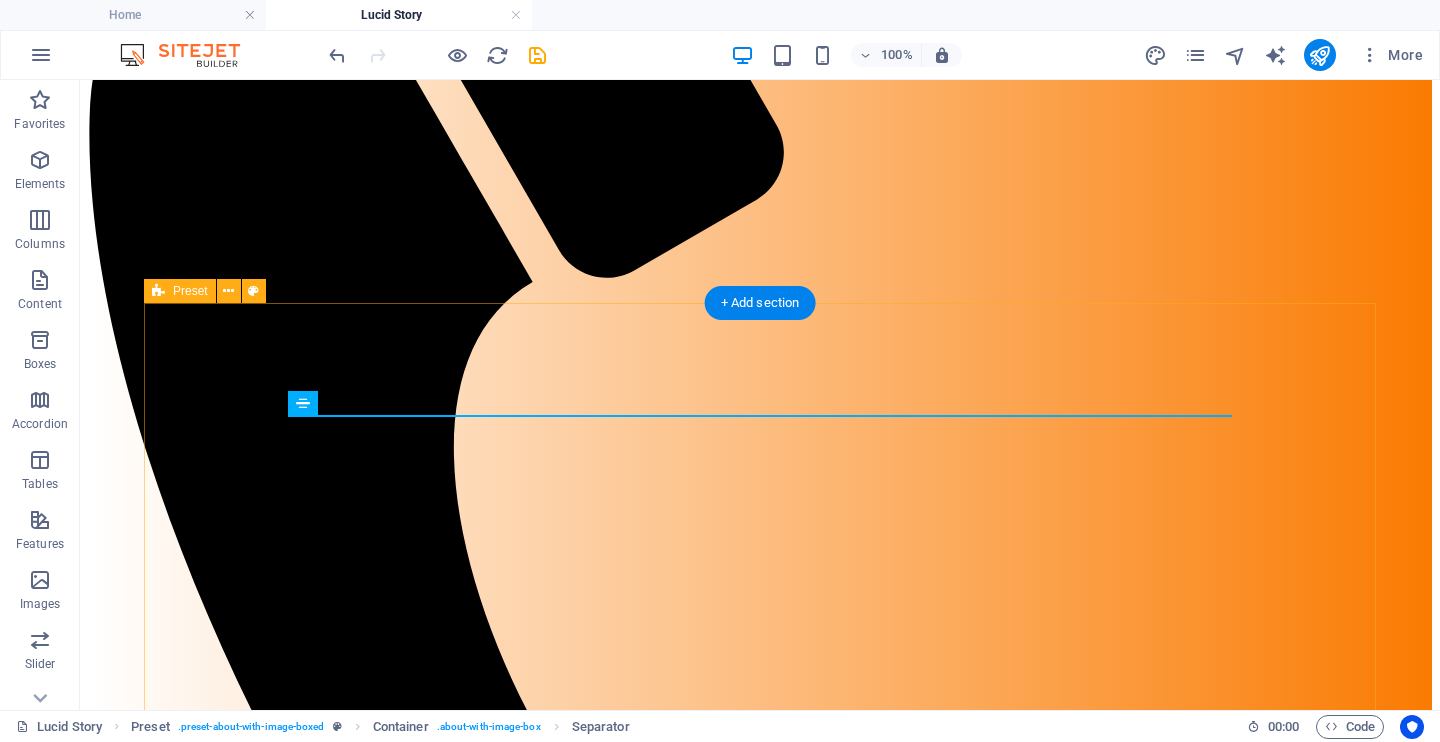 click on "Our mission Lucid exists to bridge the gap -- between culture between intentions and interpretations, between insight and action. We help brands find clarity in complexity, and power in precision. LUCID WORKS" at bounding box center [760, 2695] 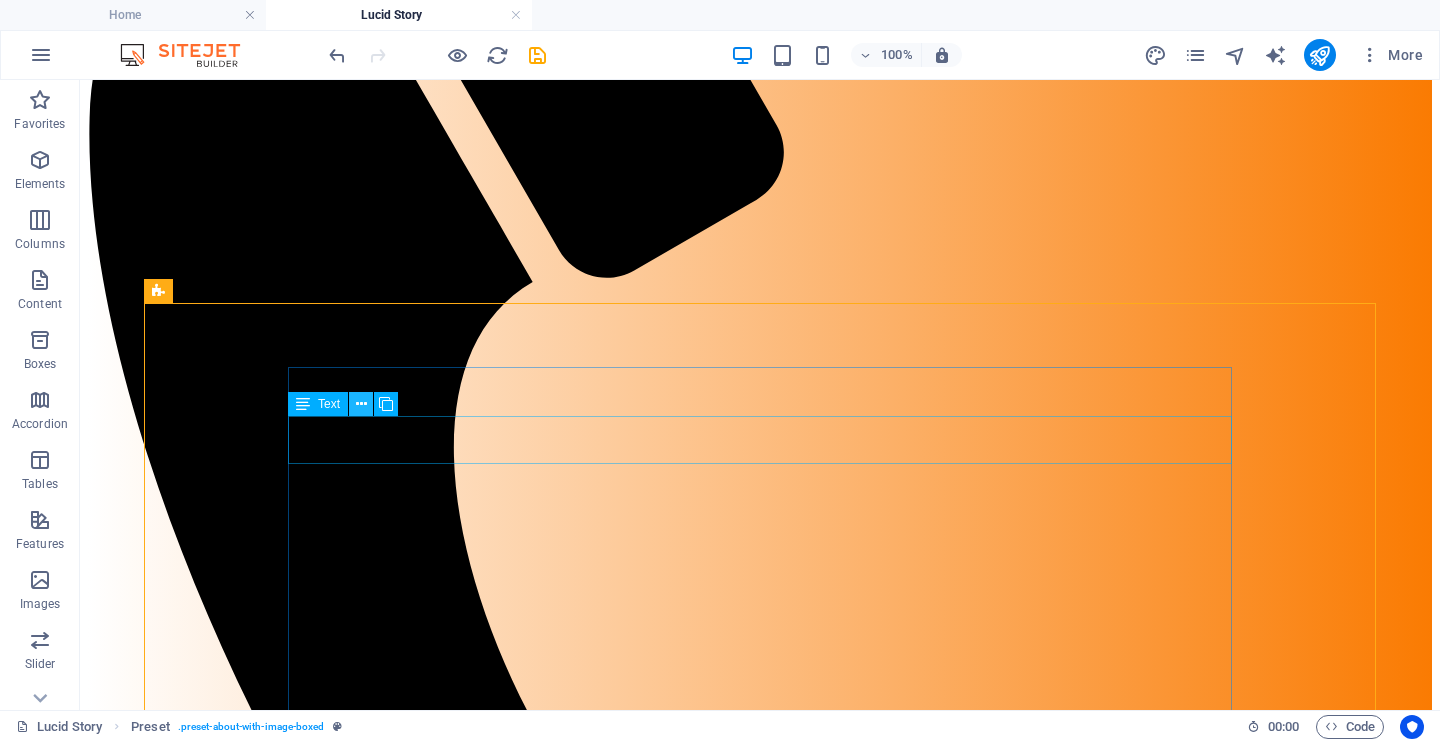 click at bounding box center (361, 404) 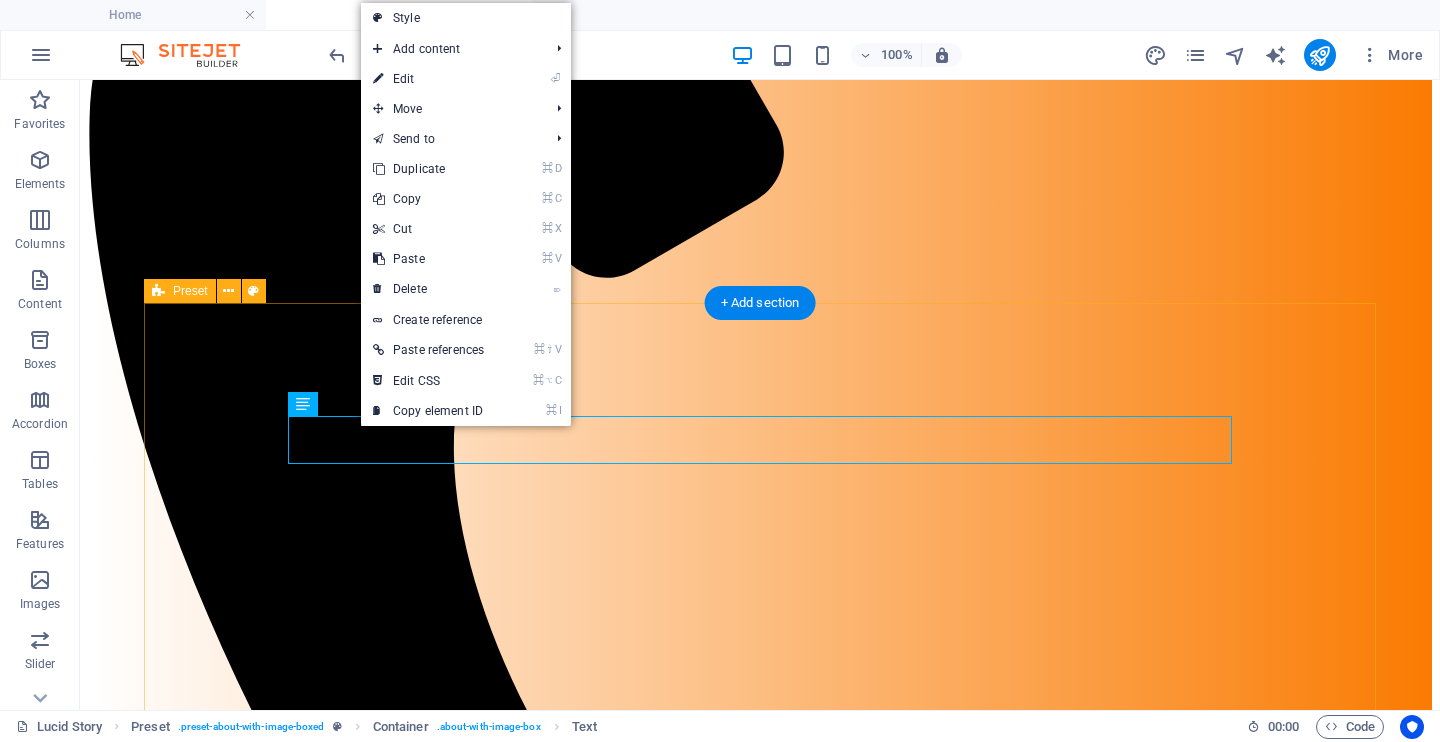 click on "Our mission Lucid exists to bridge the gap -- between culture between intentions and interpretations, between insight and action. We help brands find clarity in complexity, and power in precision. LUCID WORKS" at bounding box center (760, 2695) 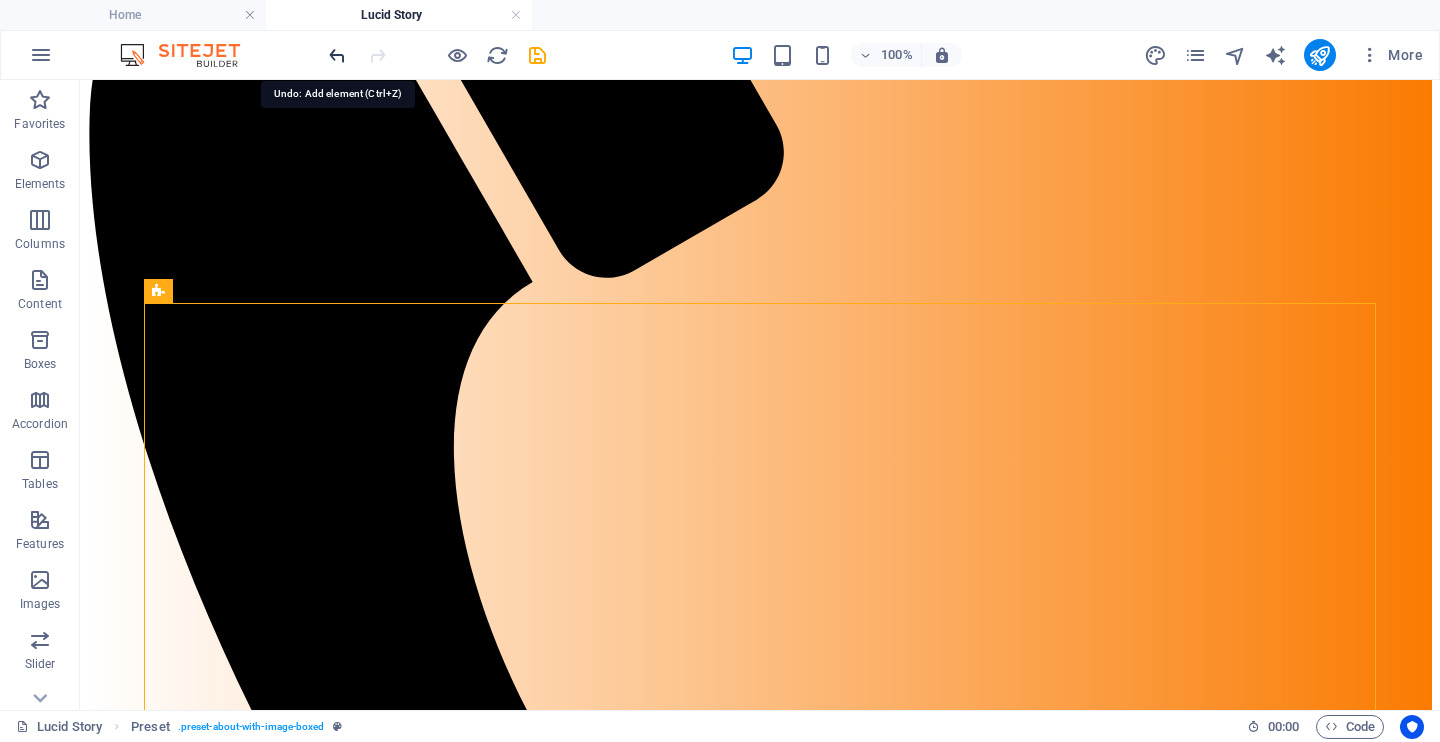 click at bounding box center (337, 55) 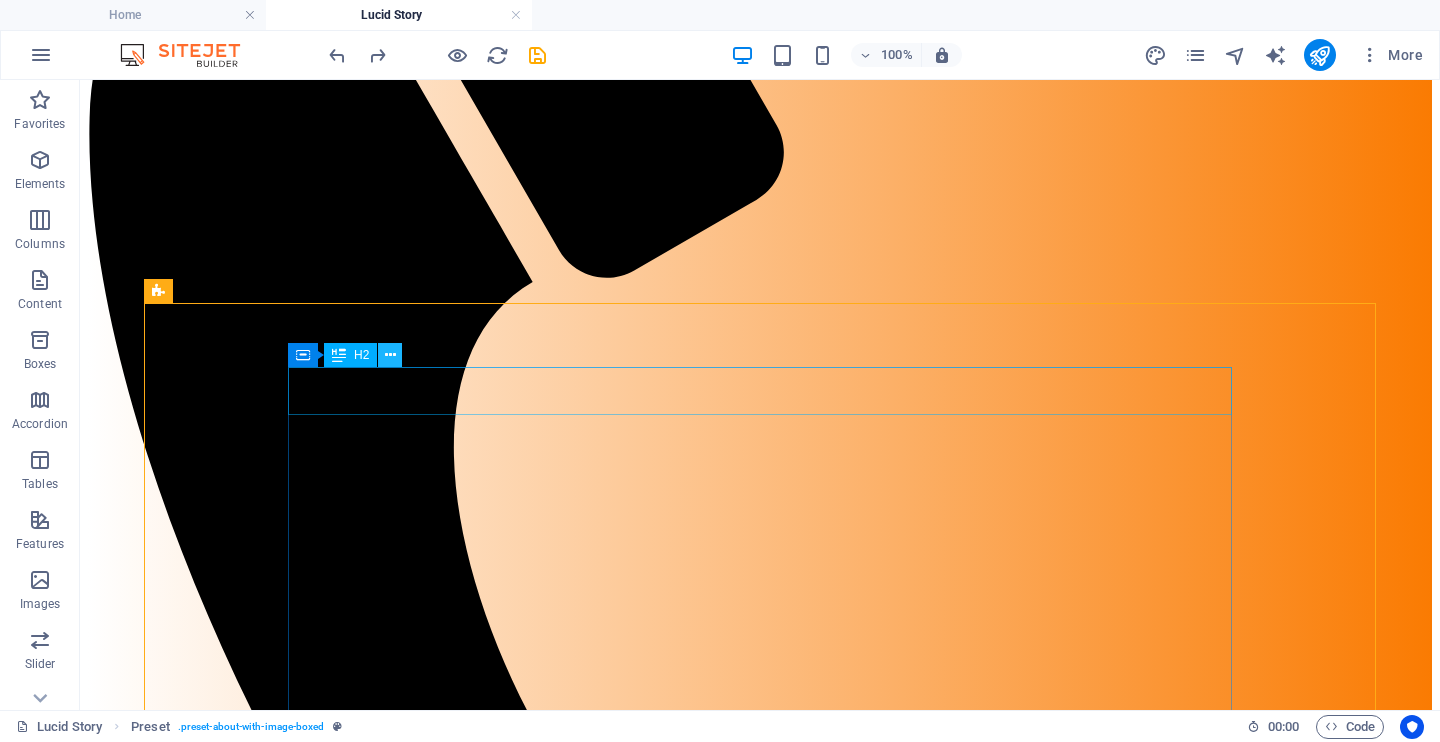 click at bounding box center (390, 355) 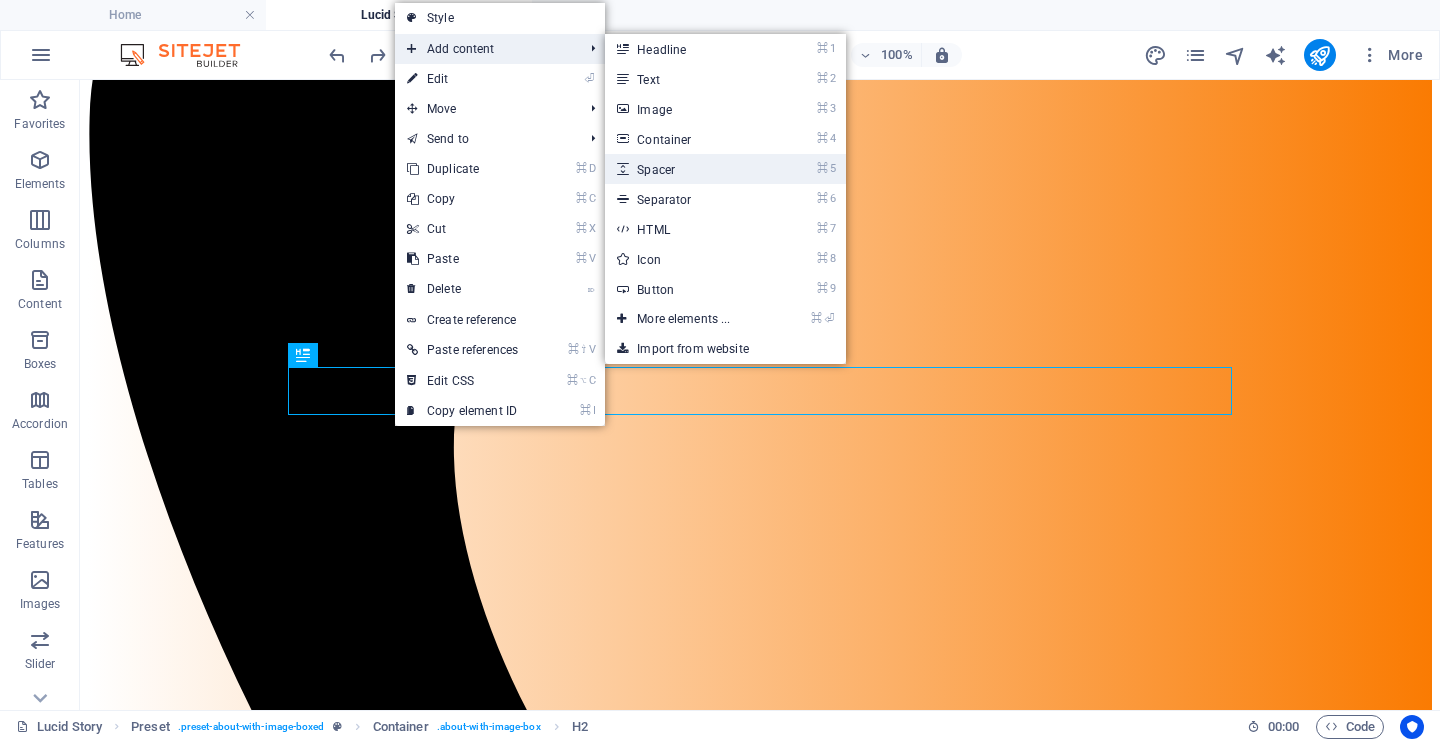 click on "⌘ 5  Spacer" at bounding box center (687, 169) 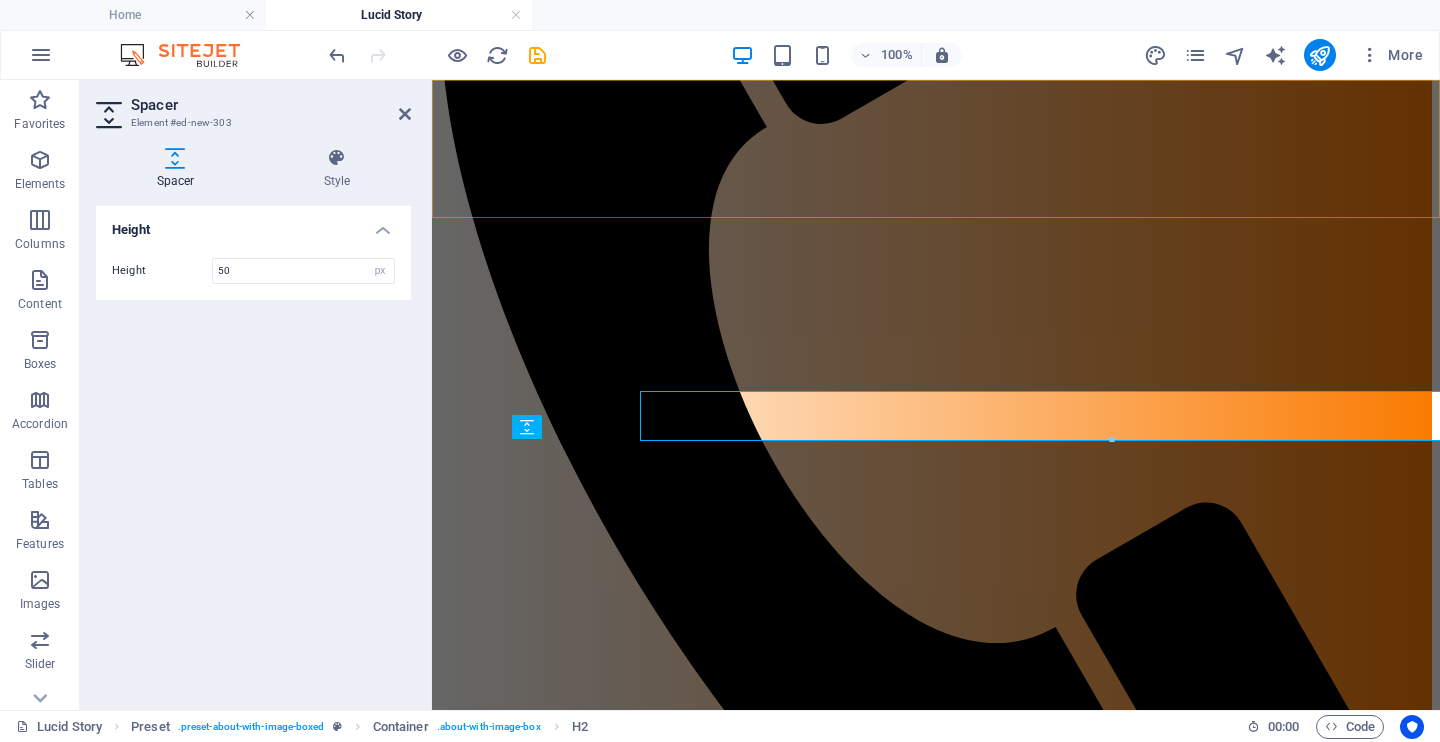 scroll, scrollTop: 664, scrollLeft: 0, axis: vertical 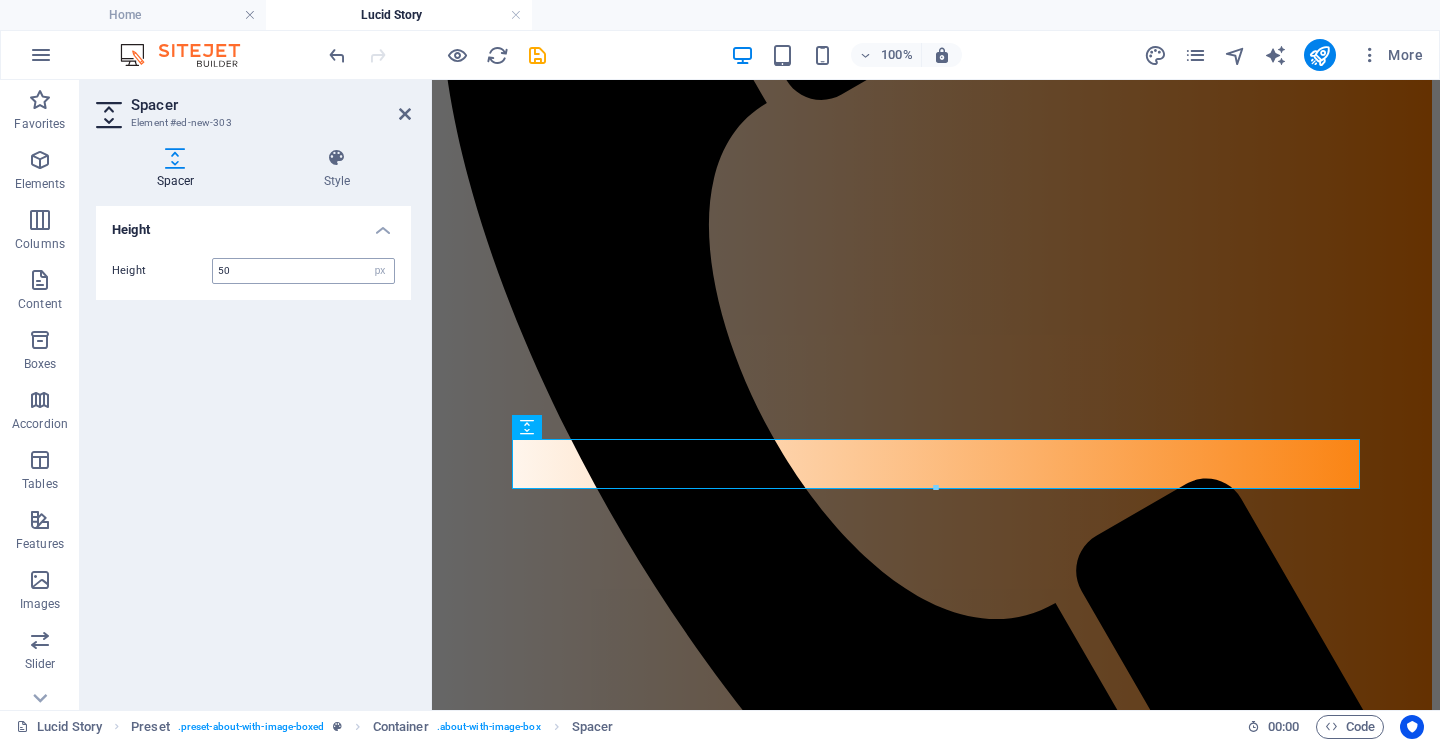 click on "50" at bounding box center [303, 271] 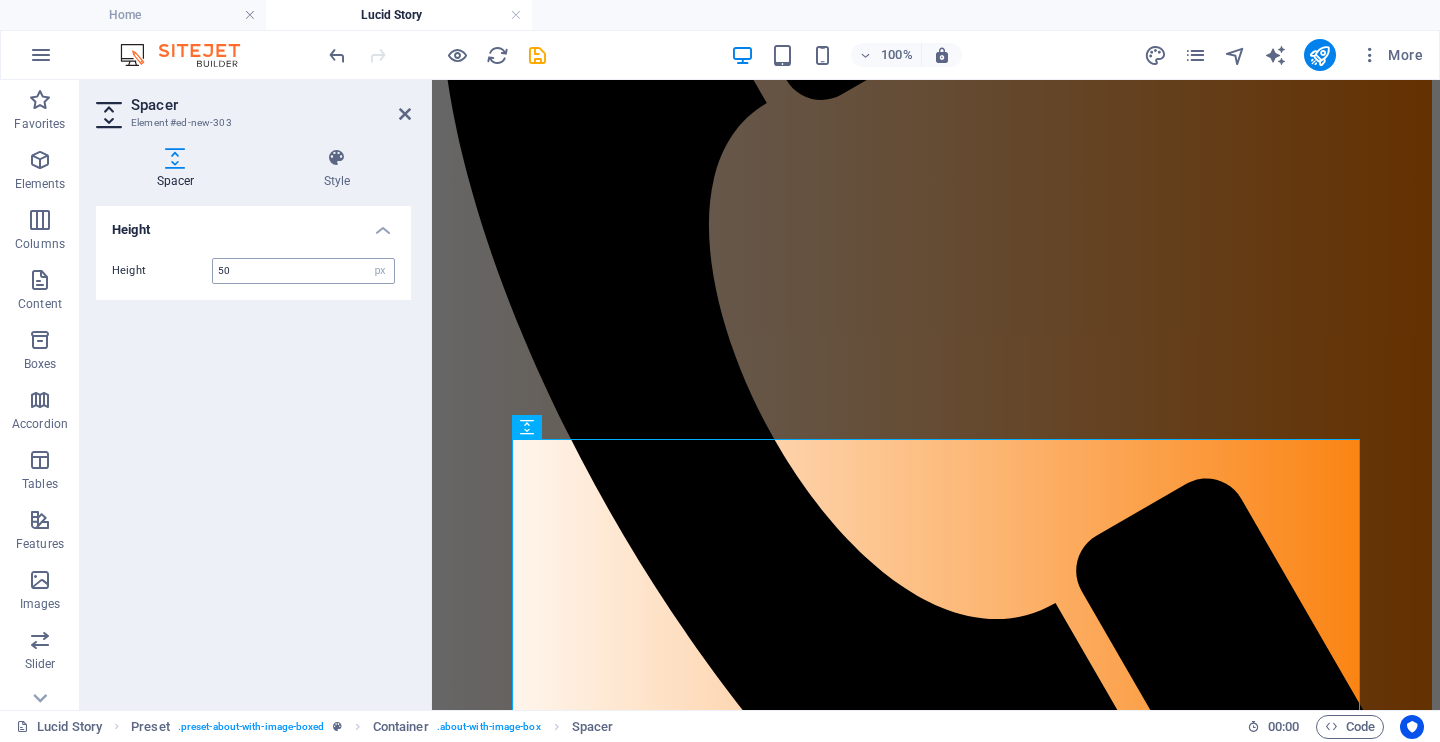 type on "5" 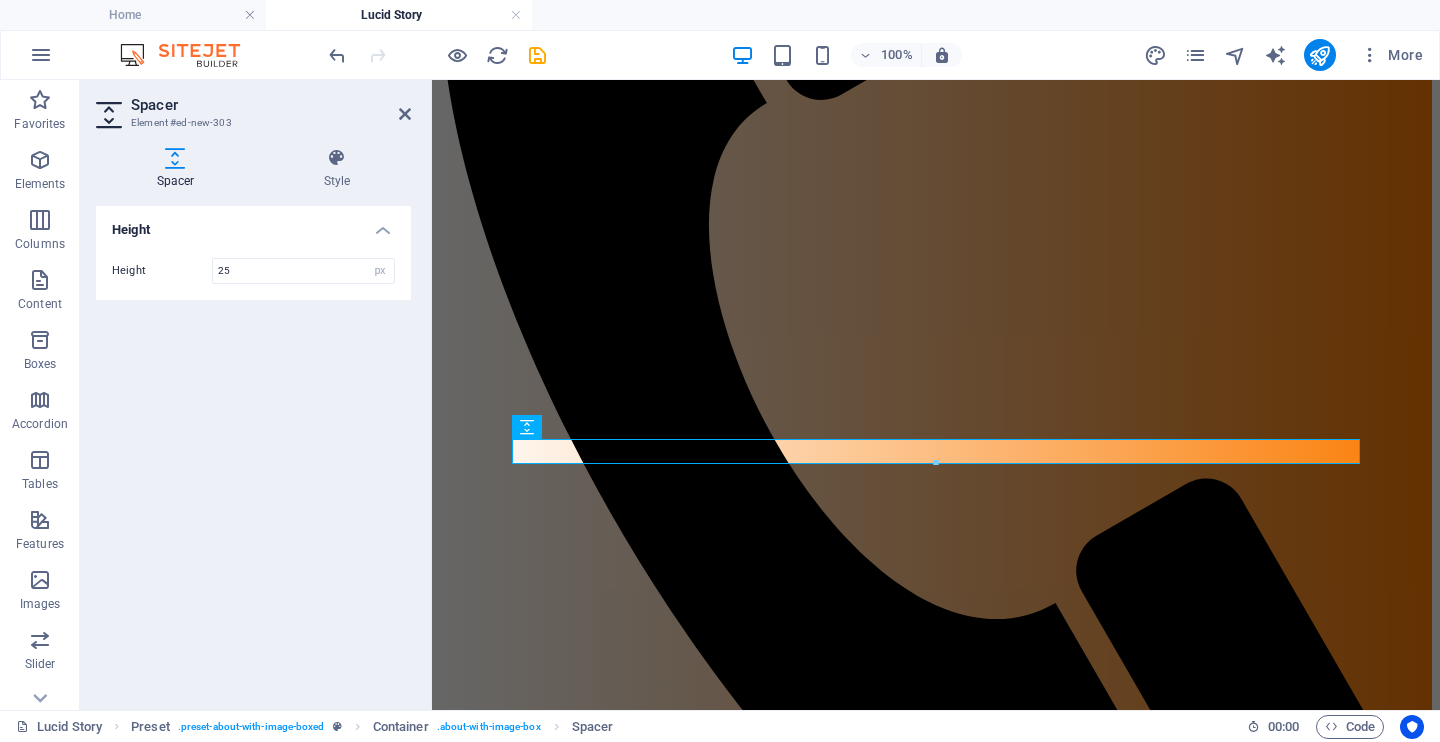 type on "25" 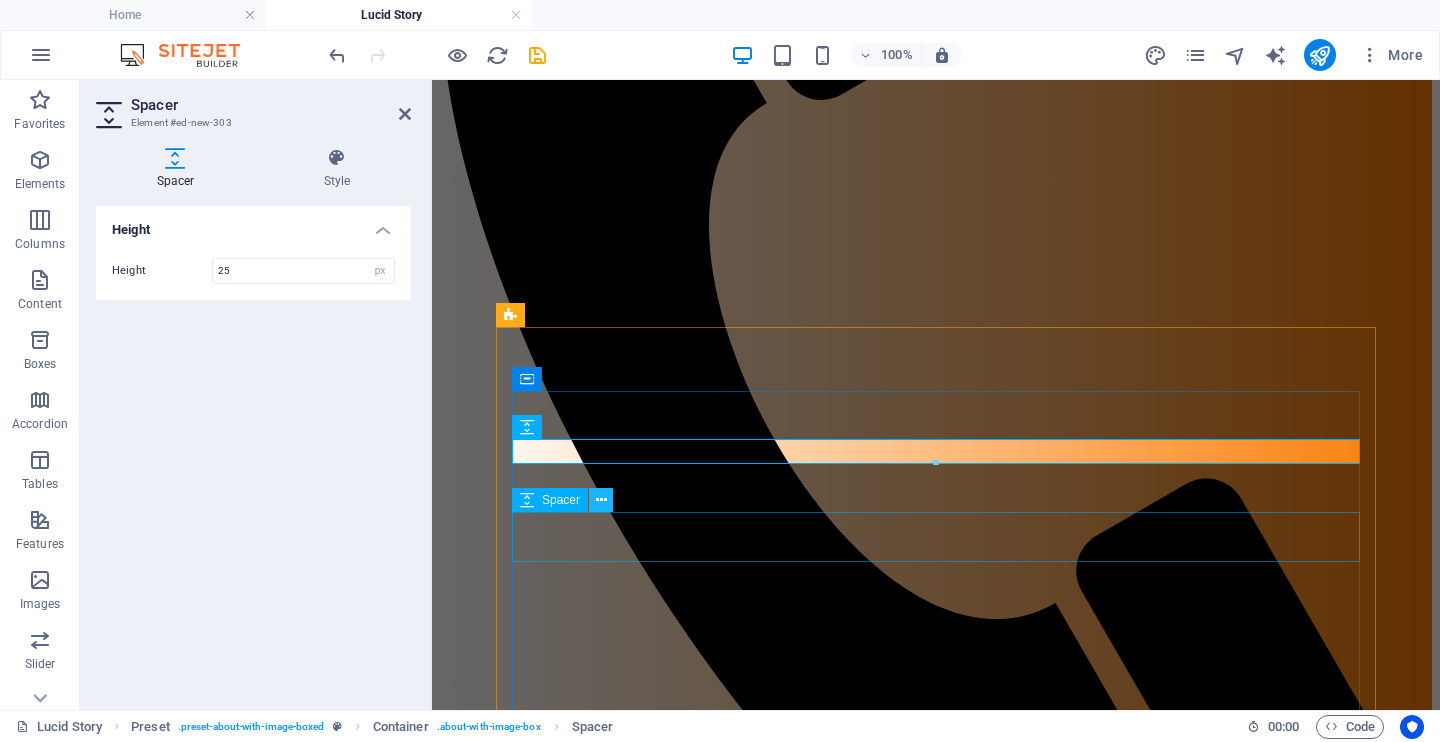 click at bounding box center [601, 500] 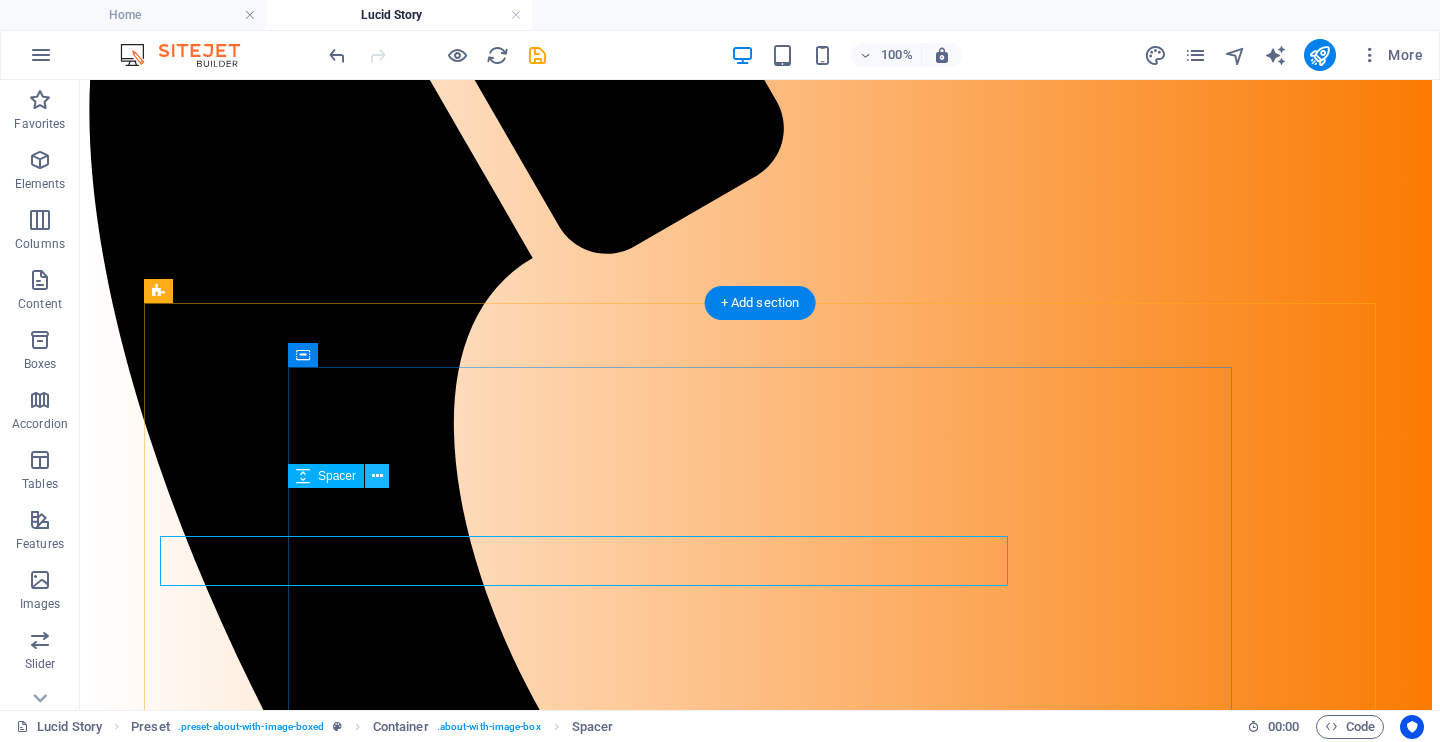 scroll, scrollTop: 640, scrollLeft: 0, axis: vertical 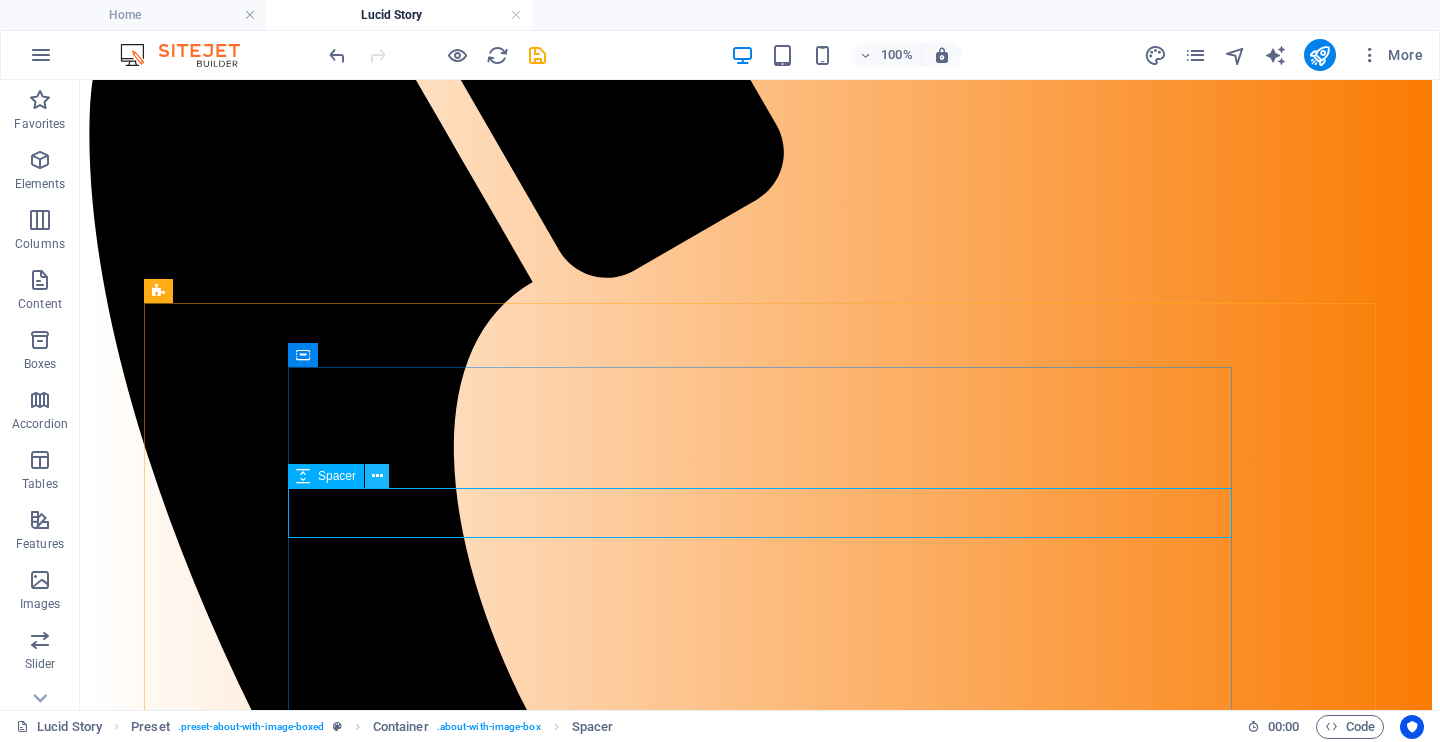 click at bounding box center [377, 476] 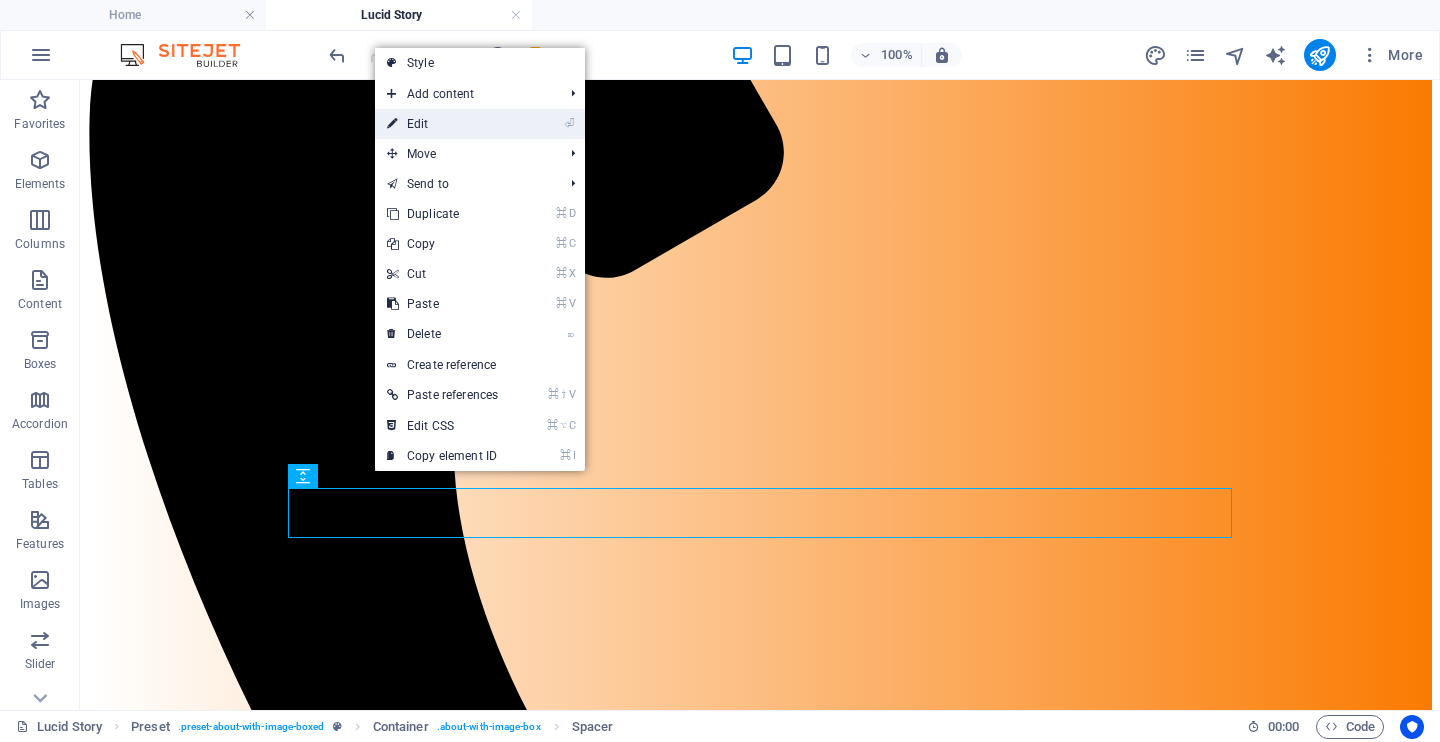 click on "⏎  Edit" at bounding box center (442, 124) 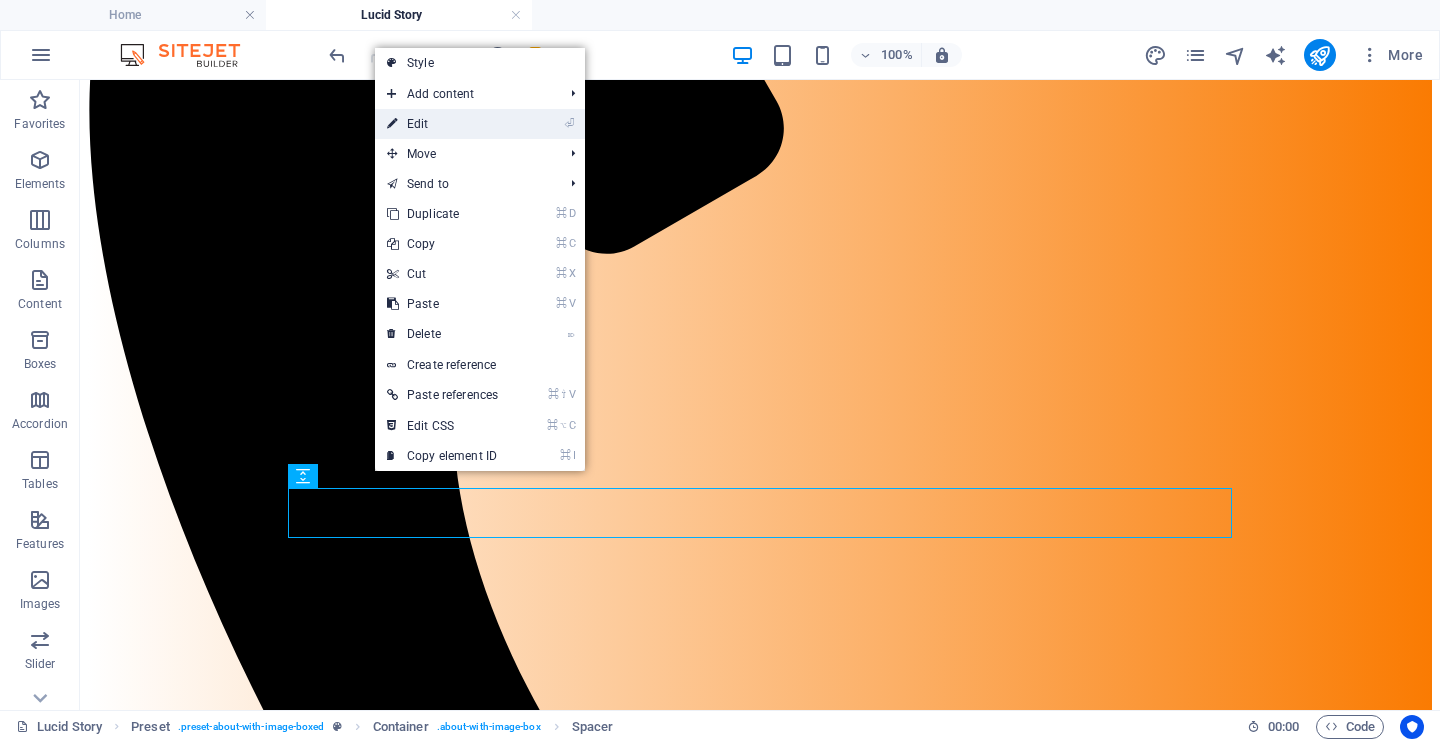 select on "px" 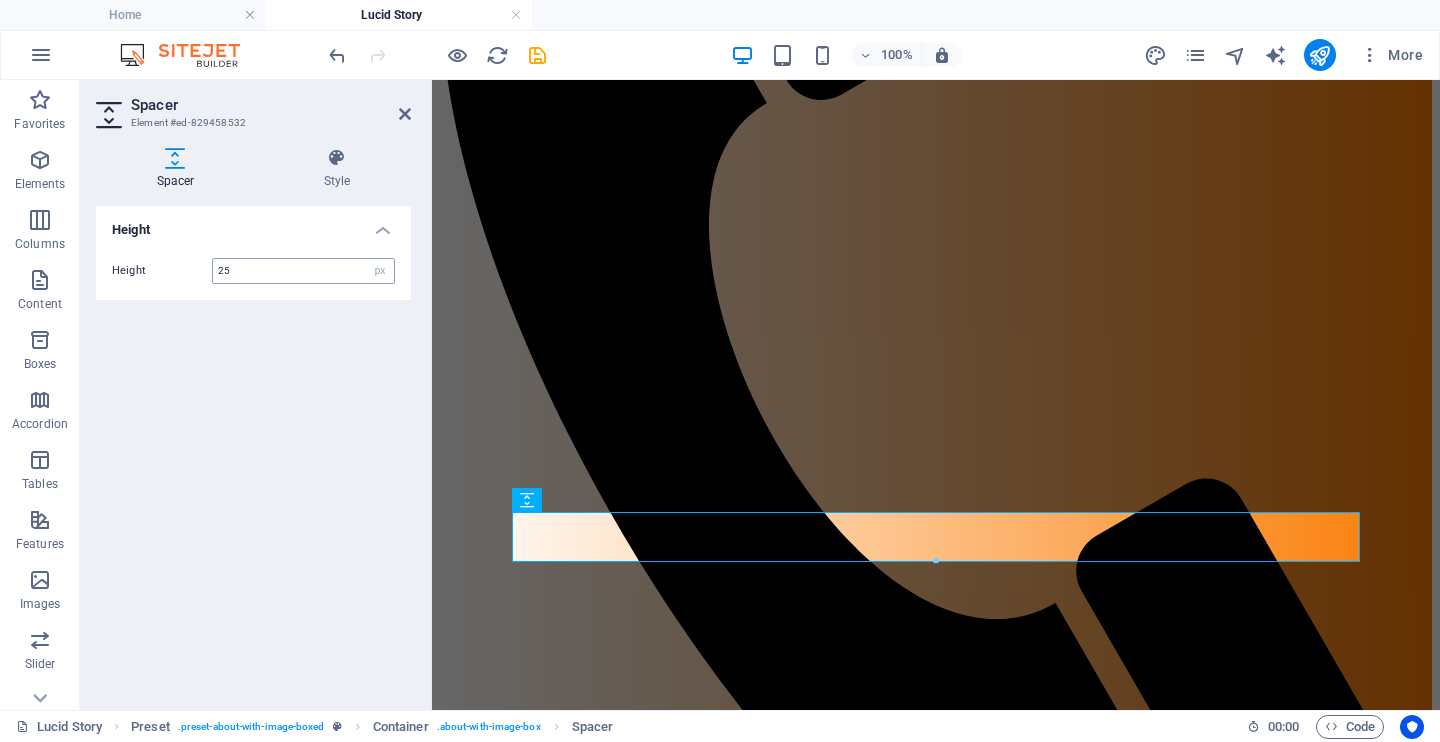 type on "25" 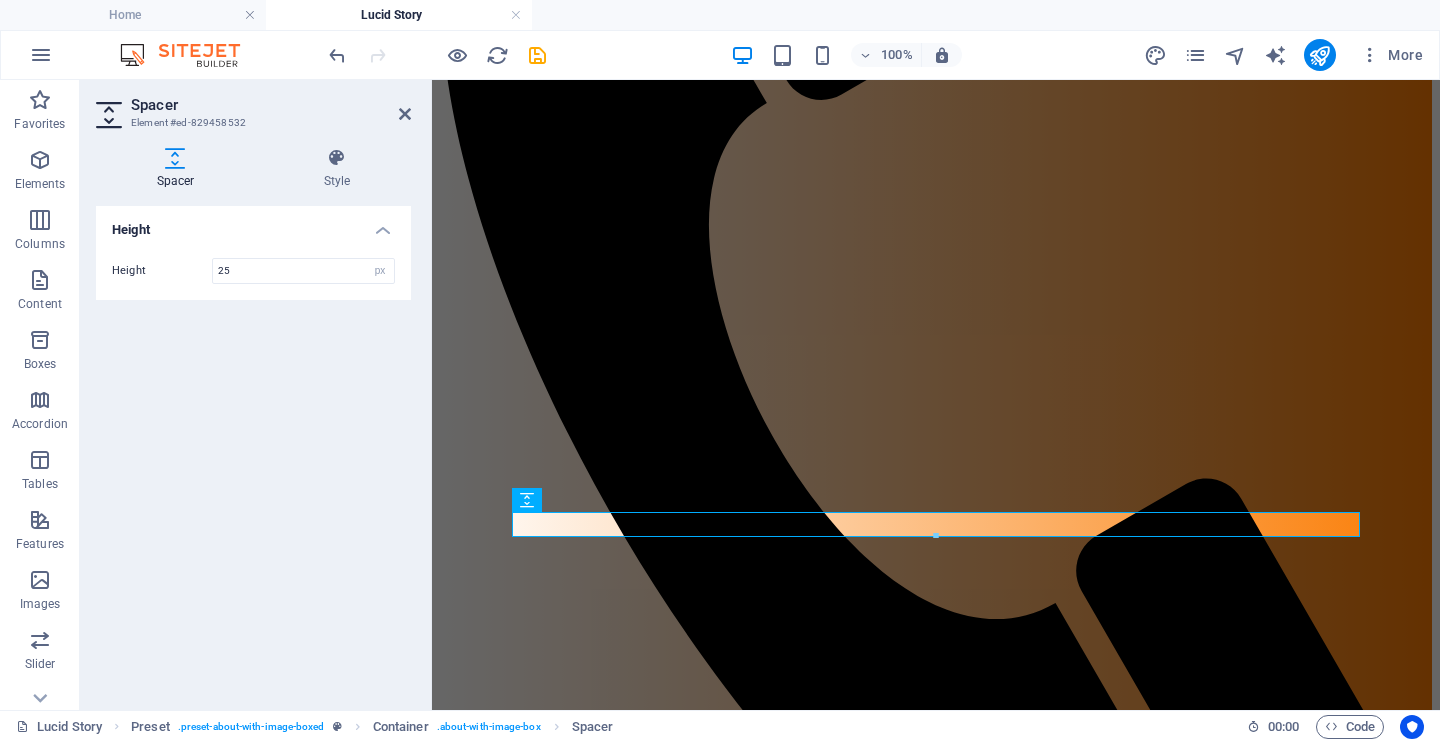 click on "Height Height 25 px rem vh vw" at bounding box center [253, 450] 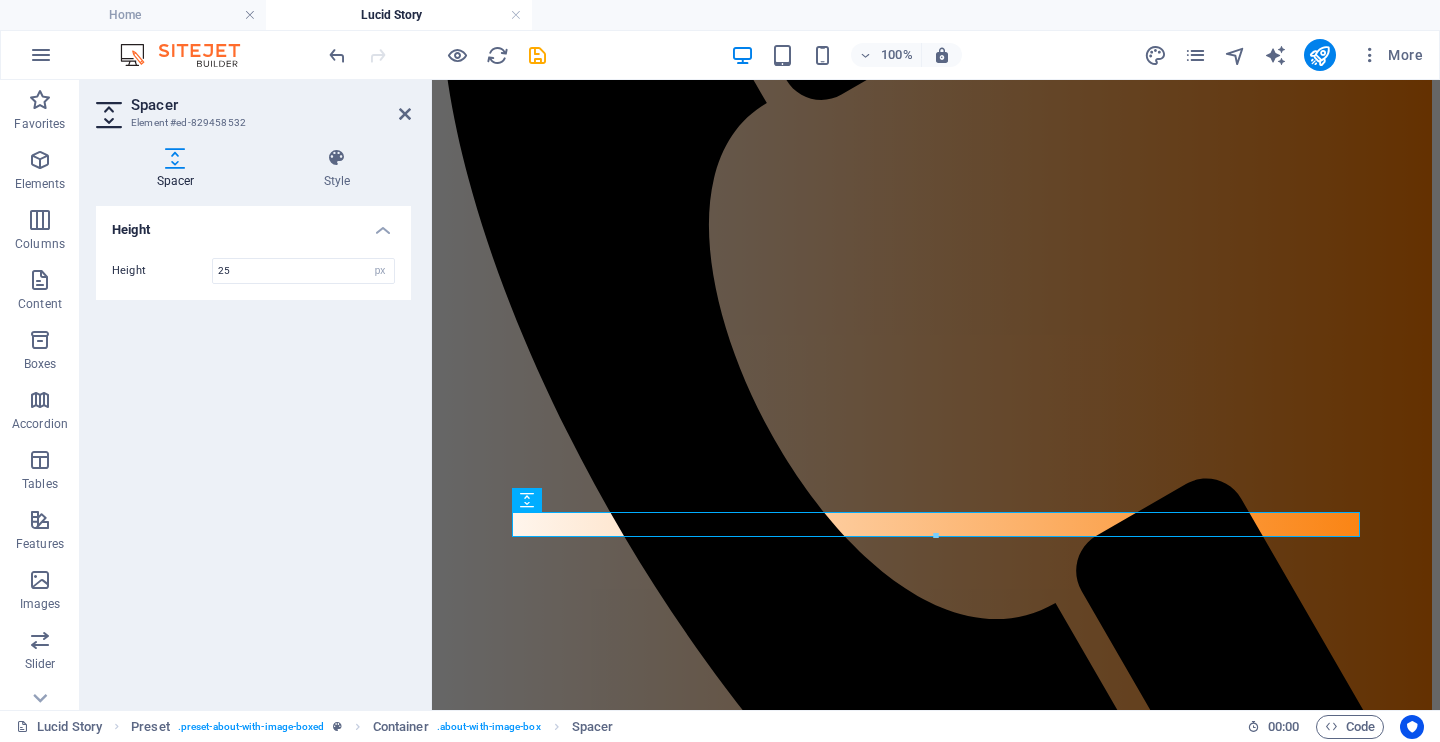 click on "Spacer Element #ed-829458532 Spacer Style Height Height 25 px rem vh vw Preset Element Layout How this element expands within the layout (Flexbox). Size Default auto px % 1/1 1/2 1/3 1/4 1/5 1/6 1/7 1/8 1/9 1/10 Grow Shrink Order Container layout Visible Visible Opacity 100 % Overflow Spacing Margin Default auto px % rem vw vh Custom Custom auto px % rem vw vh auto px % rem vw vh auto px % rem vw vh auto px % rem vw vh Padding Default px rem % vh vw Custom Custom px rem % vh vw px rem % vh vw px rem % vh vw px rem % vh vw Border Style              - Width 1 auto px rem % vh vw Custom Custom 1 auto px rem % vh vw 1 auto px rem % vh vw 1 auto px rem % vh vw 1 auto px rem % vh vw  - Color Round corners Default px rem % vh vw Custom Custom px rem % vh vw px rem % vh vw px rem % vh vw px rem % vh vw Shadow Default None Outside Inside Color X offset 0 px rem vh vw Y offset 0 px rem vh vw Blur 0 px rem % vh vw Spread 0 px rem vh vw Text Shadow Default None Outside Color X offset 0 px rem vh vw Y offset 0 0" at bounding box center (256, 395) 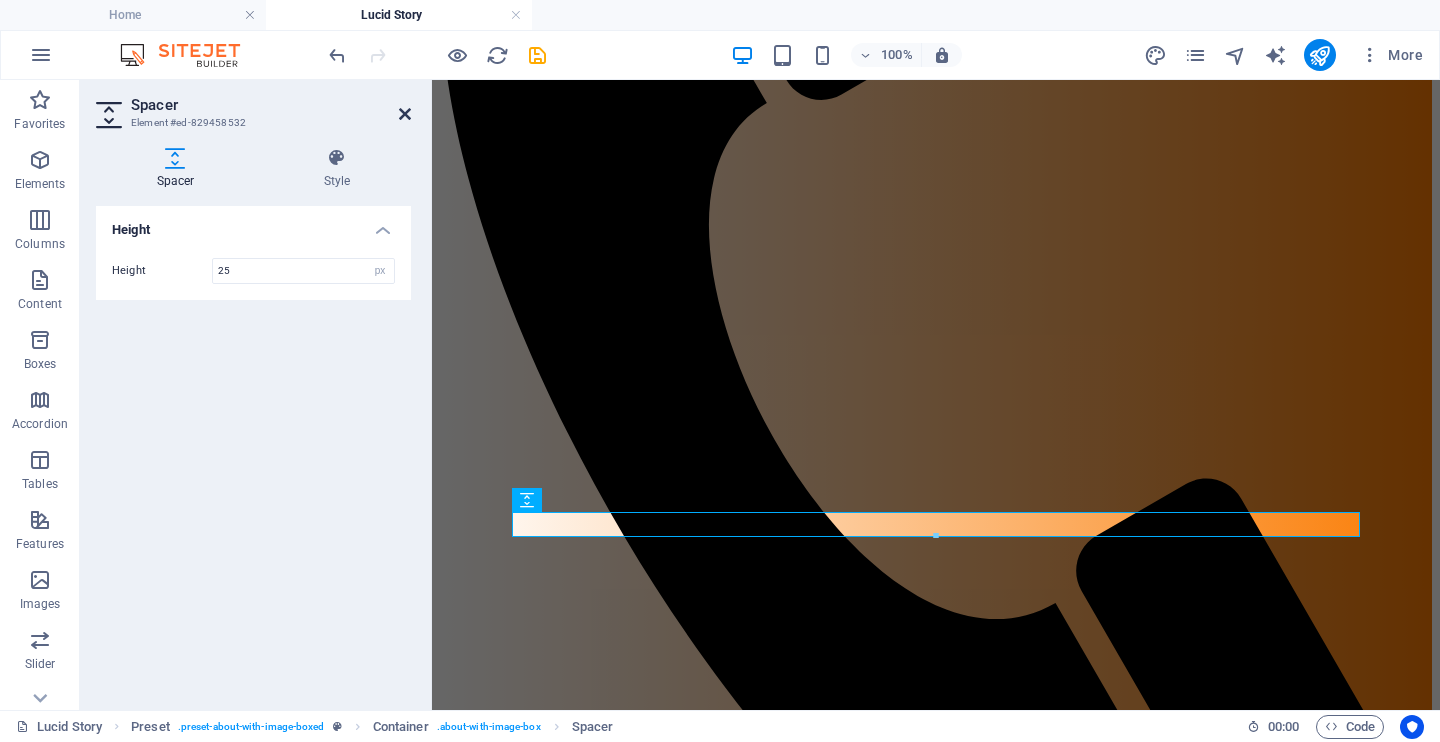 click at bounding box center [405, 114] 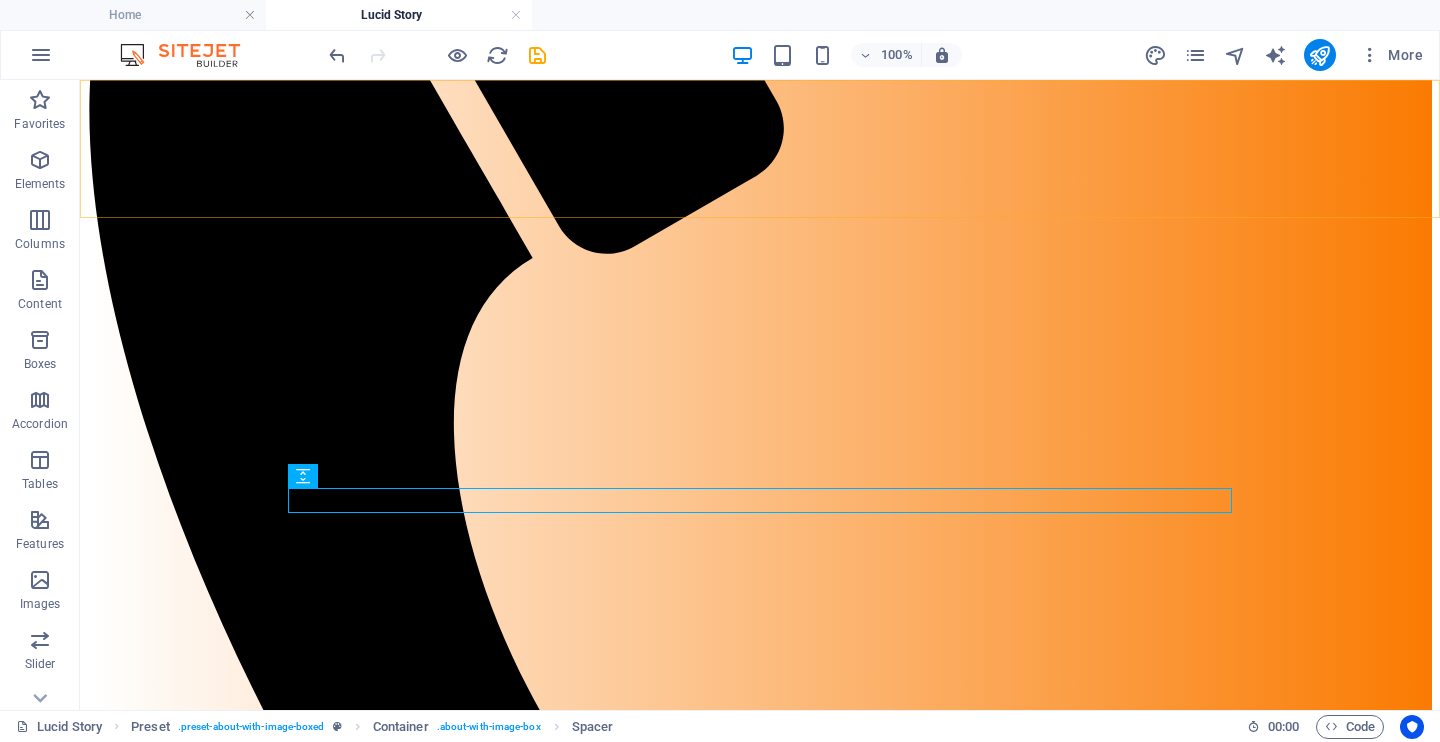 scroll, scrollTop: 640, scrollLeft: 0, axis: vertical 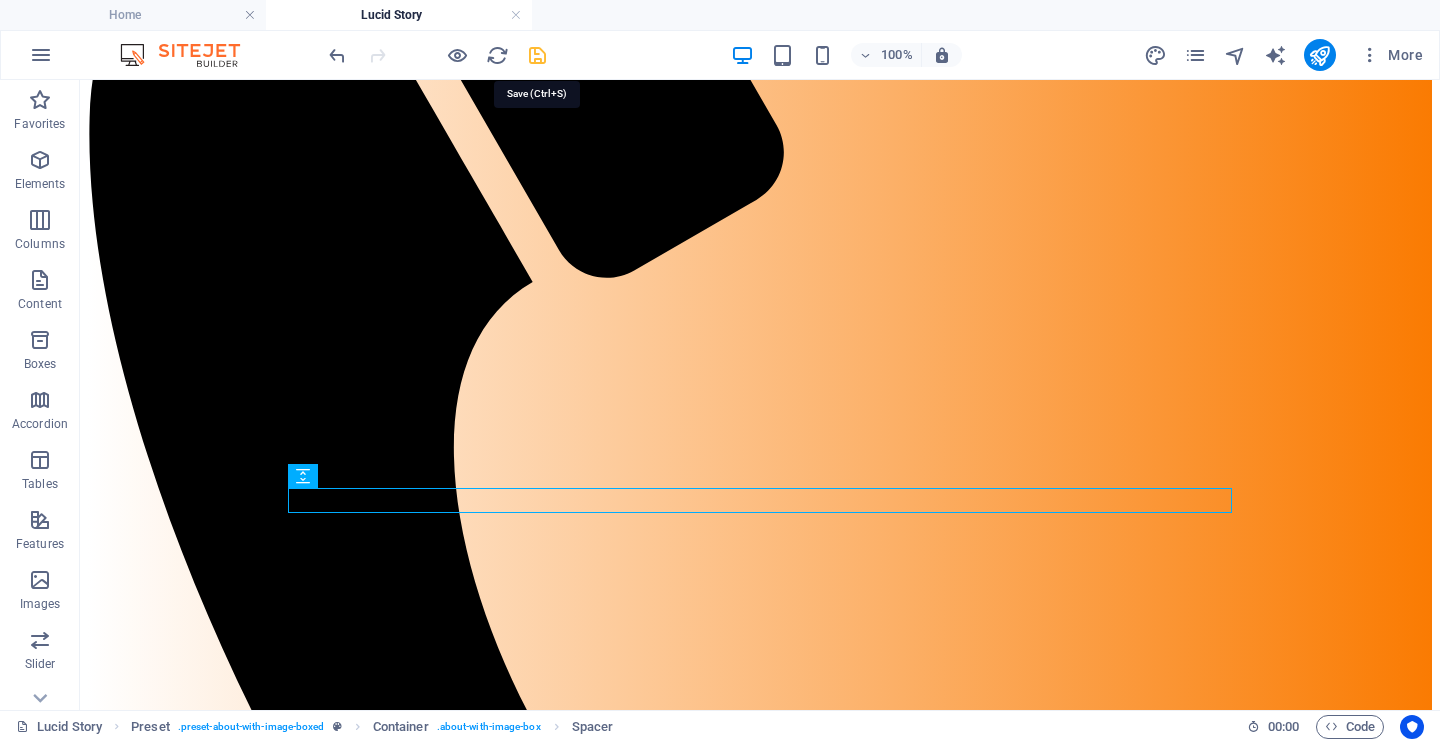 click at bounding box center (537, 55) 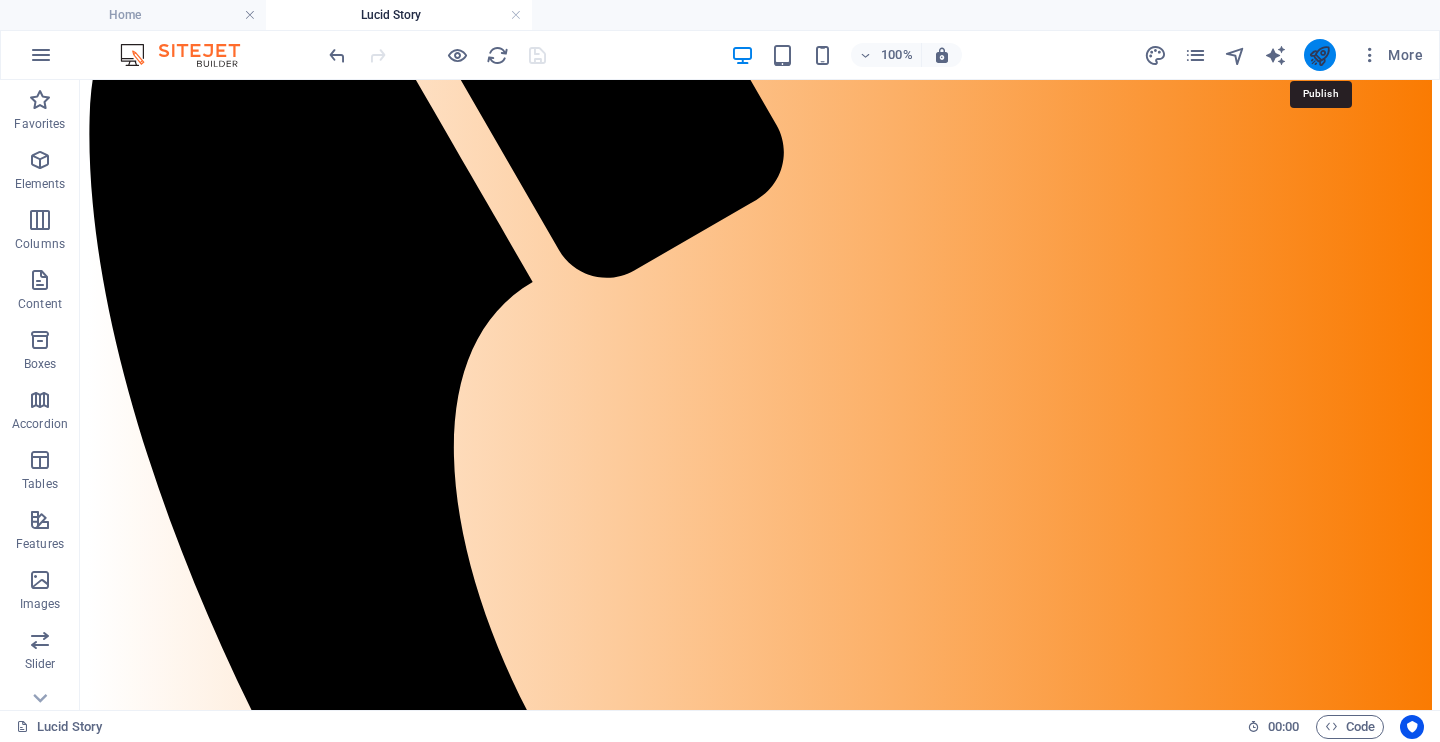 click at bounding box center [1319, 55] 